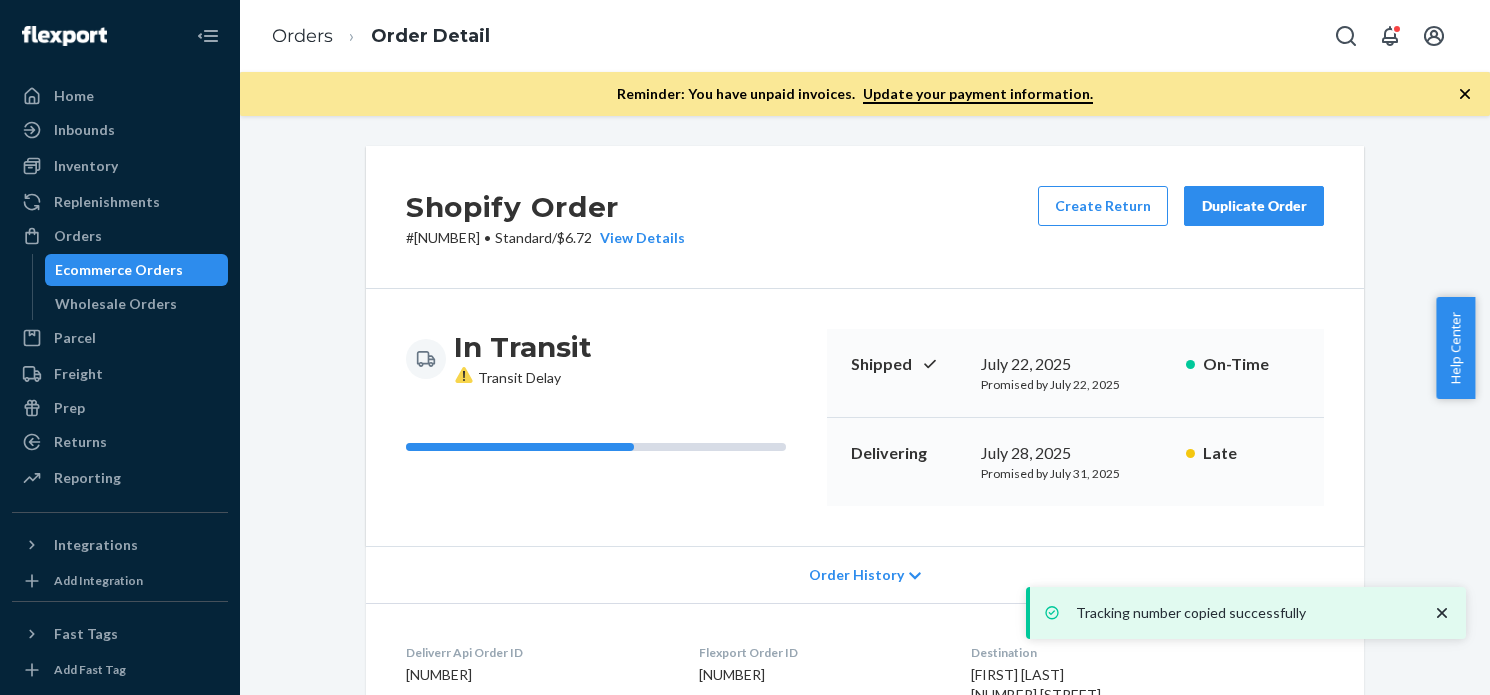 click on "Orders" at bounding box center (78, 236) 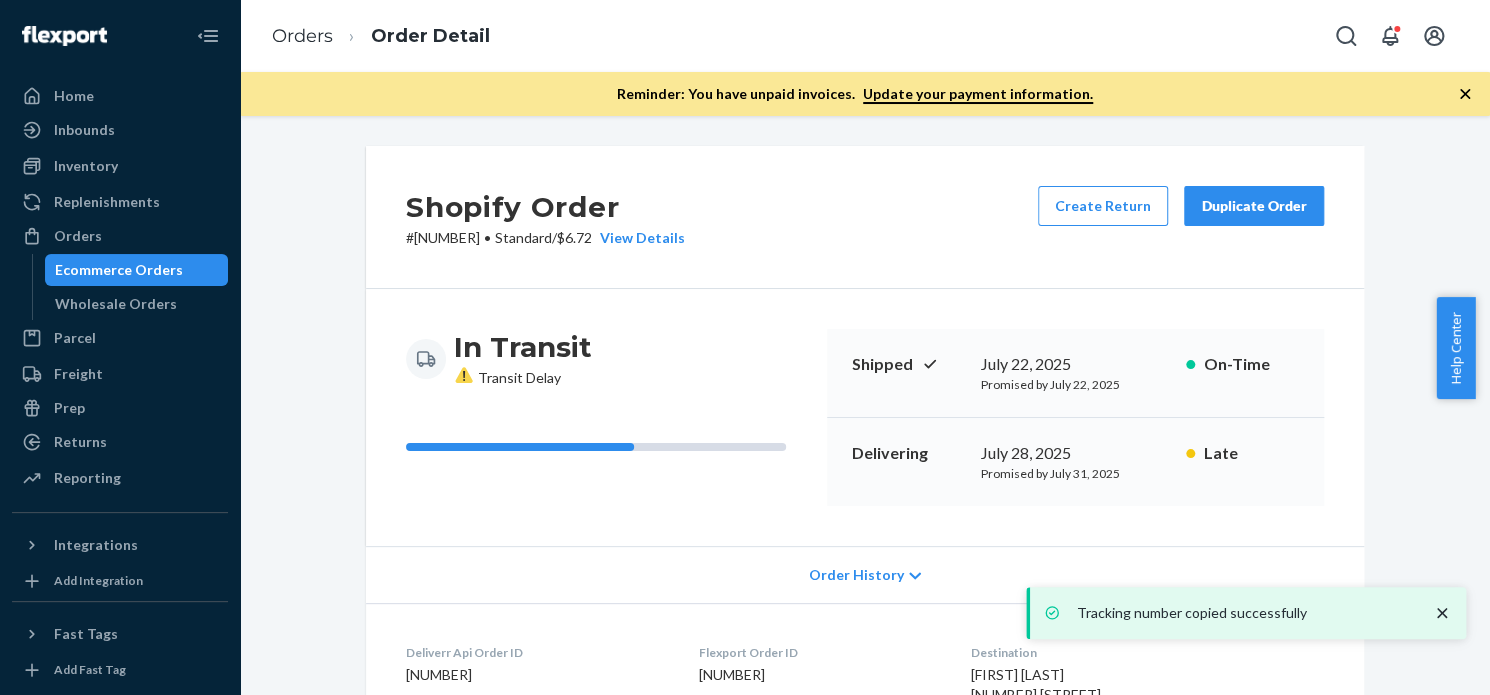 scroll, scrollTop: 0, scrollLeft: 0, axis: both 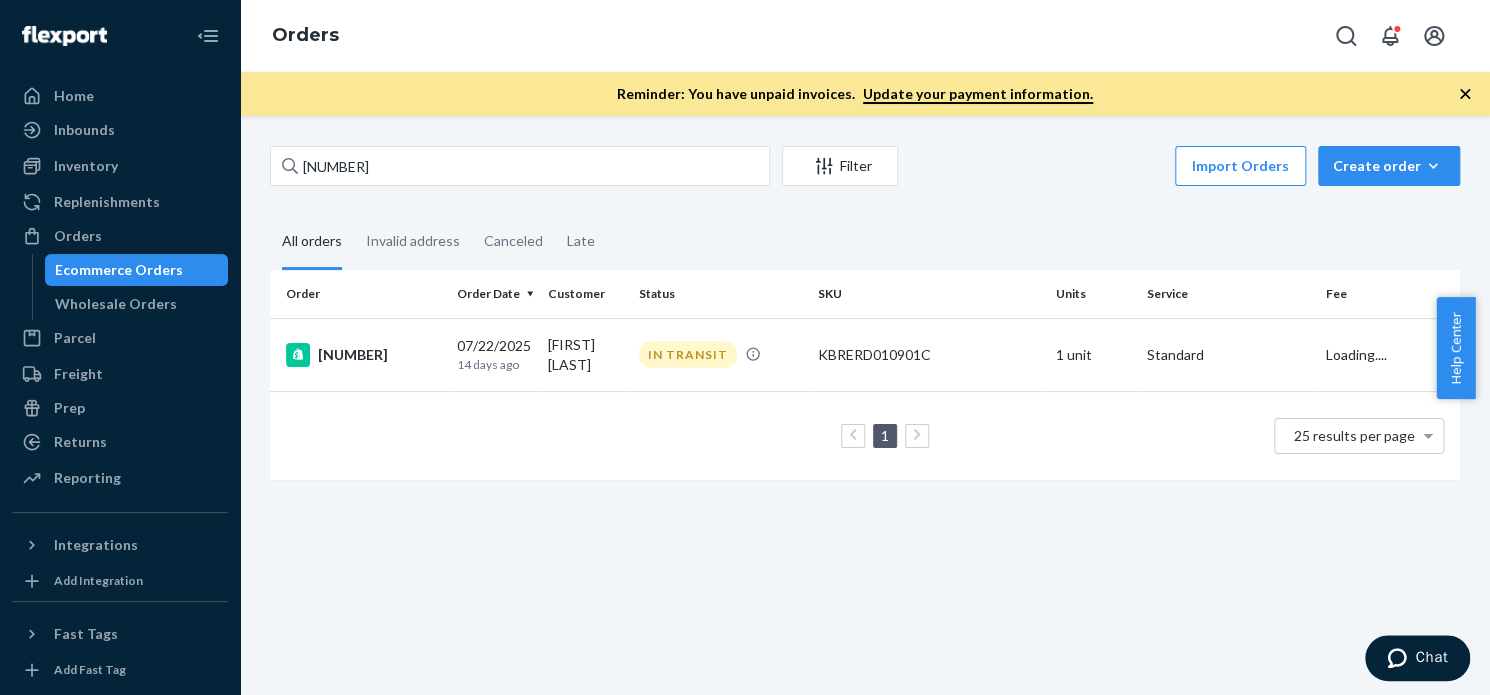 click on "[NUMBER]" at bounding box center [520, 166] 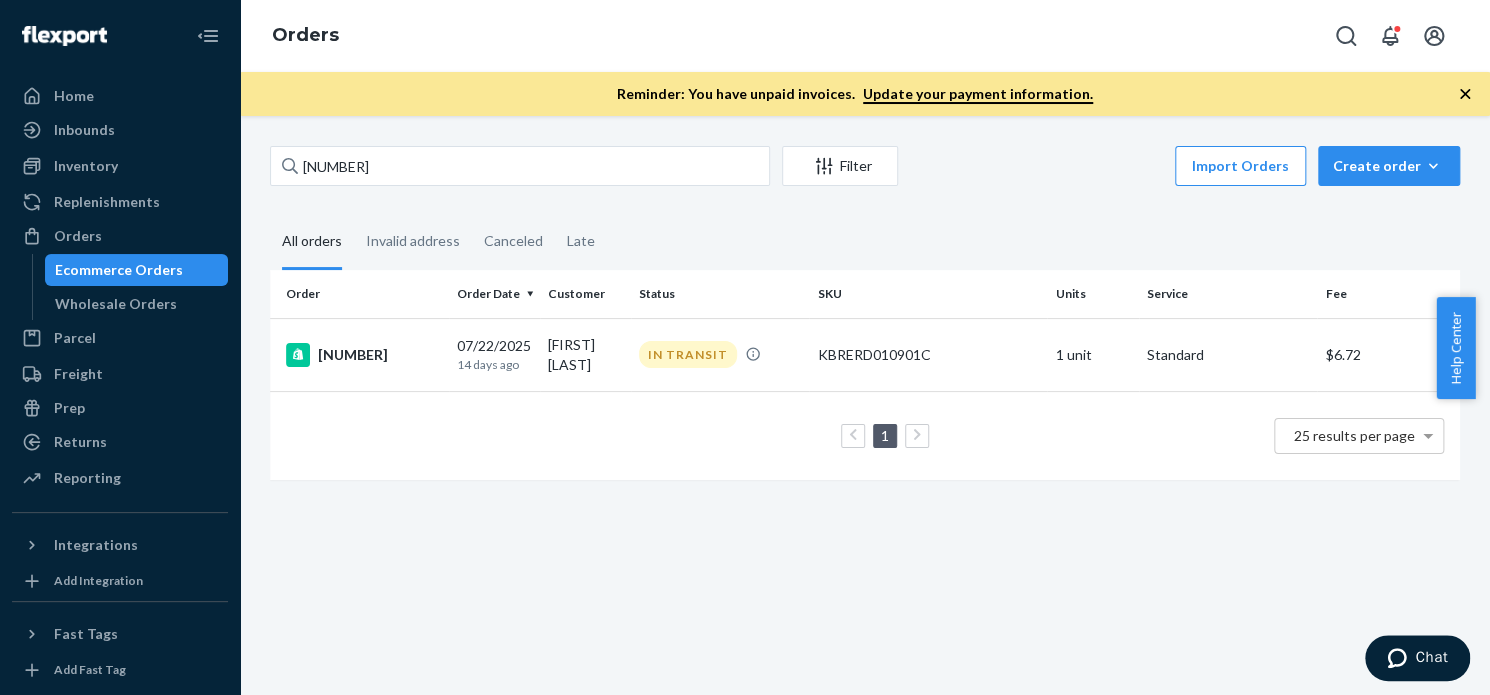 click on "[NUMBER]" at bounding box center [520, 166] 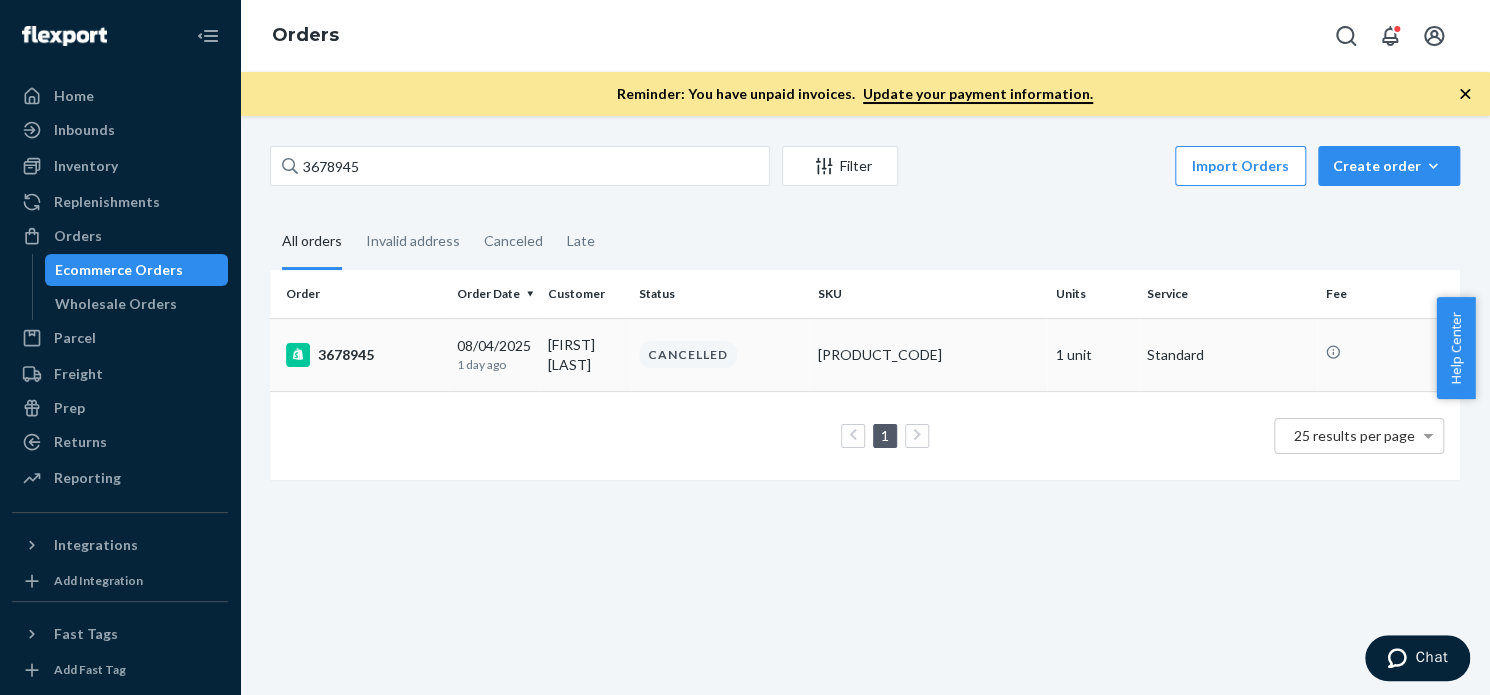type on "3678945" 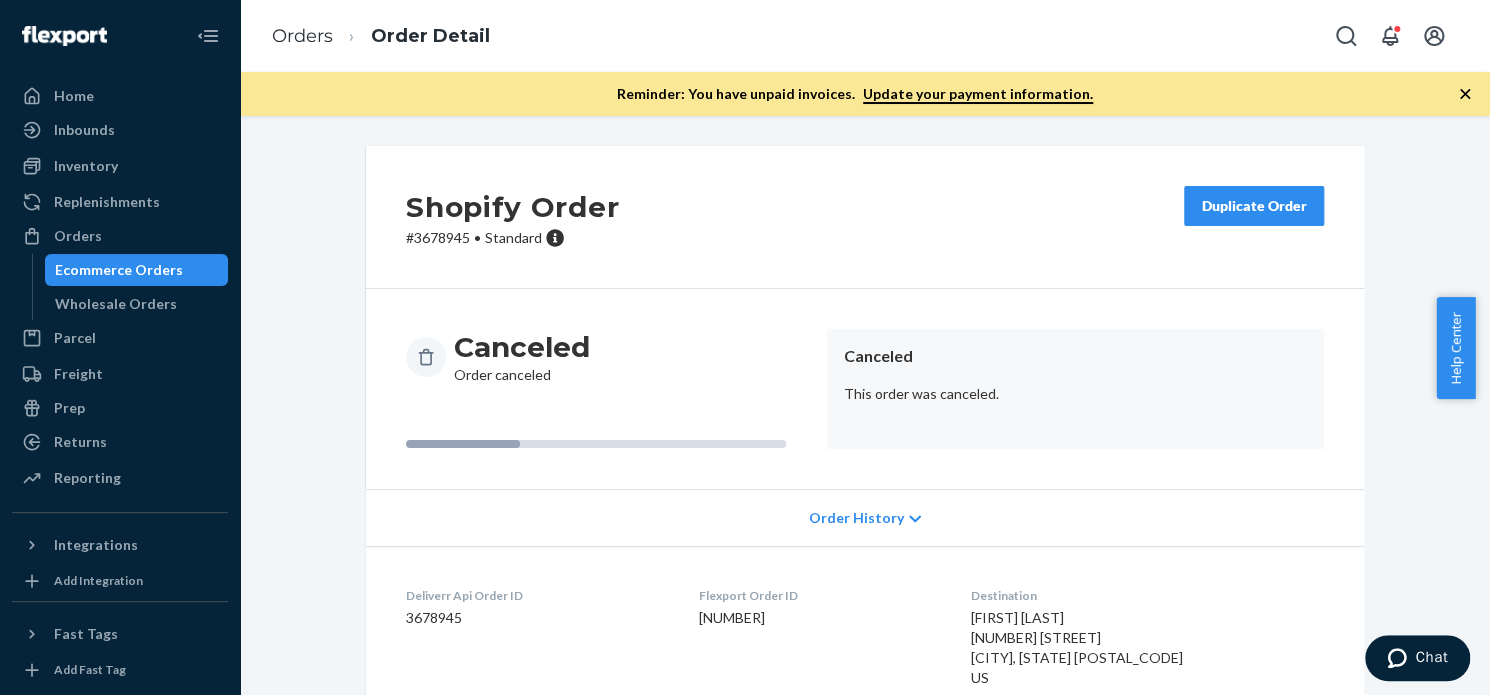click on "Duplicate Order" at bounding box center [1254, 206] 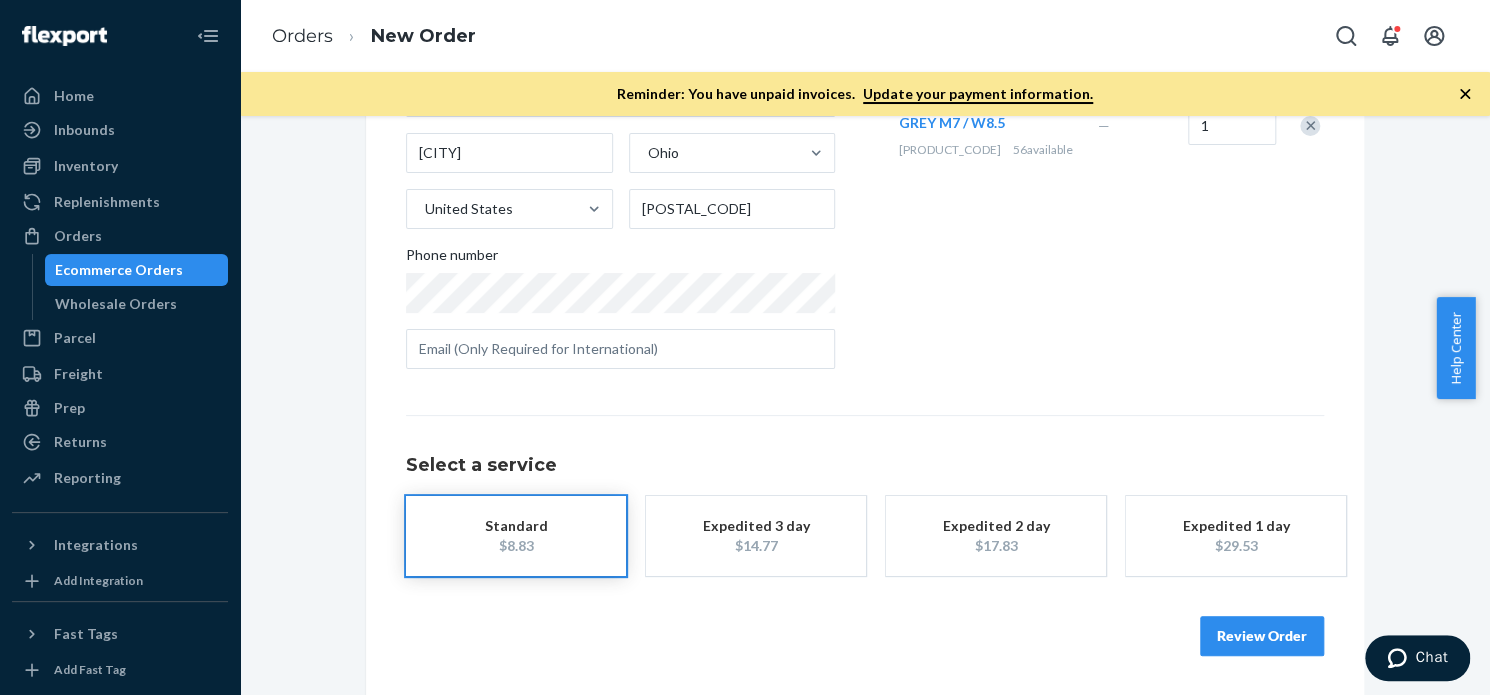 scroll, scrollTop: 338, scrollLeft: 0, axis: vertical 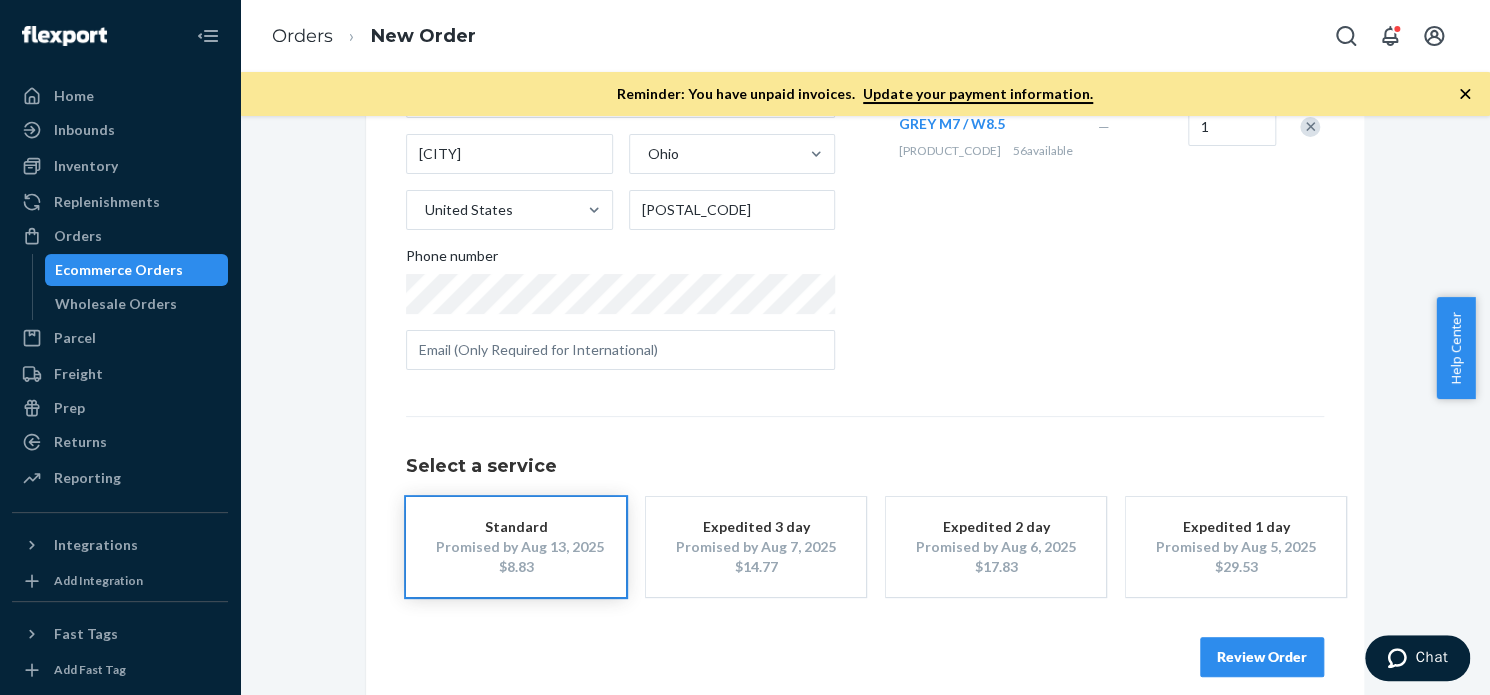 click on "Promised by Aug 6, 2025" at bounding box center [996, 547] 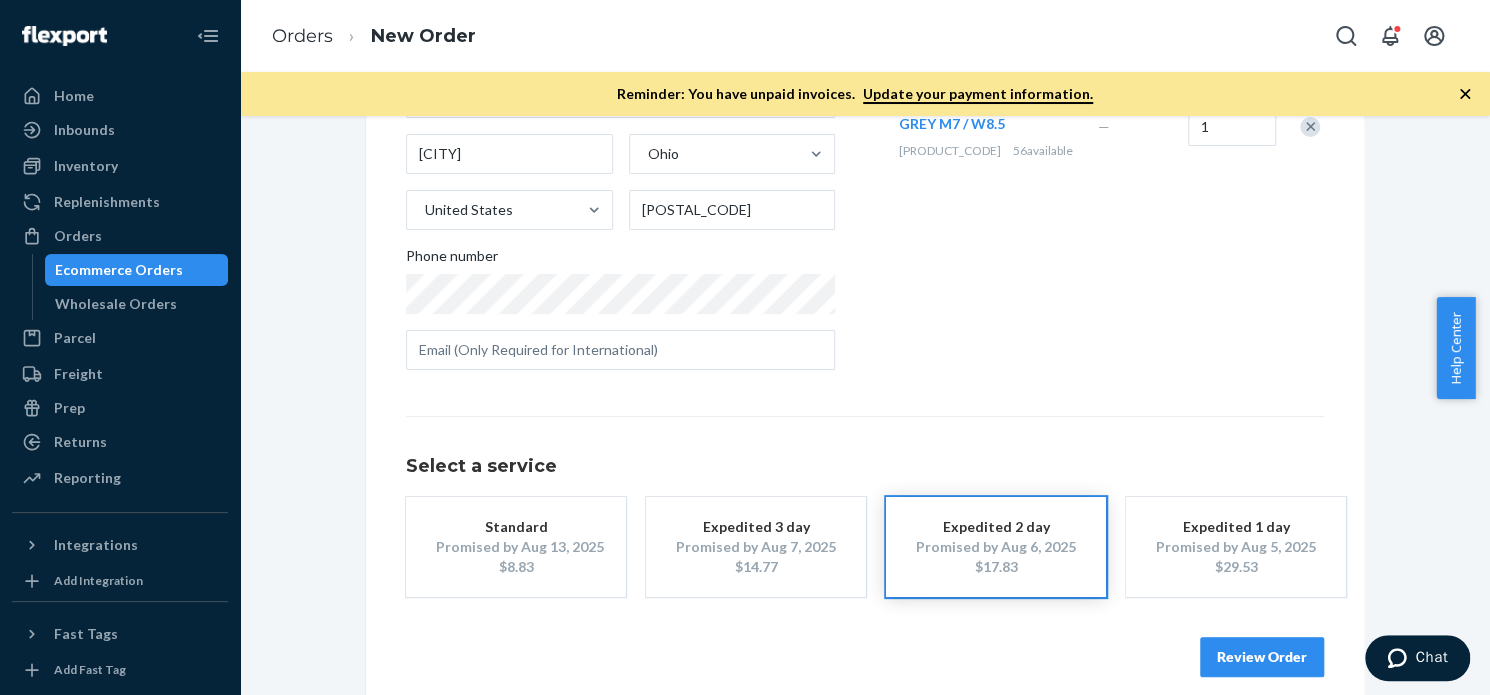click on "Review Order" at bounding box center [865, 647] 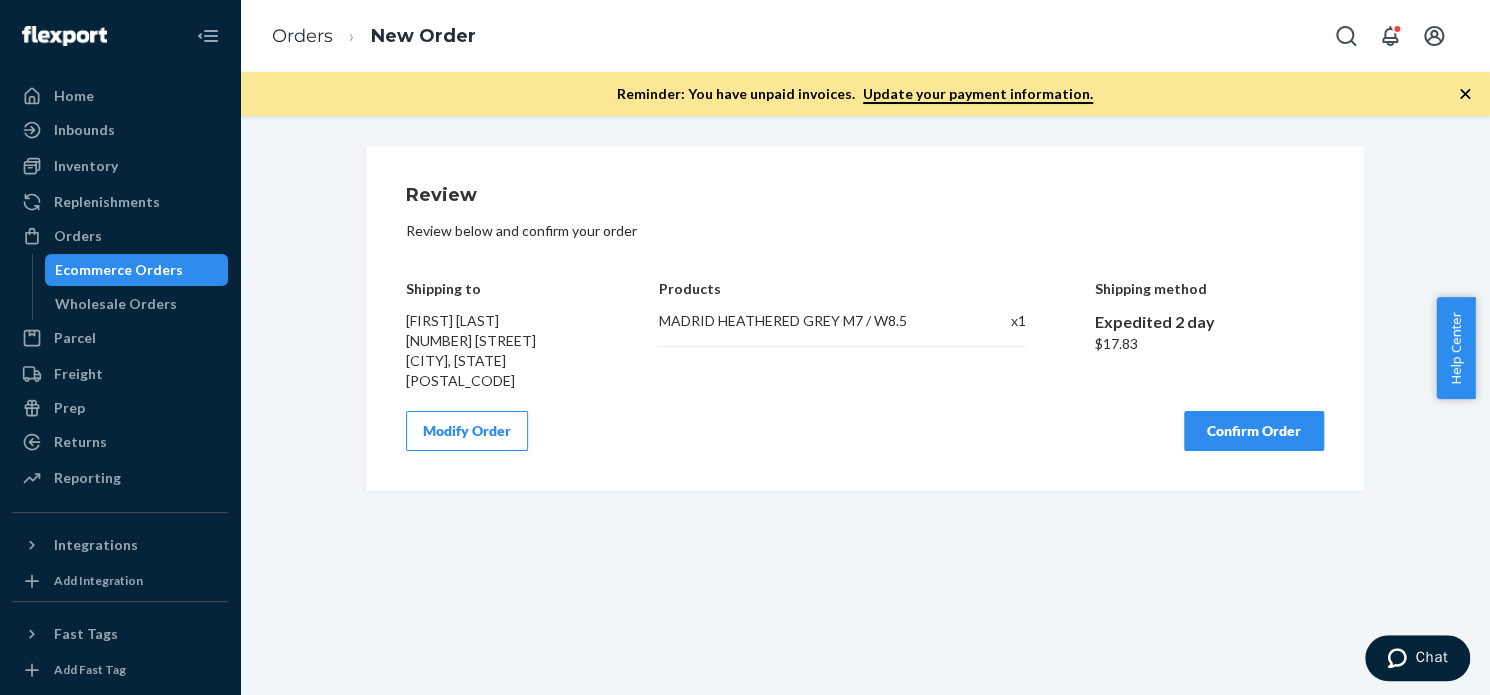 scroll, scrollTop: 0, scrollLeft: 0, axis: both 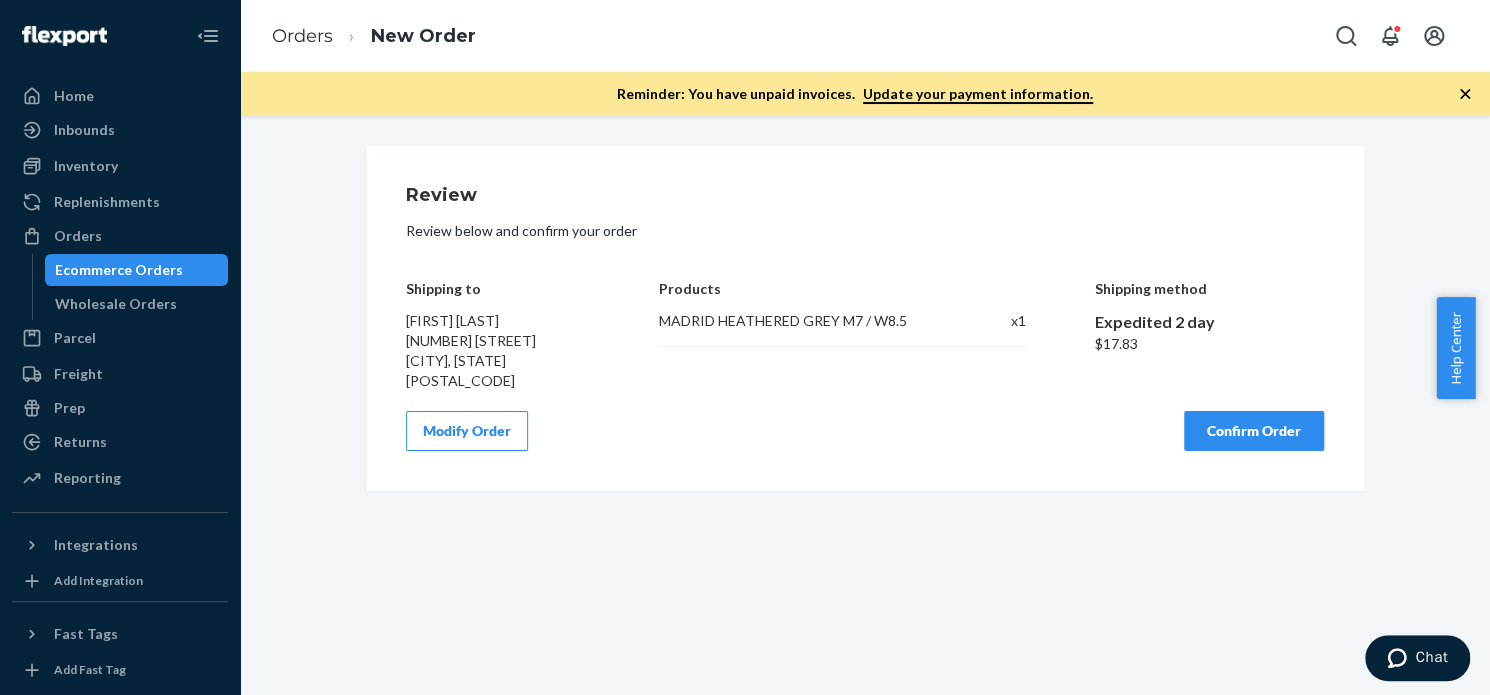 click on "Confirm Order" at bounding box center (1254, 431) 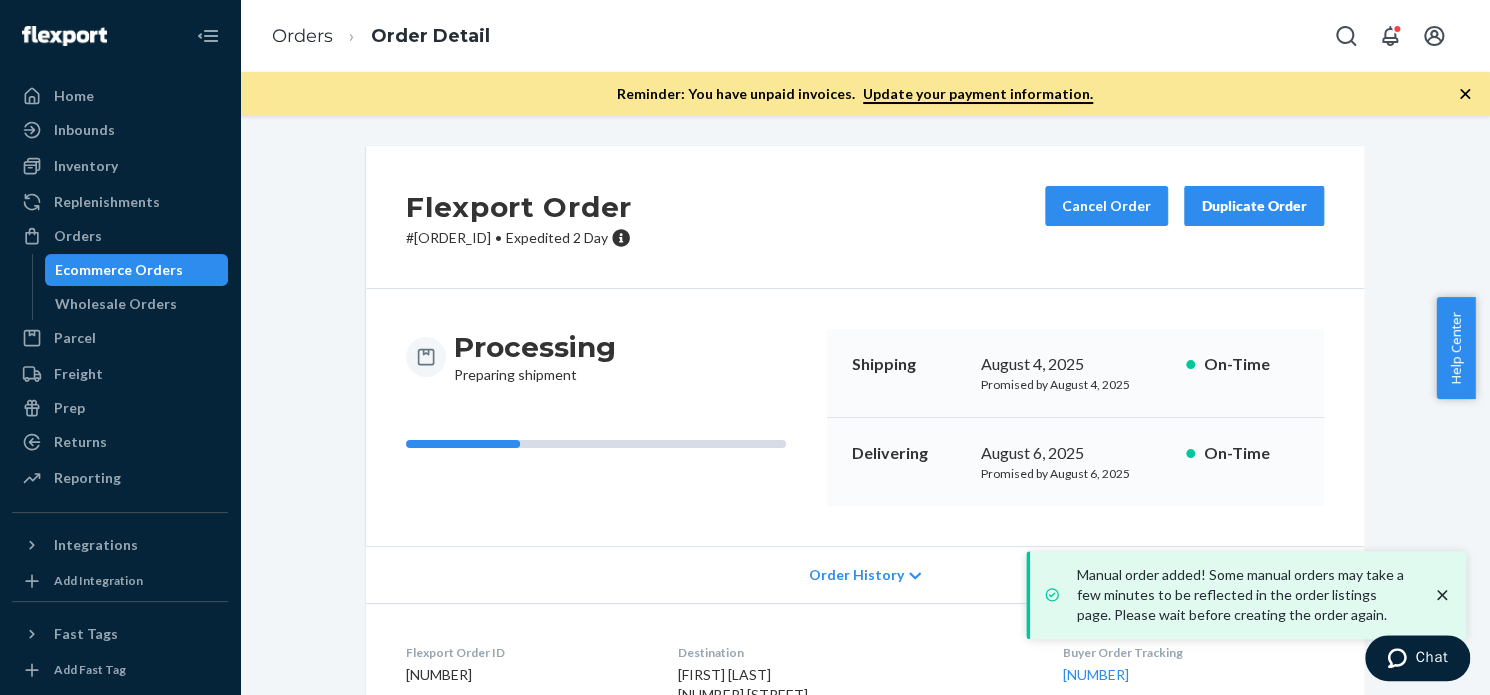 click on "# SJI4WUCVEX • Expedited 2 Day" at bounding box center [519, 238] 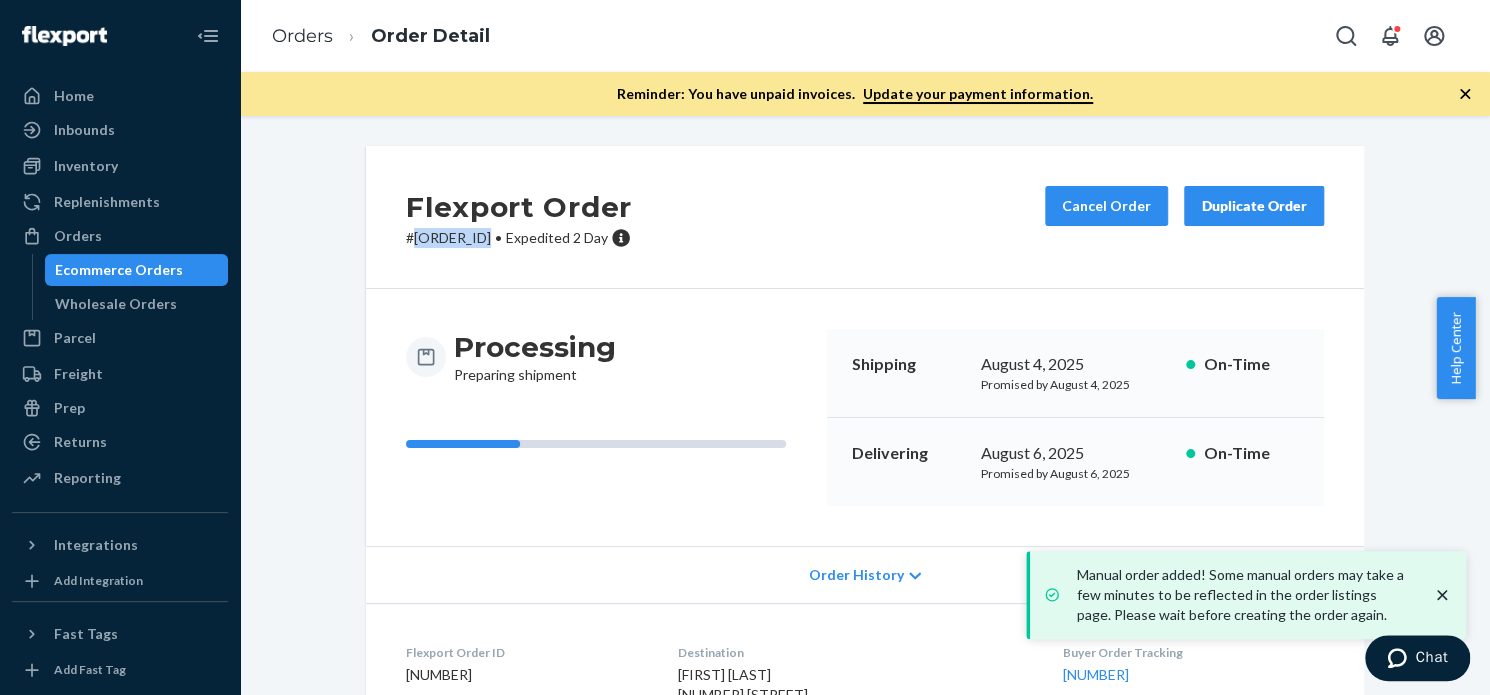 click on "# SJI4WUCVEX • Expedited 2 Day" at bounding box center (519, 238) 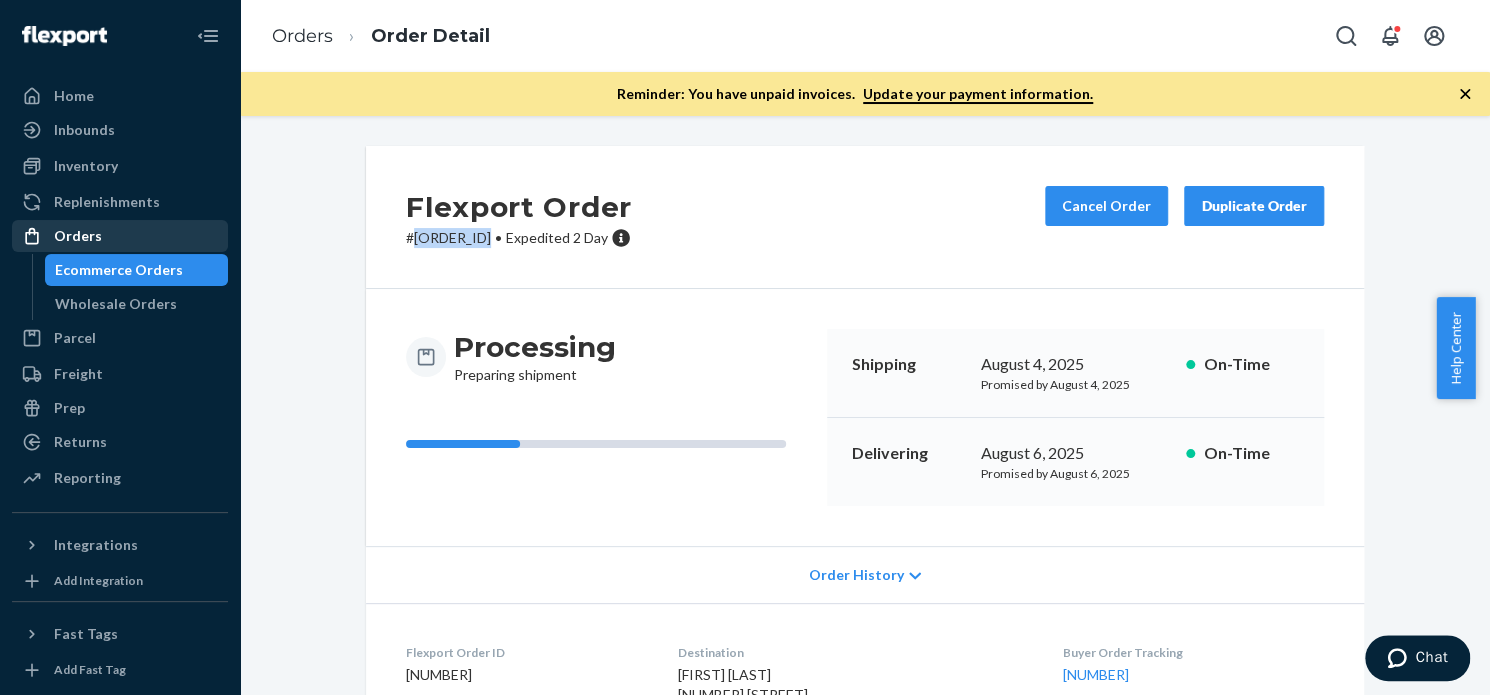 click on "Orders" at bounding box center [78, 236] 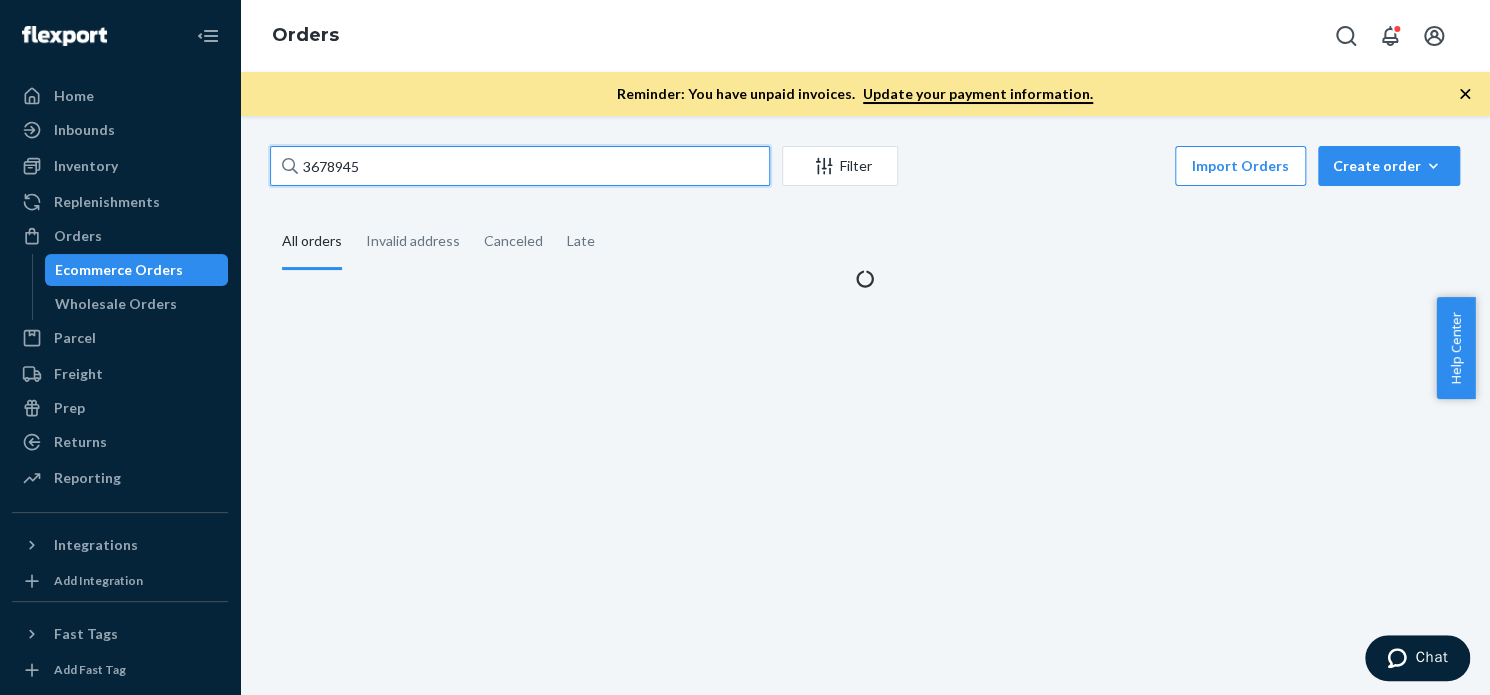click on "3678945" at bounding box center (520, 166) 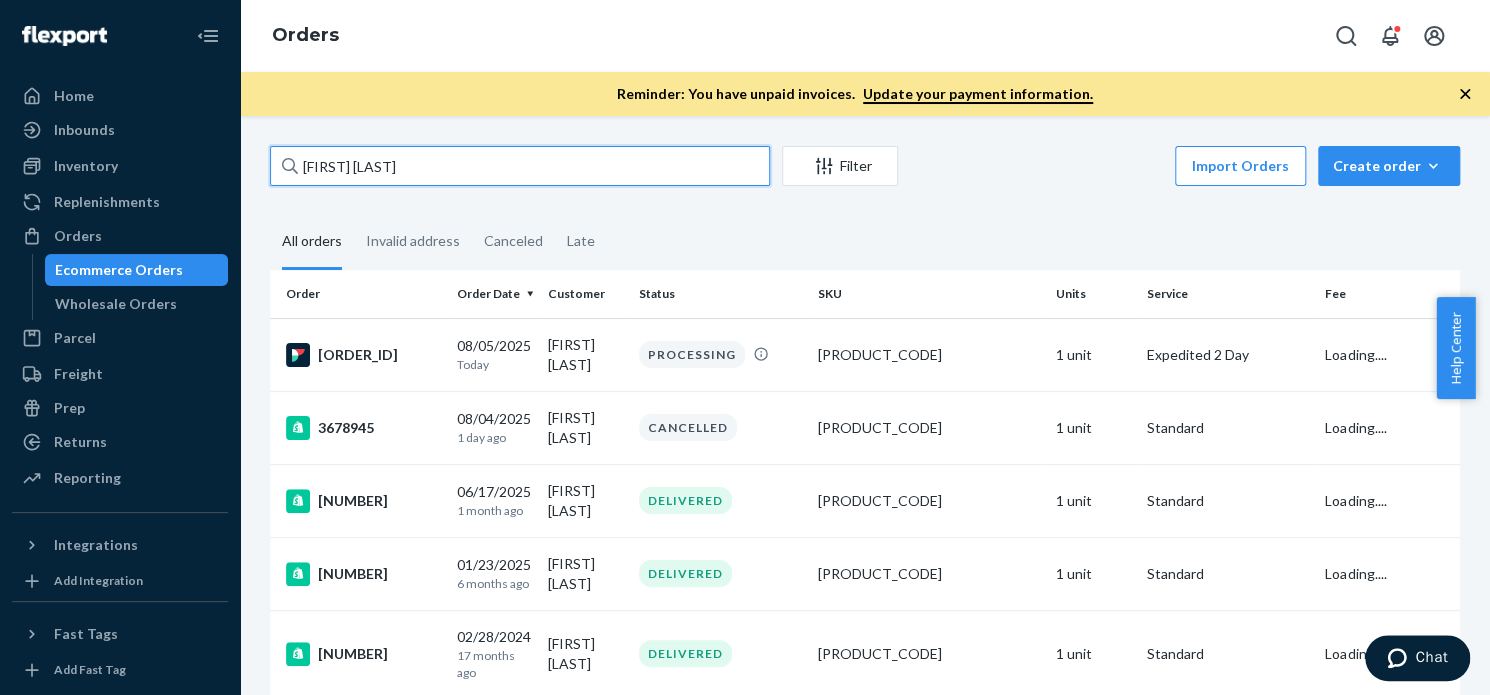 type on "Joe Cotter" 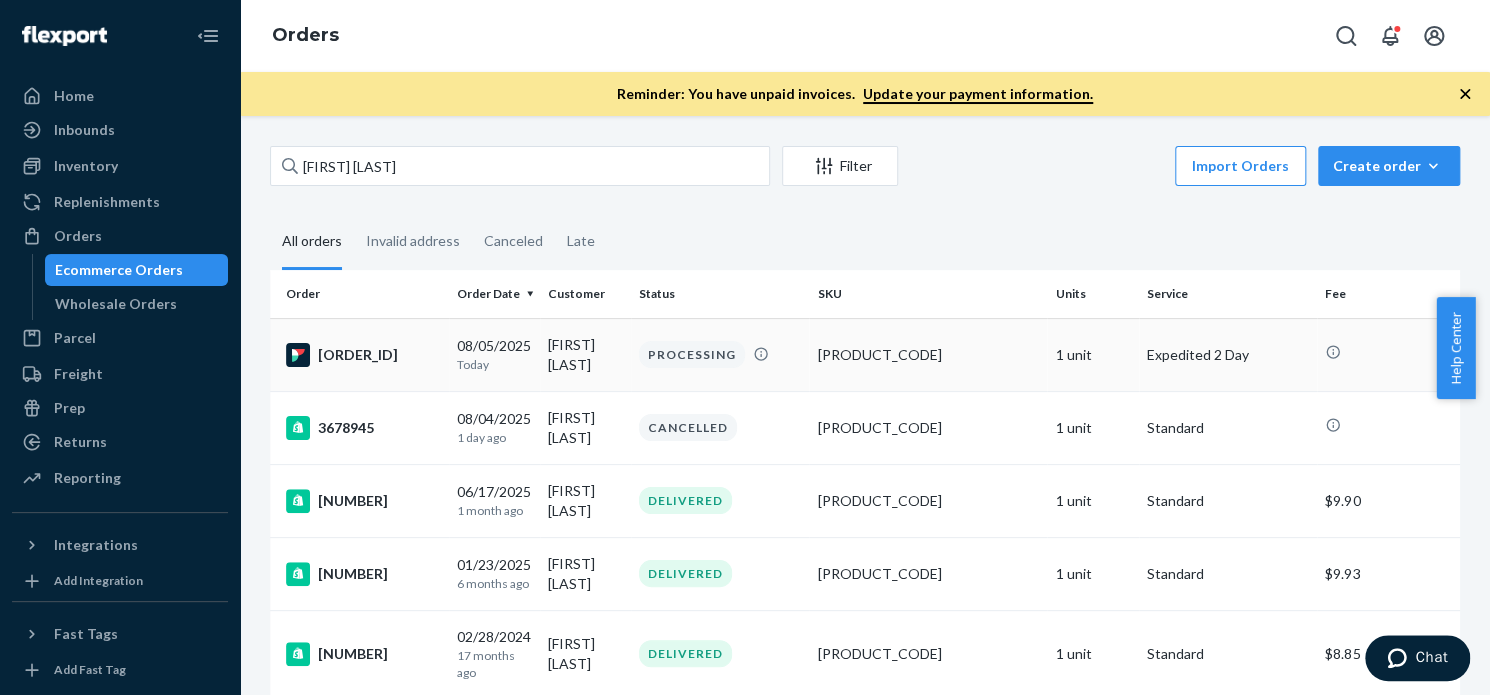 click on "SJI4WUCVEX" at bounding box center (363, 355) 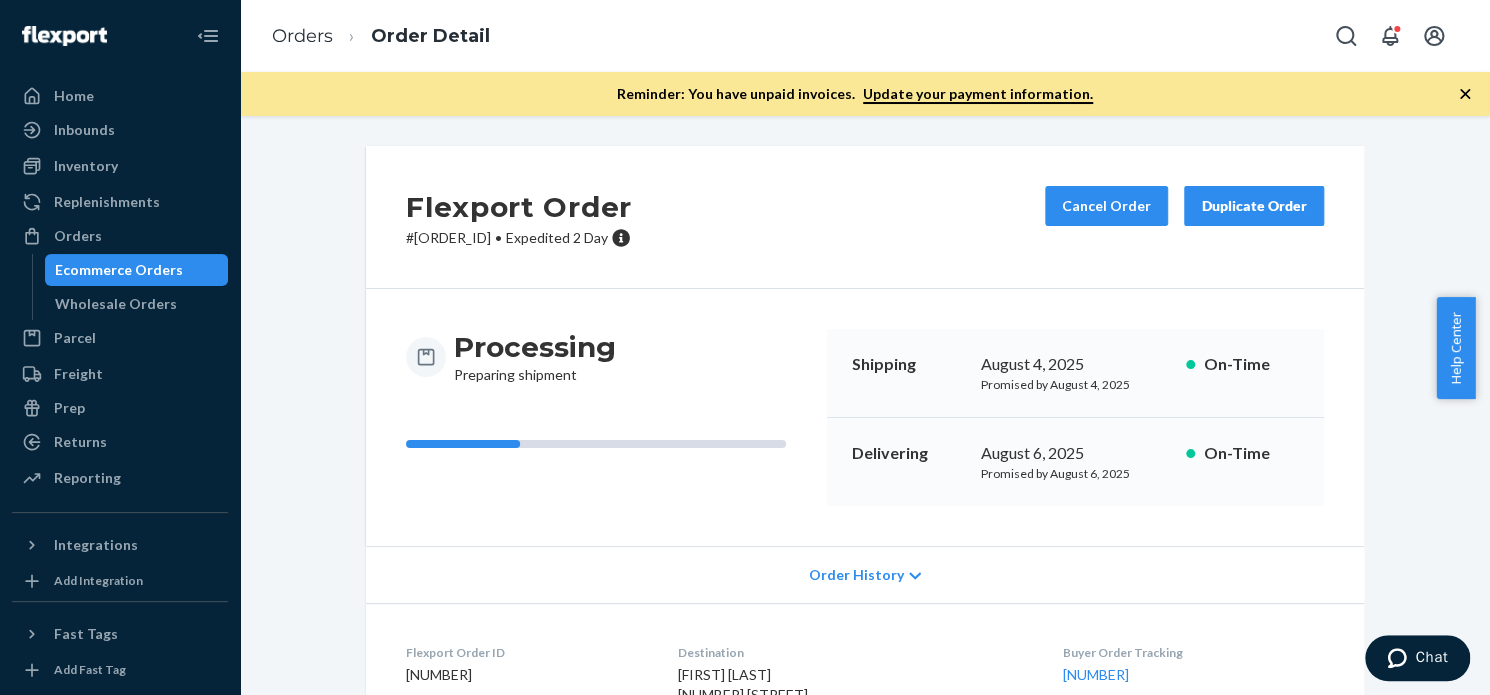 click on "# SJI4WUCVEX • Expedited 2 Day" at bounding box center [519, 238] 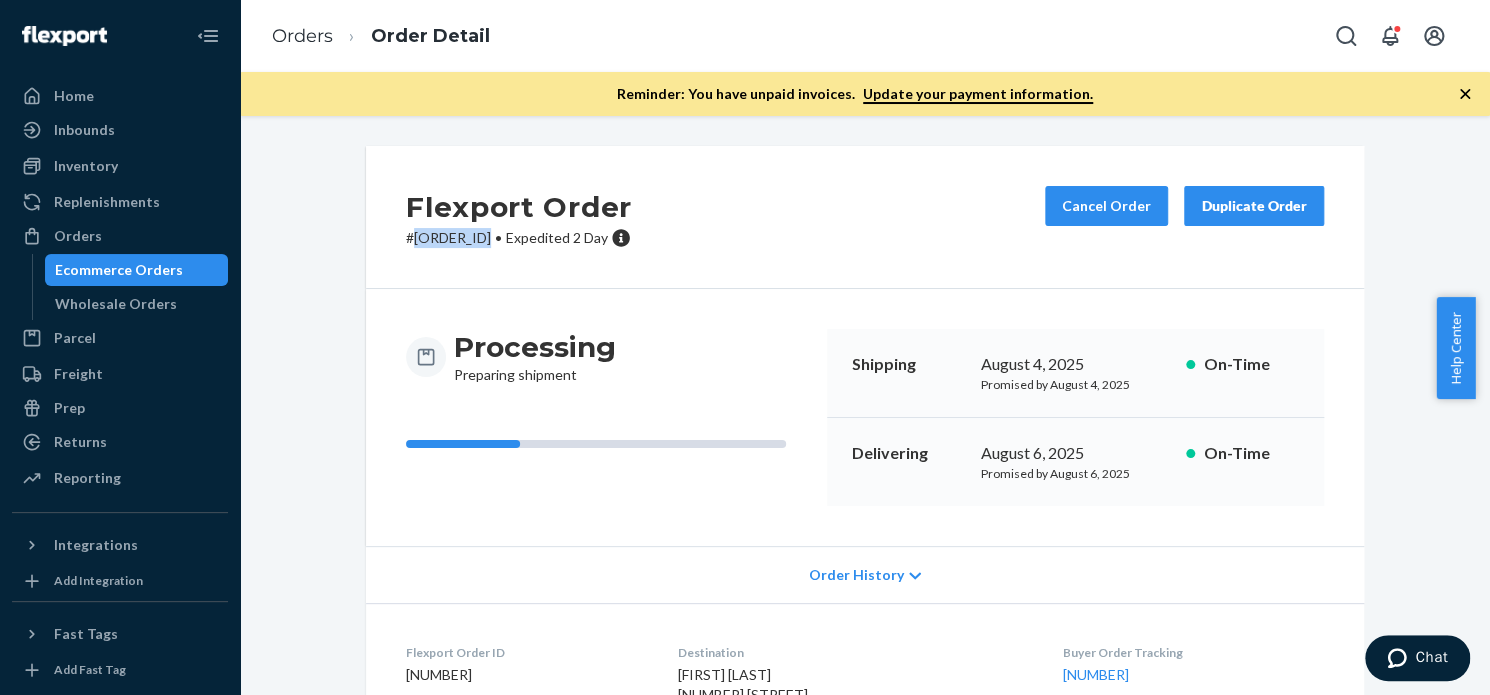 click on "Flexport Order # SJI4WUCVEX • Expedited 2 Day Cancel Order Duplicate Order" at bounding box center [865, 217] 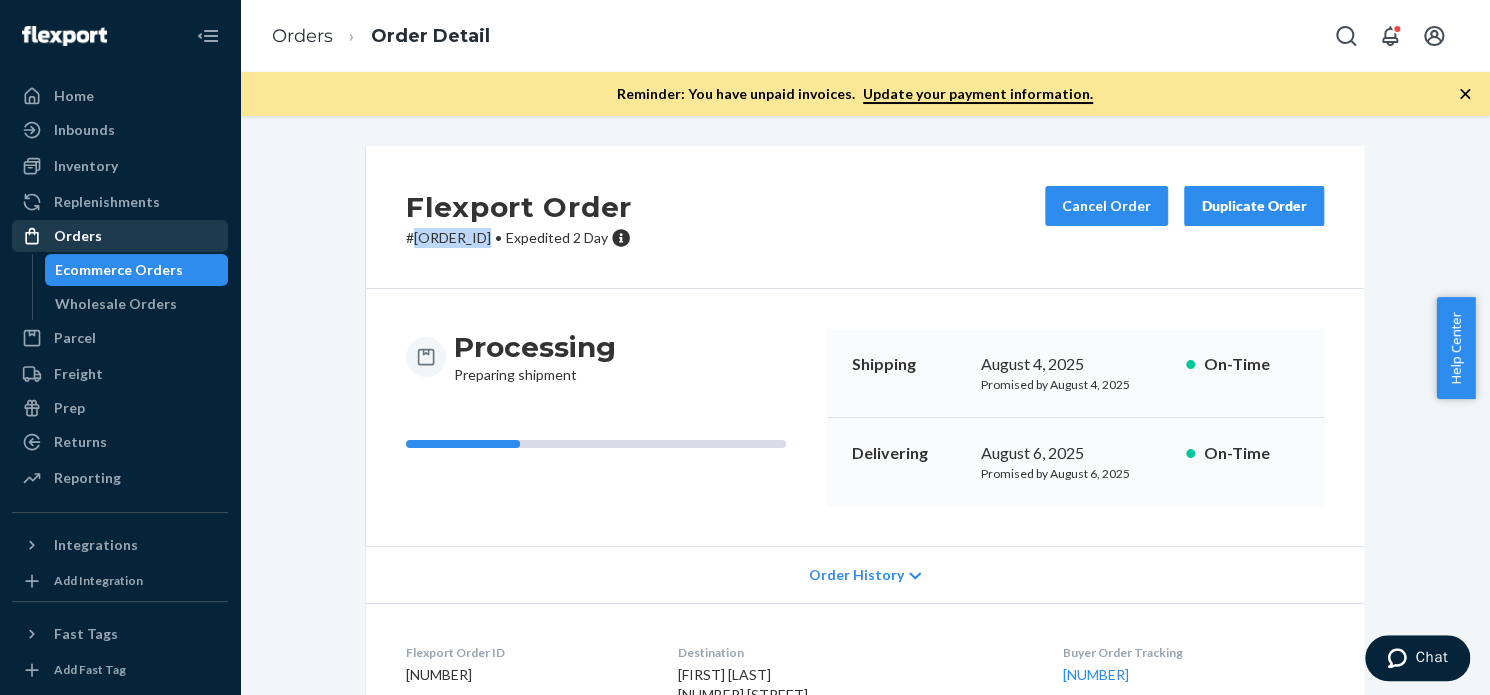 click on "Orders" at bounding box center [120, 236] 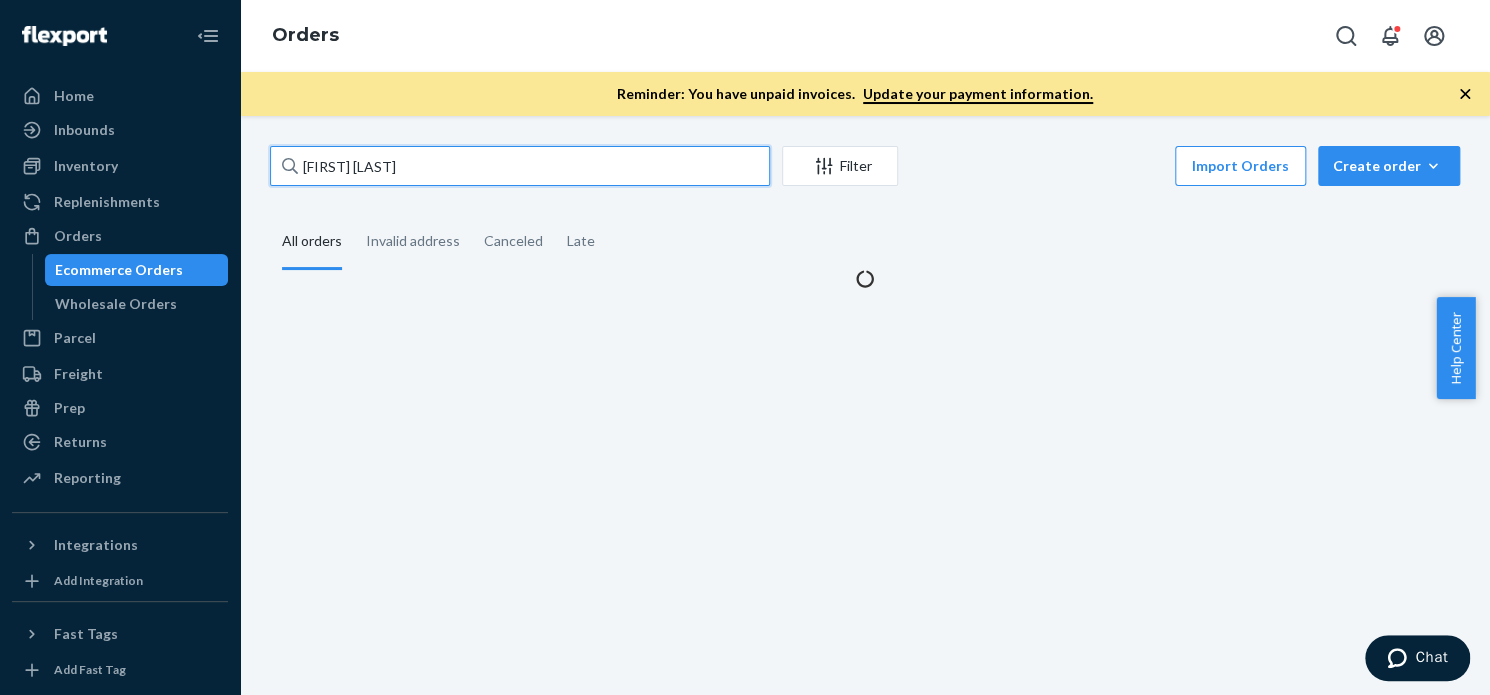 click on "Joe Cotter" at bounding box center [520, 166] 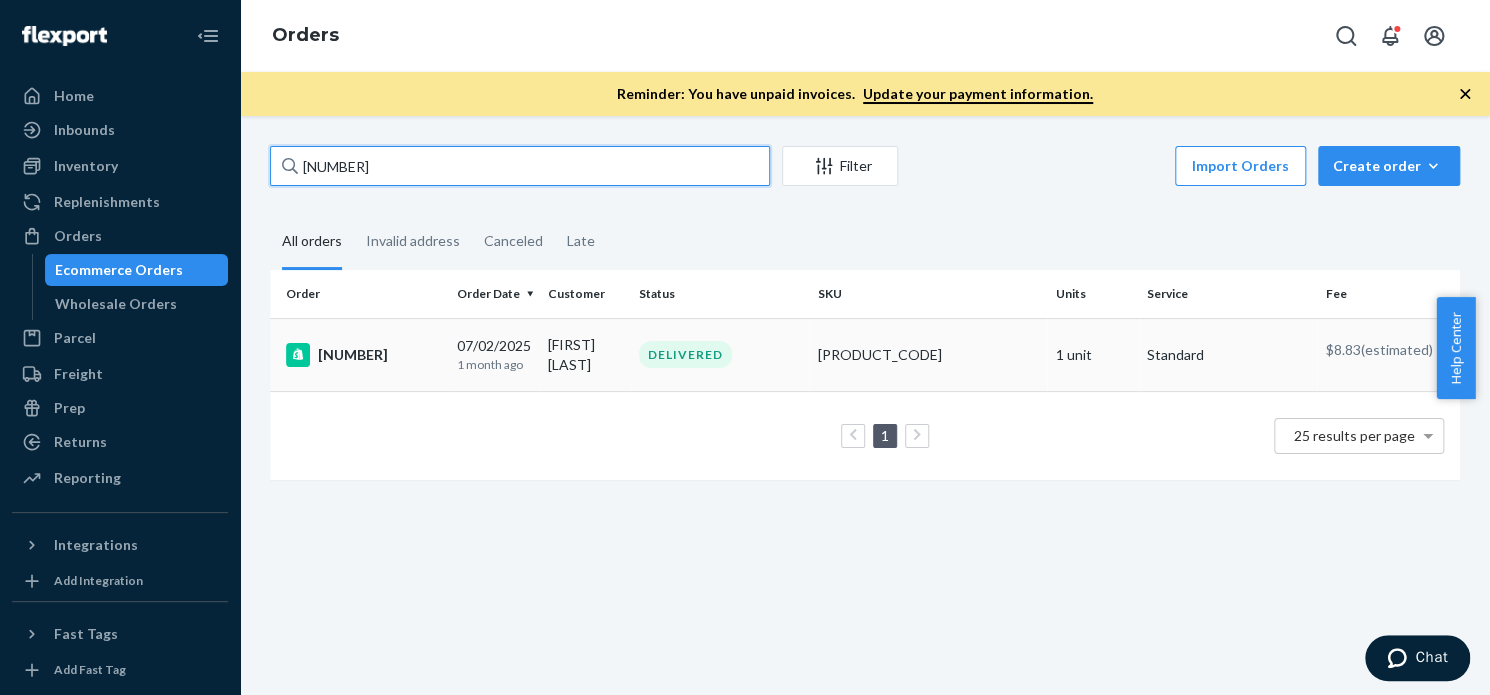 type on "3628004" 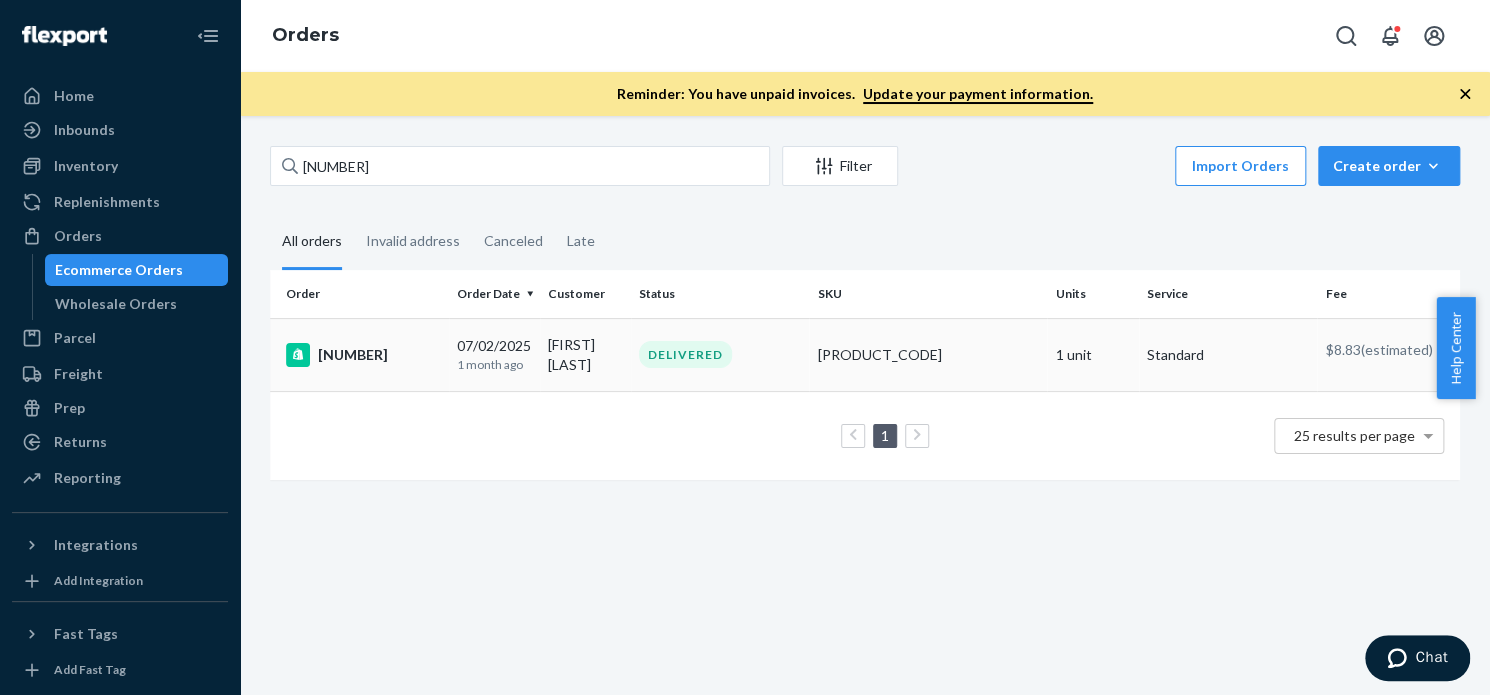click on "3628004" at bounding box center (363, 355) 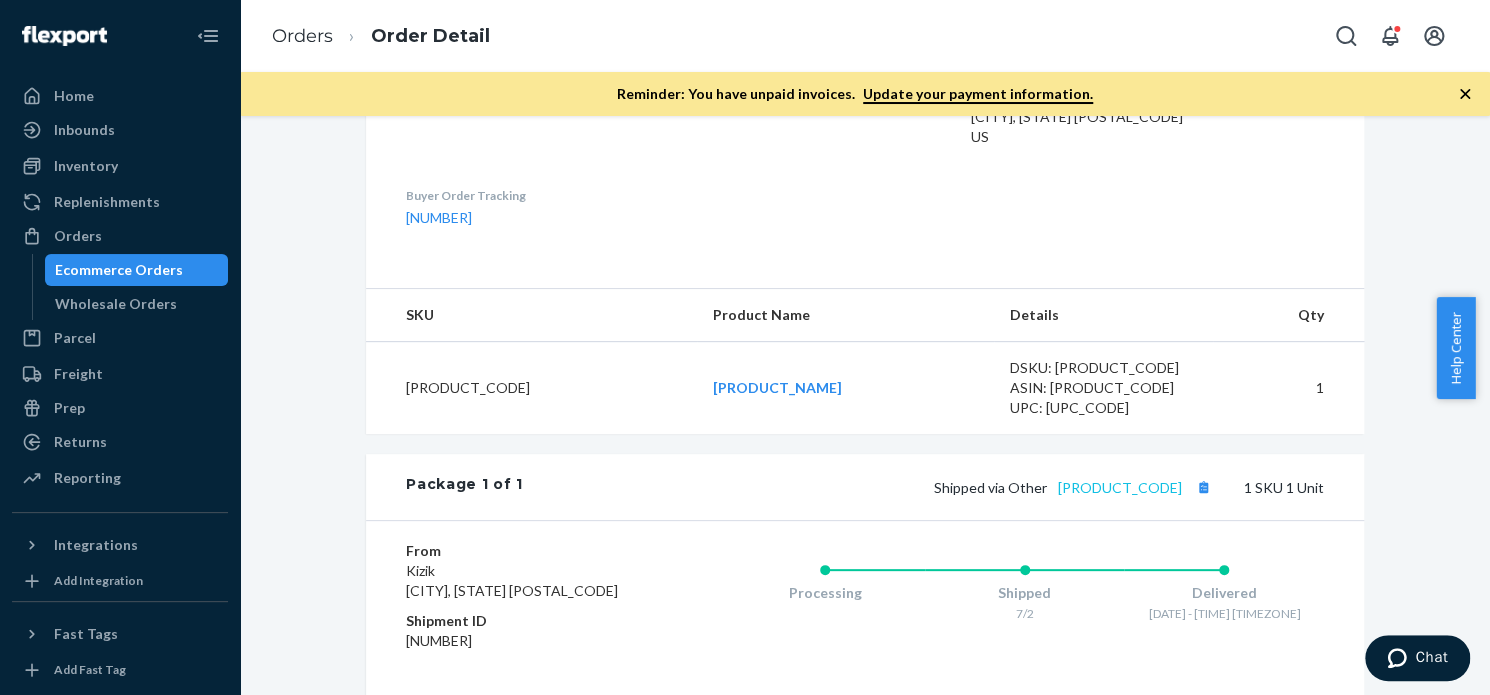 scroll, scrollTop: 619, scrollLeft: 0, axis: vertical 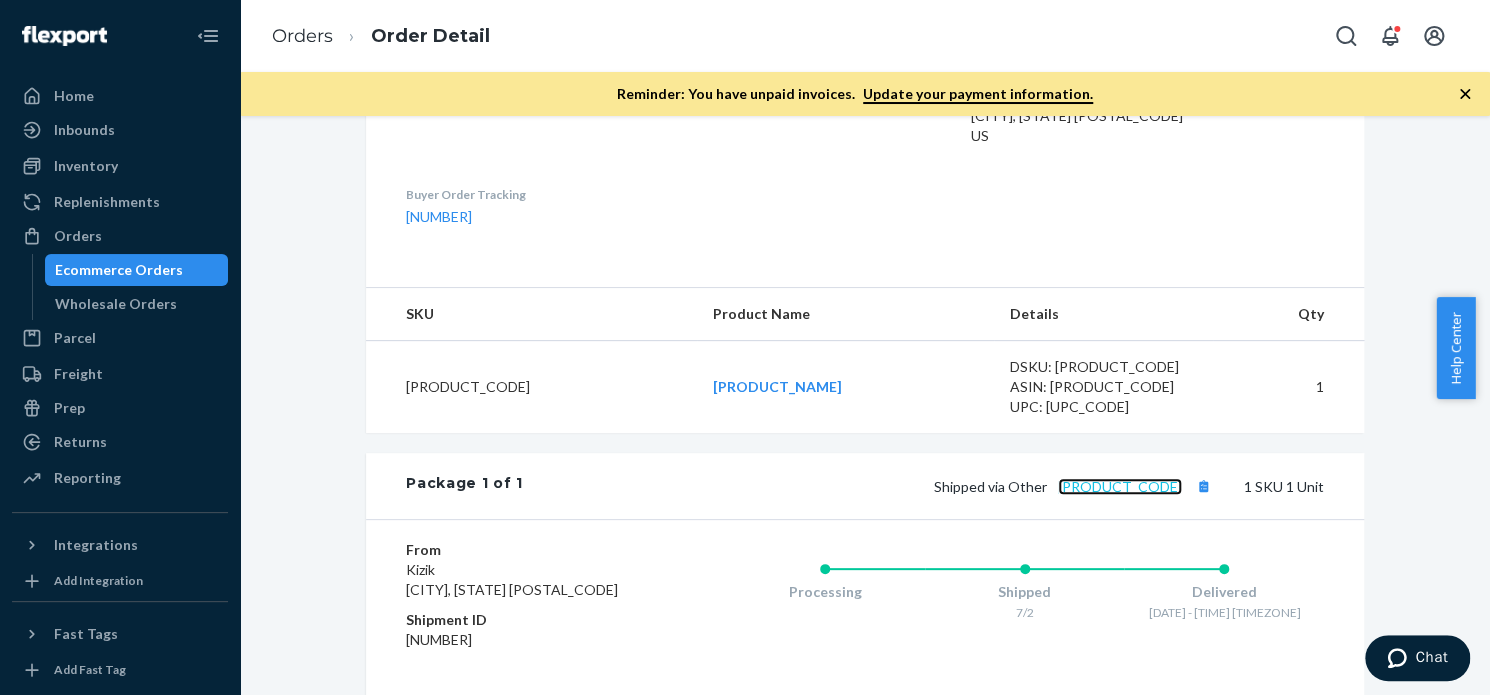 click on "vgc57nl9gpkp" at bounding box center [1120, 486] 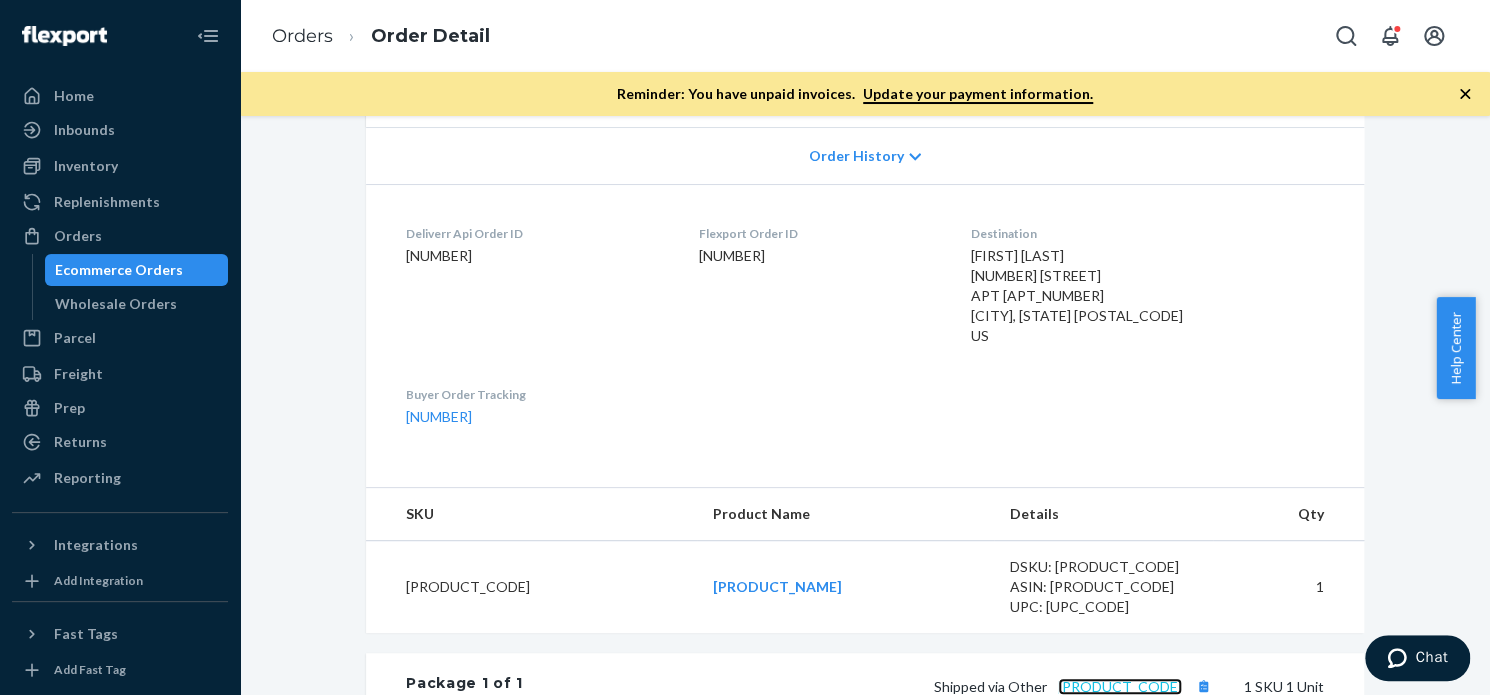 scroll, scrollTop: 452, scrollLeft: 0, axis: vertical 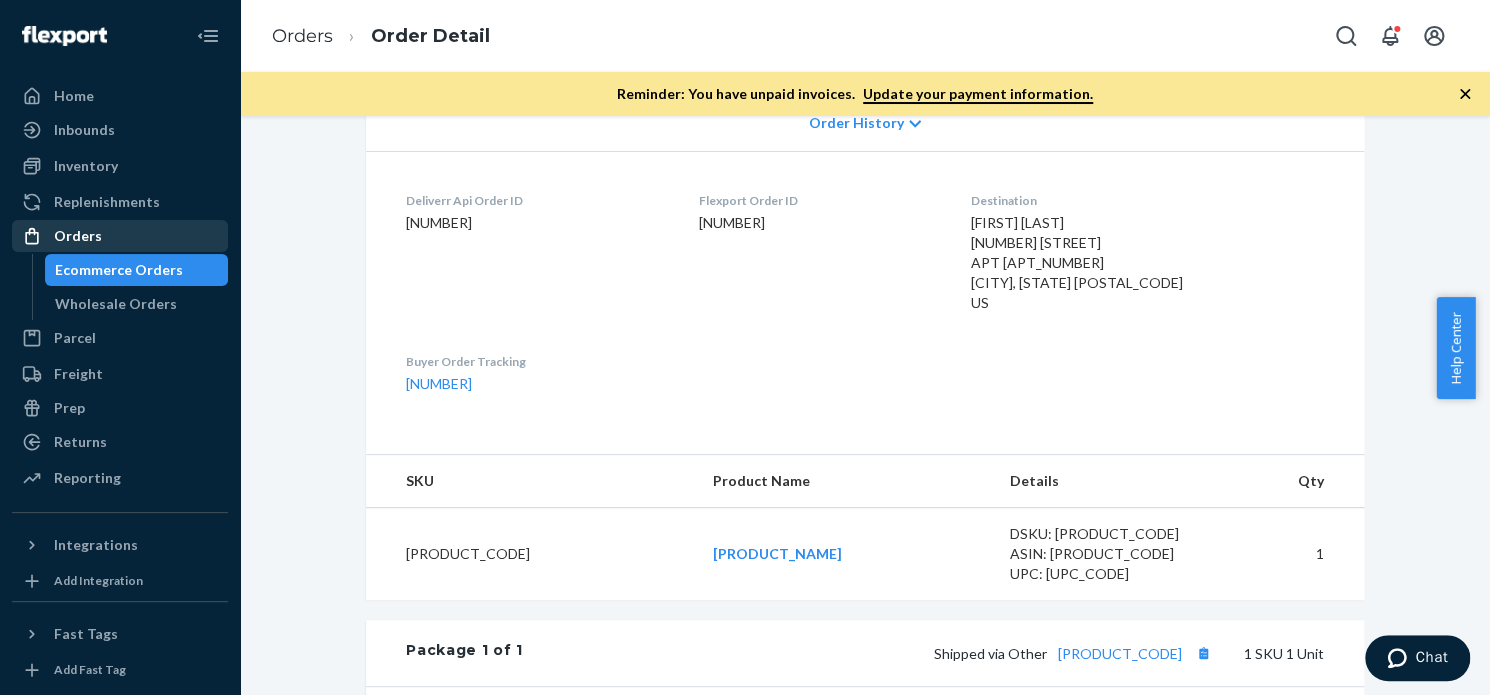click on "Orders" at bounding box center [78, 236] 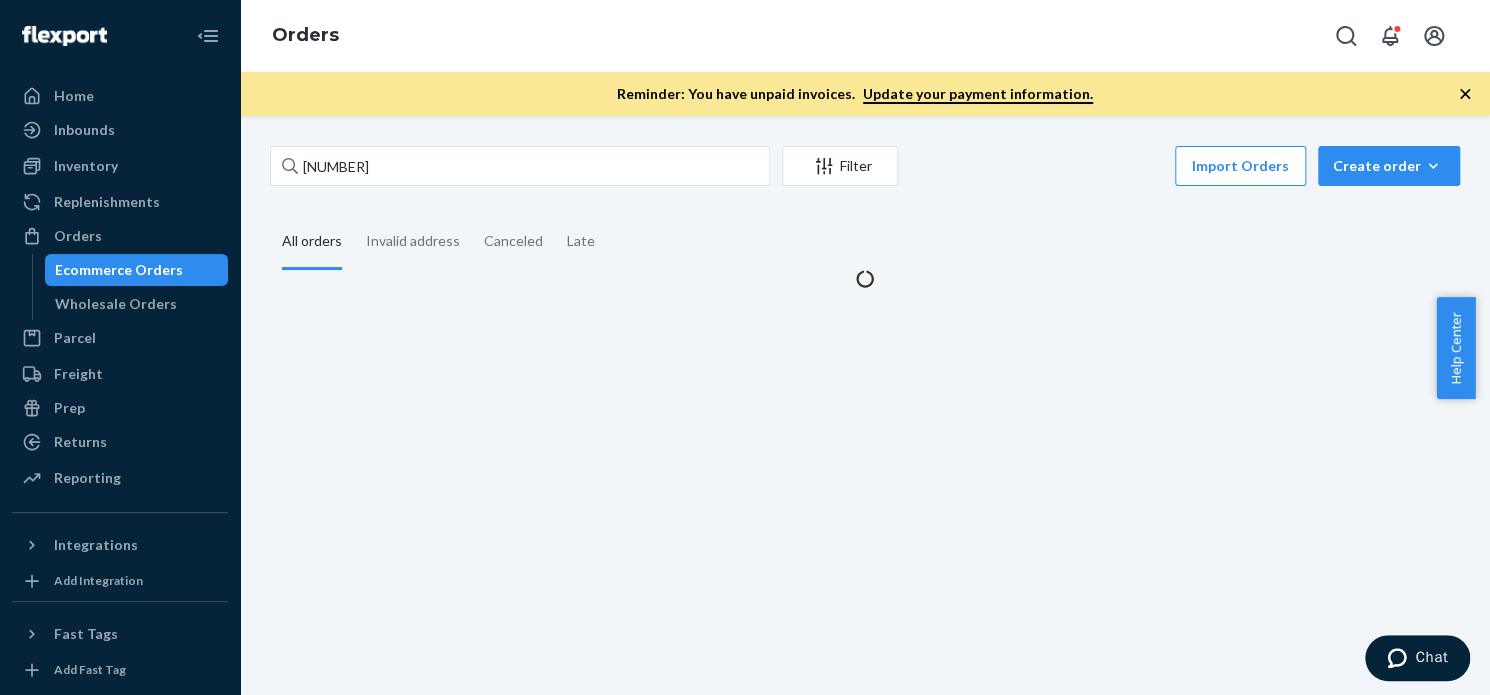 scroll, scrollTop: 0, scrollLeft: 0, axis: both 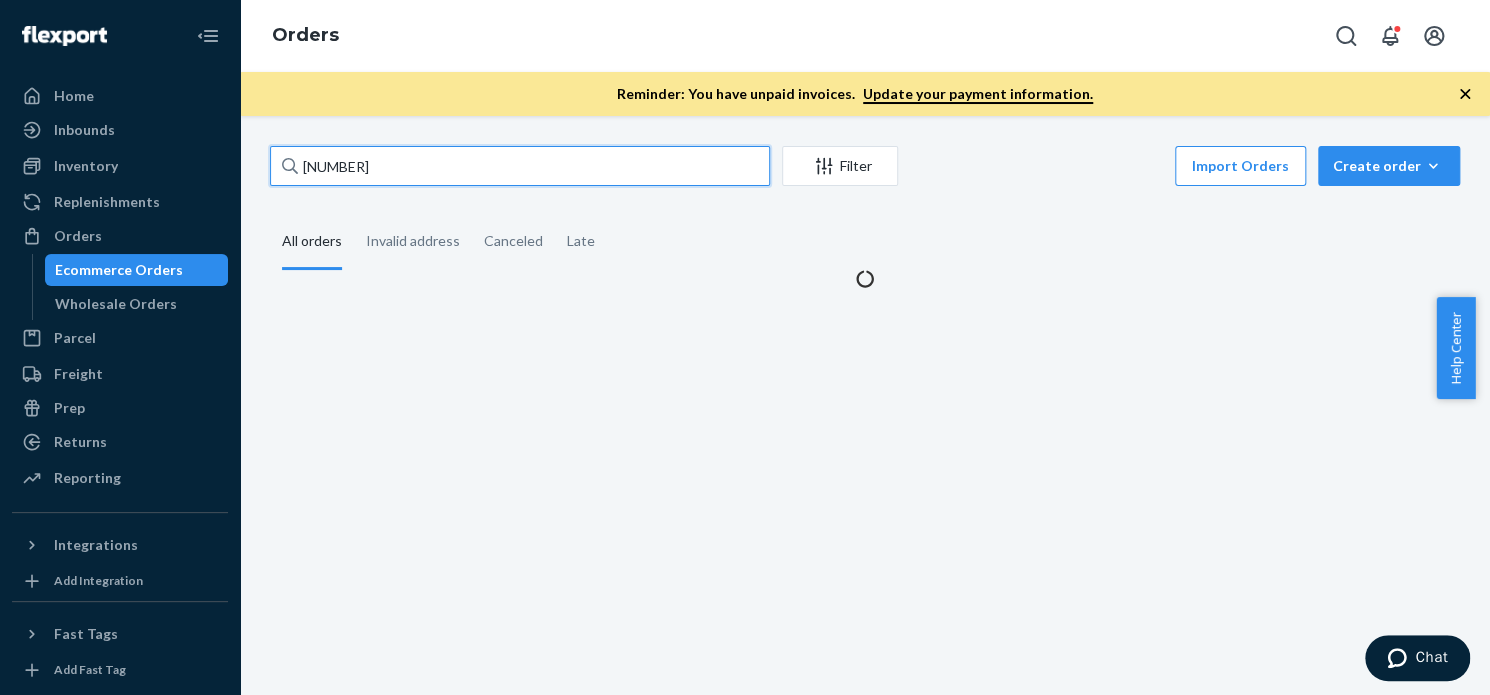 click on "3628004" at bounding box center (520, 166) 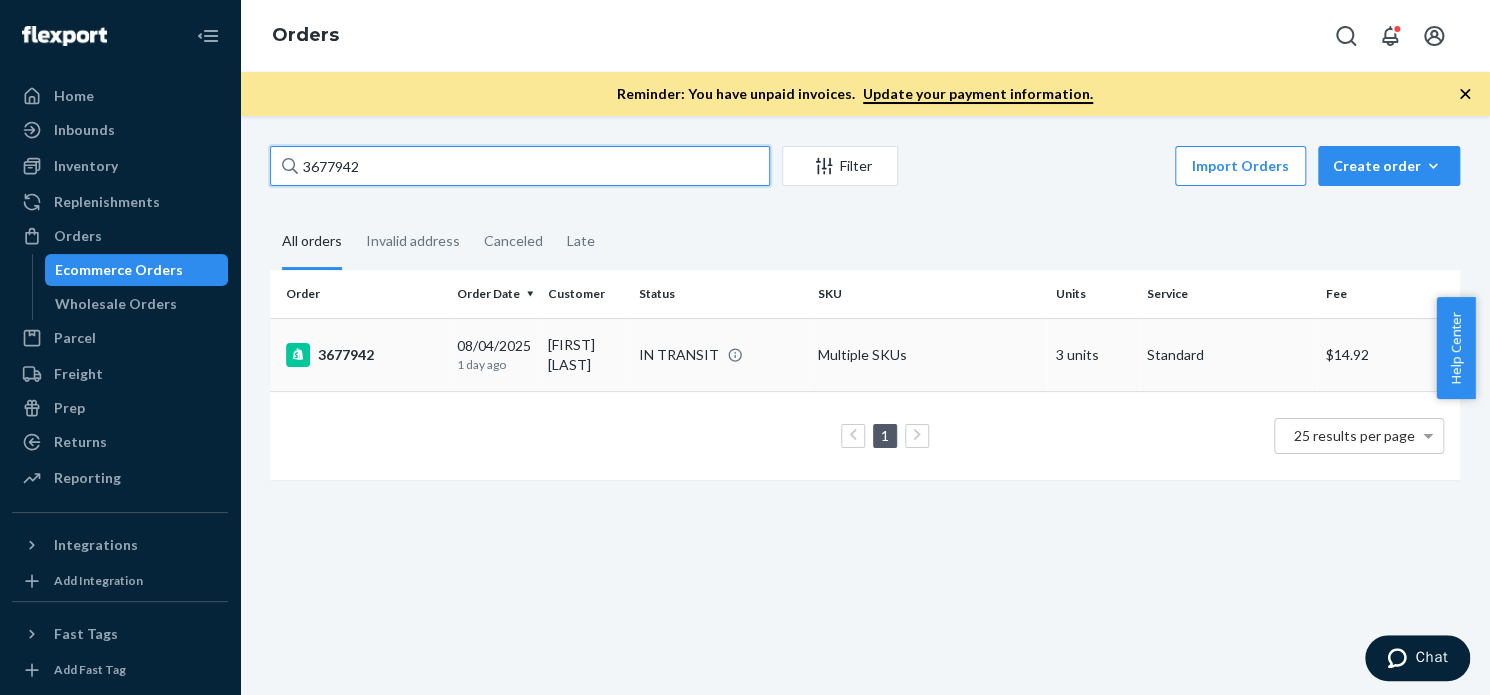 type on "3677942" 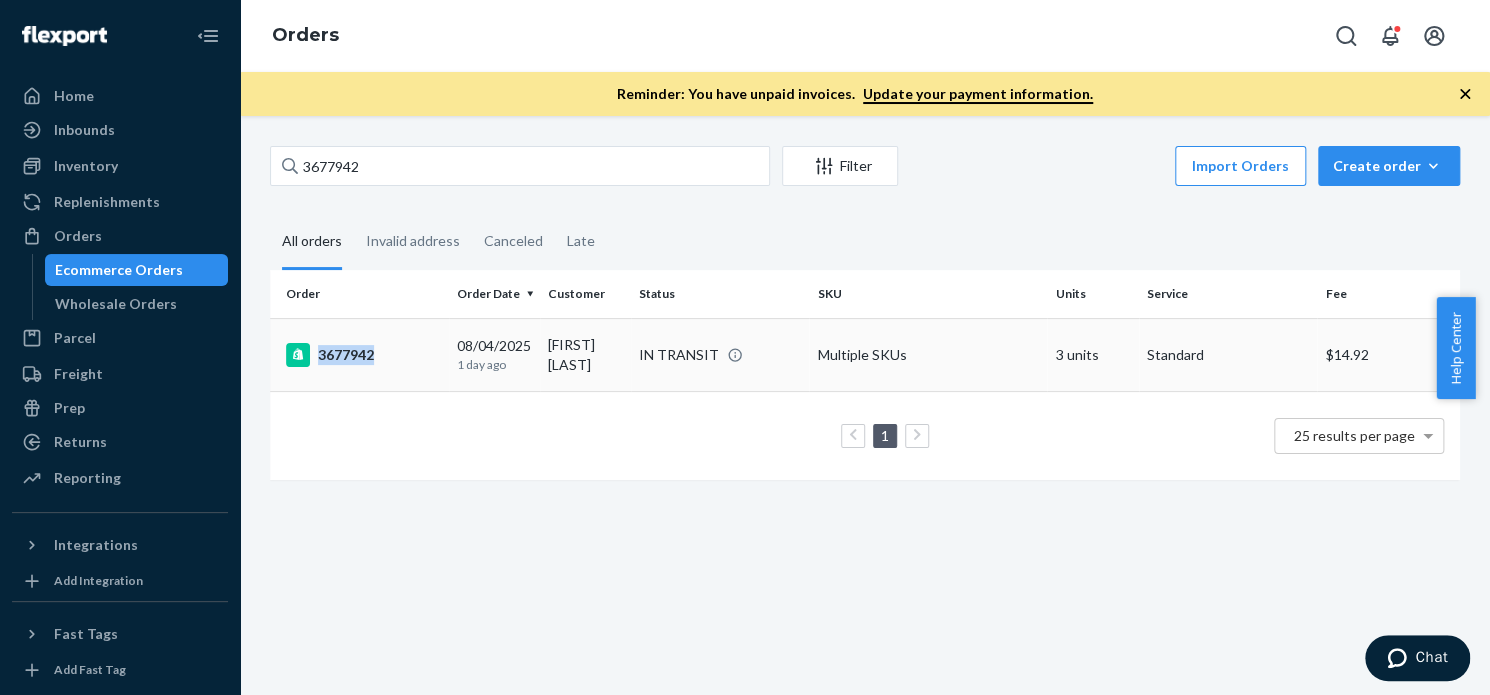 click on "3677942" at bounding box center [363, 355] 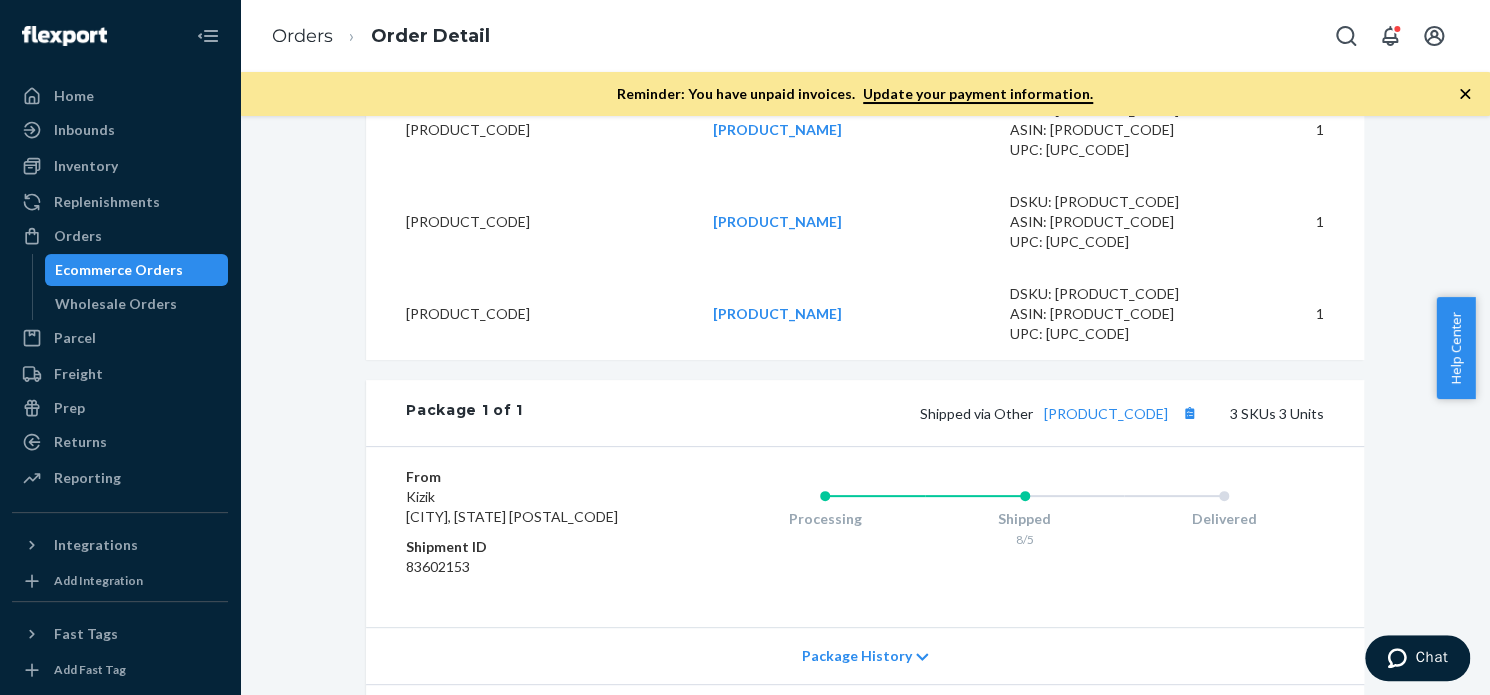 scroll, scrollTop: 914, scrollLeft: 0, axis: vertical 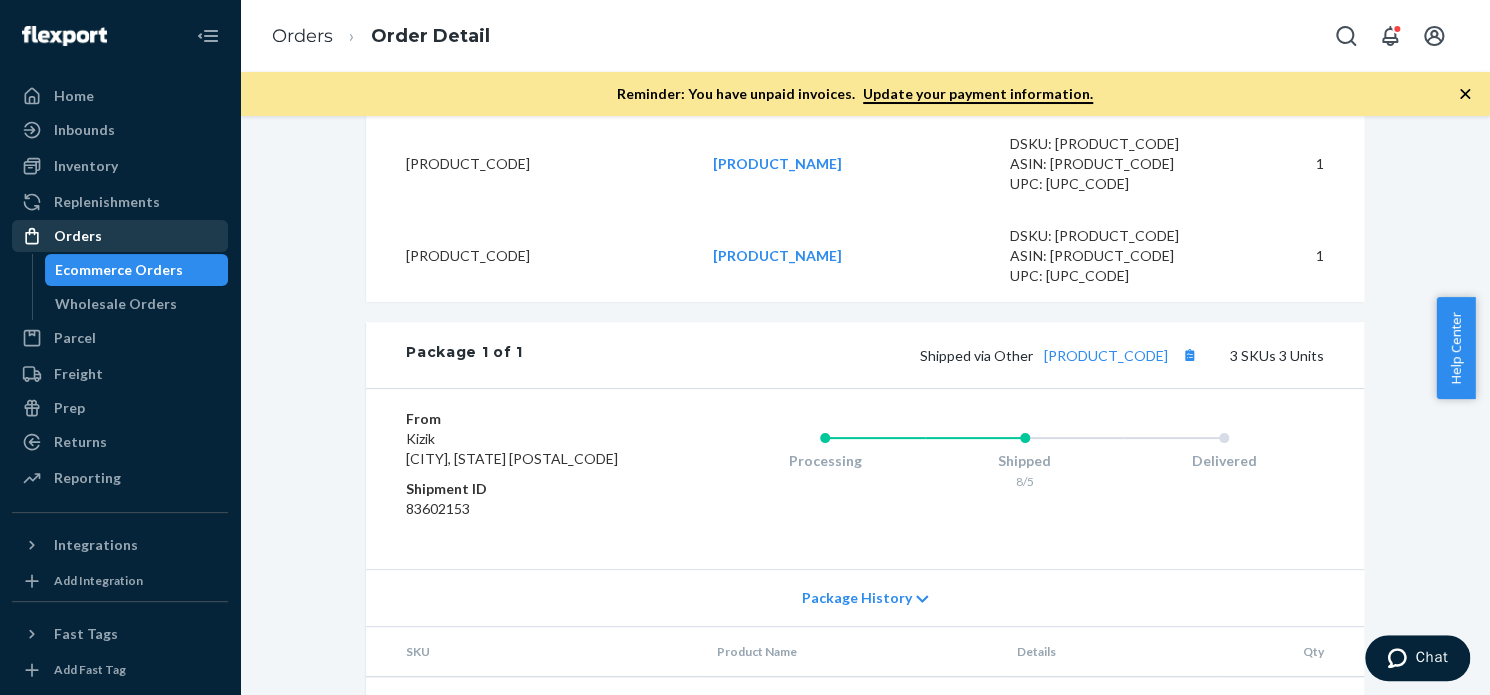 click on "Orders" at bounding box center [120, 236] 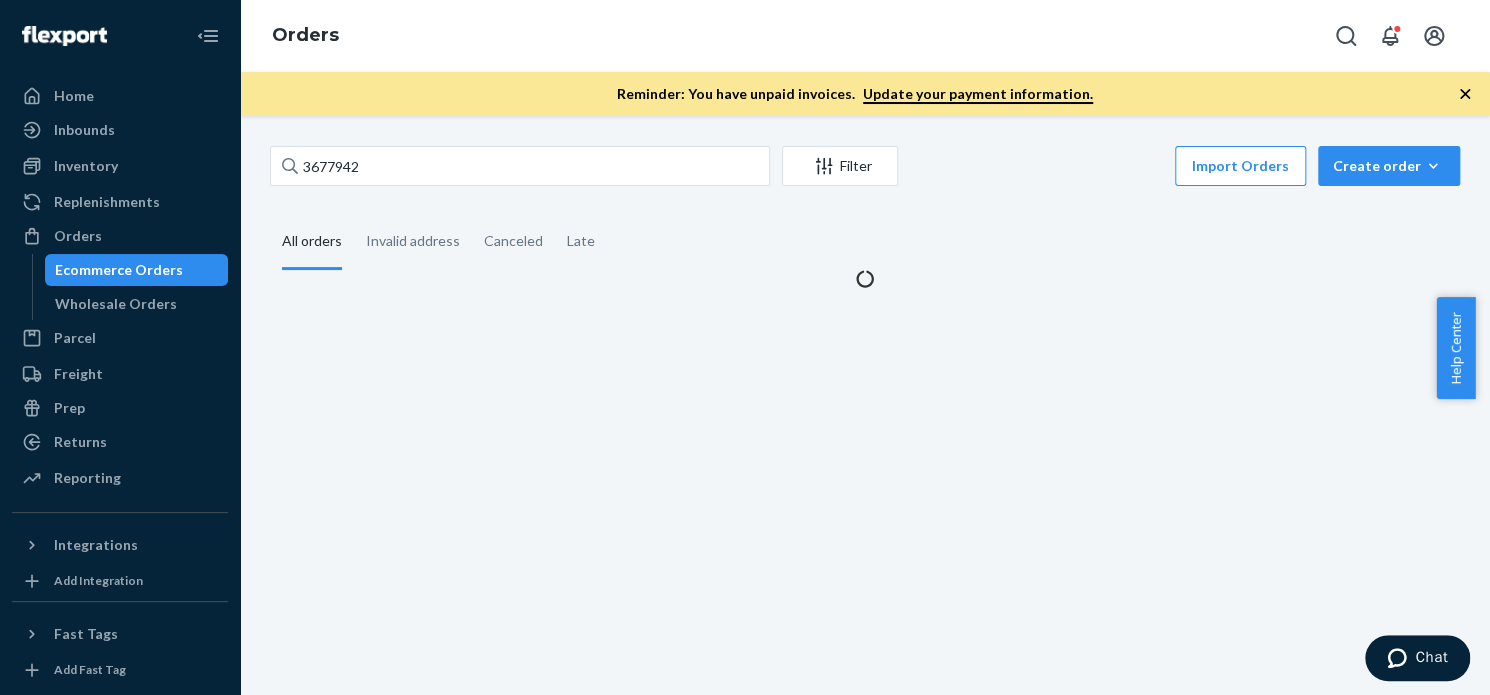 scroll, scrollTop: 0, scrollLeft: 0, axis: both 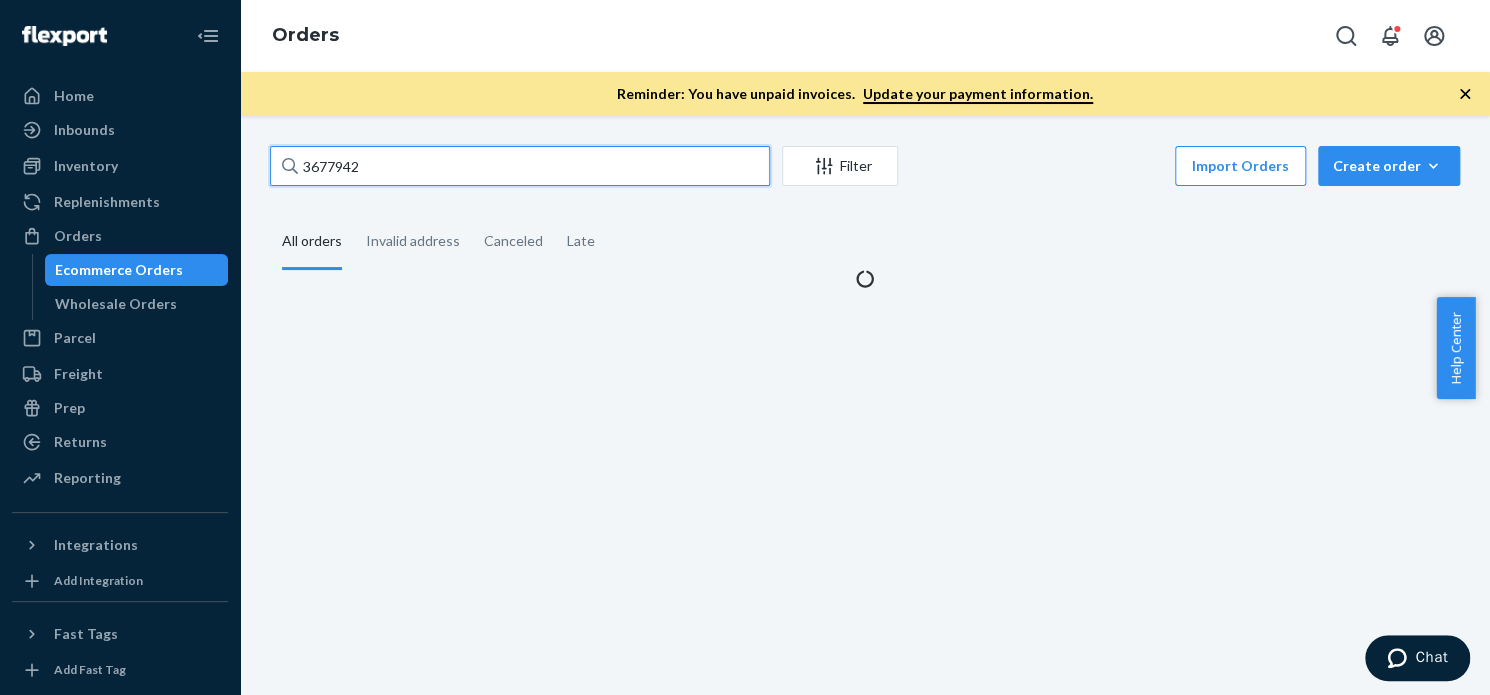 click on "3677942" at bounding box center (520, 166) 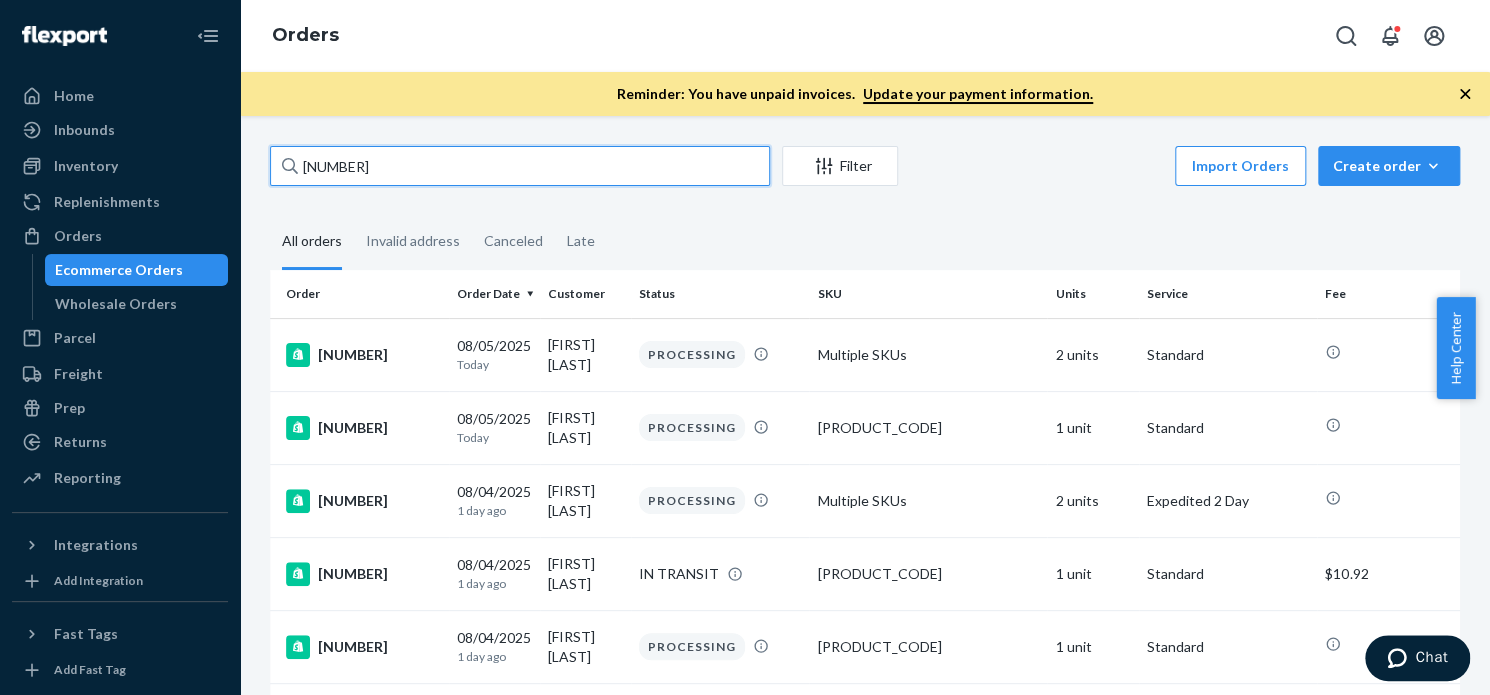click on "3679317" at bounding box center [520, 166] 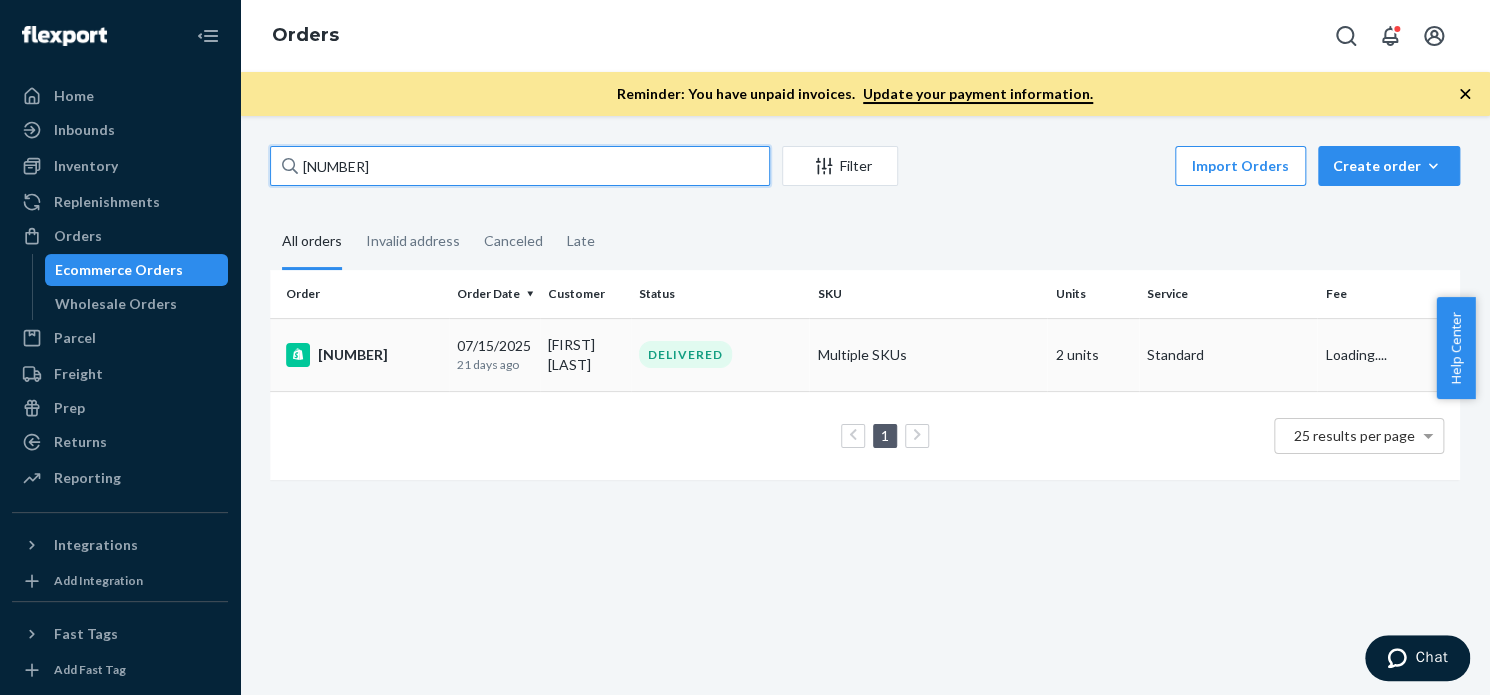 type on "3649463" 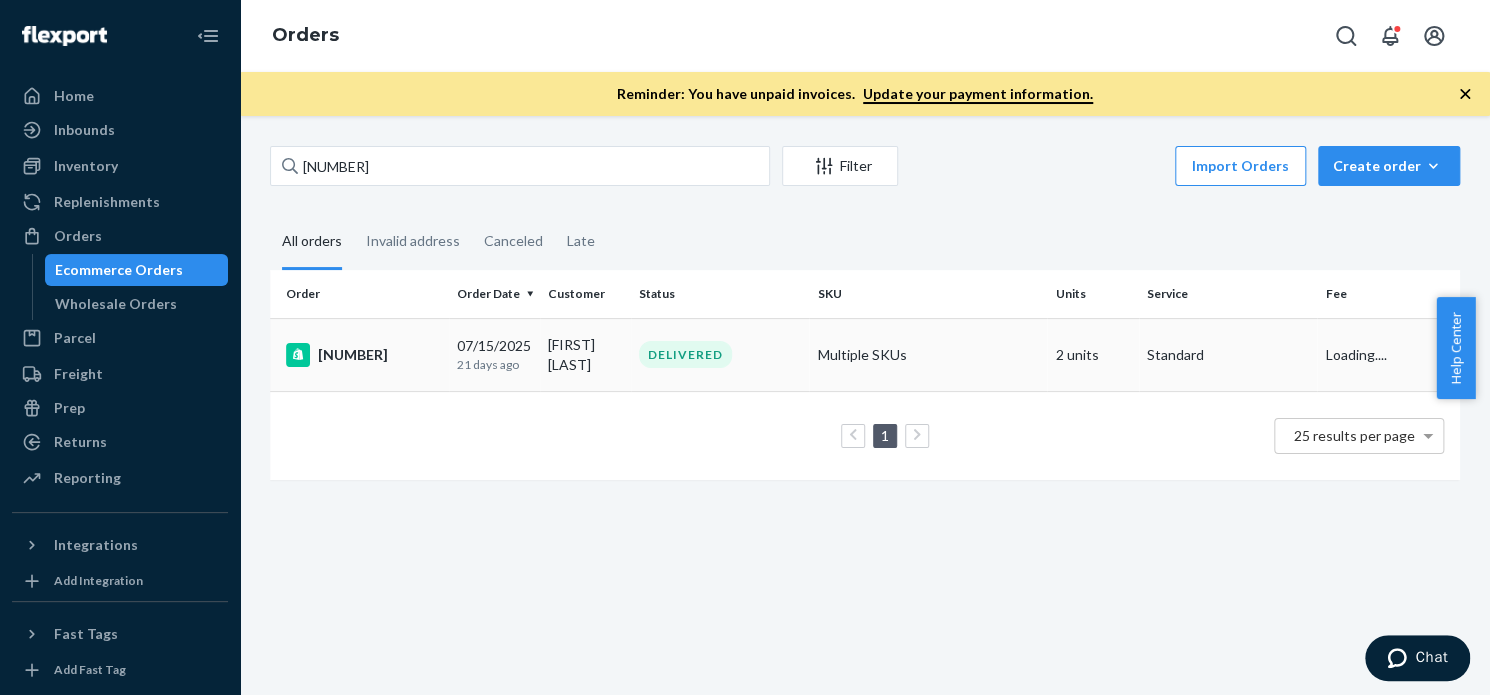 click on "3649463" at bounding box center [359, 354] 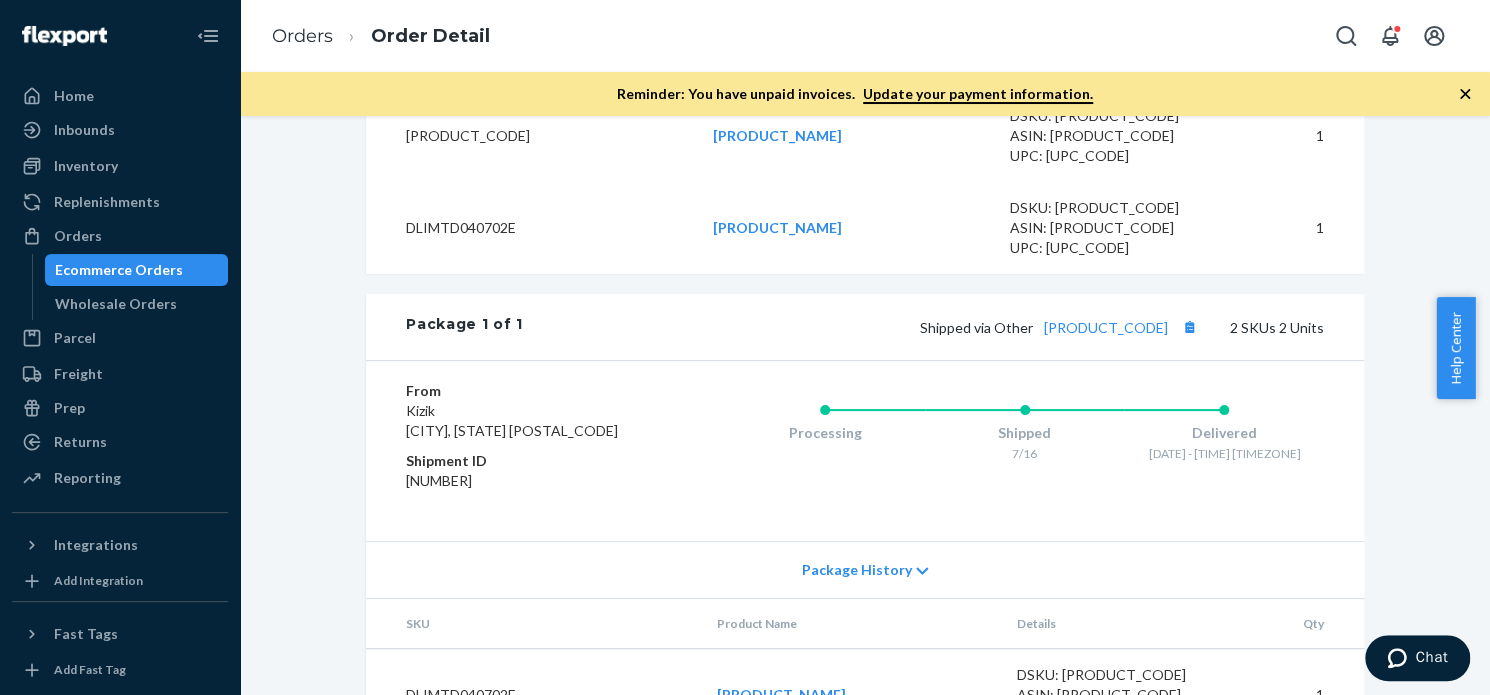 scroll, scrollTop: 1010, scrollLeft: 0, axis: vertical 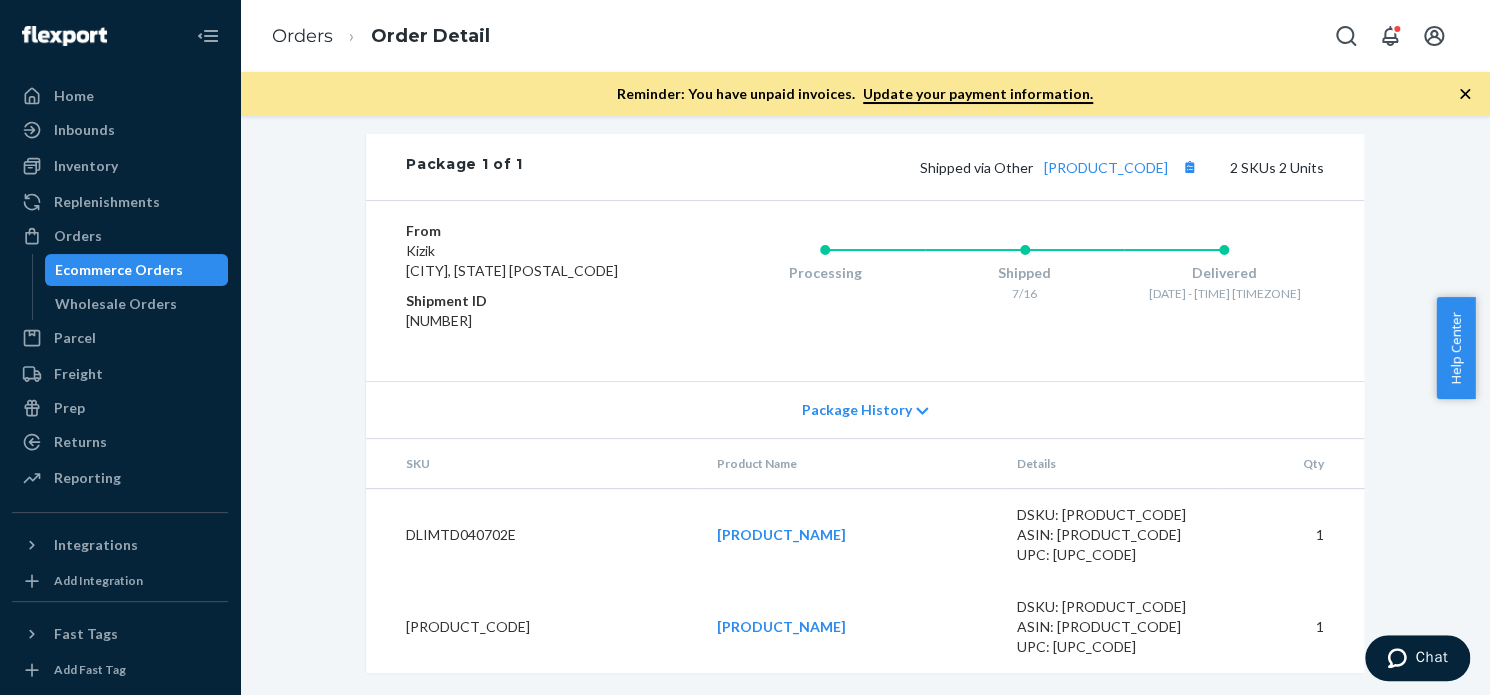 drag, startPoint x: 84, startPoint y: 239, endPoint x: 535, endPoint y: 144, distance: 460.89694 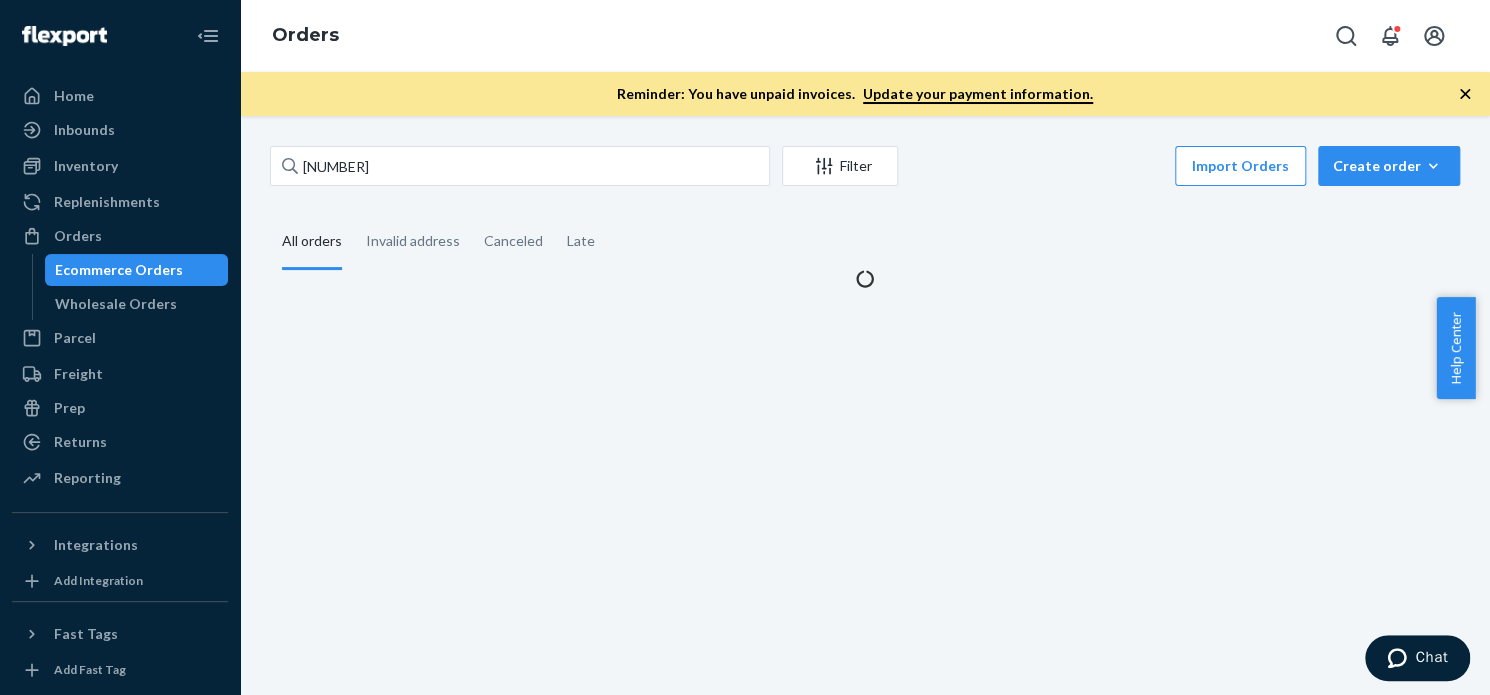 scroll, scrollTop: 0, scrollLeft: 0, axis: both 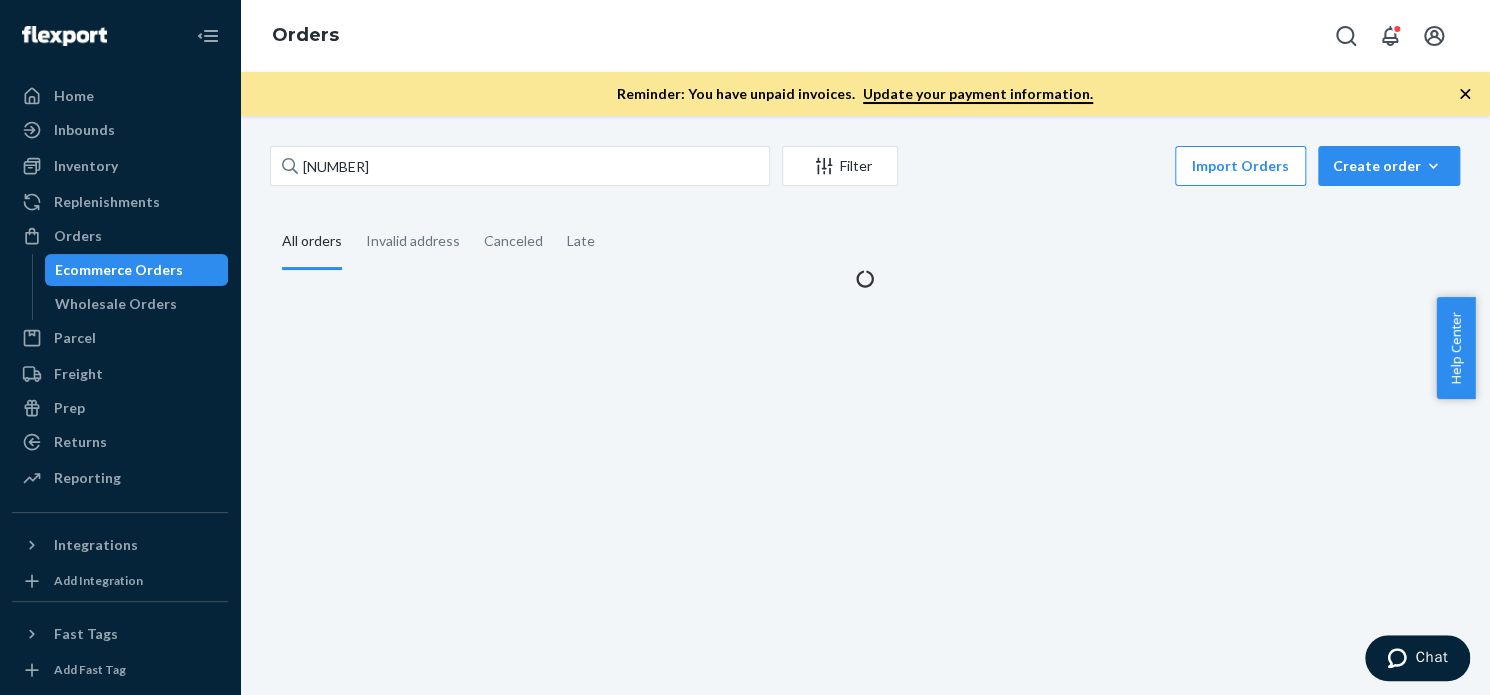 click on "3649463 Filter Import Orders Create order Ecommerce order Removal order All orders Invalid address Canceled Late" at bounding box center (865, 405) 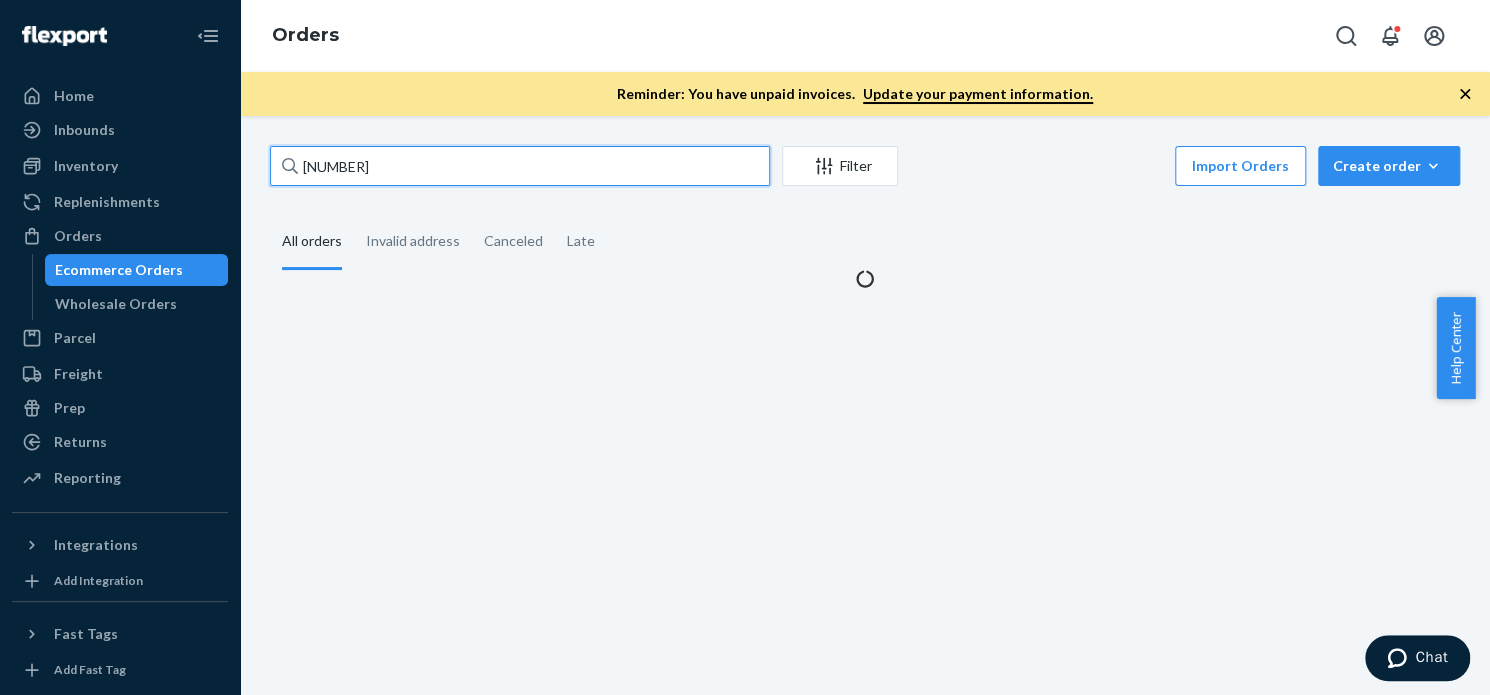 click on "3649463" at bounding box center [520, 166] 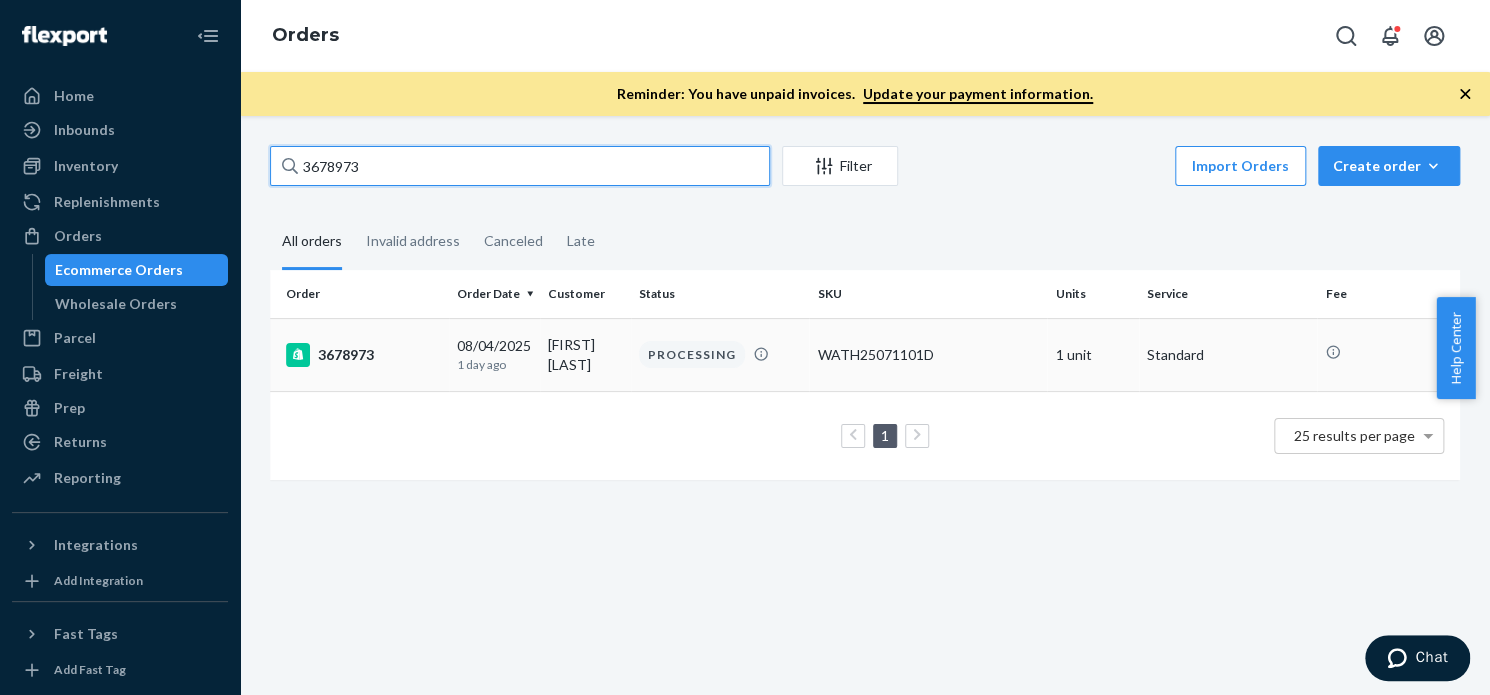 type on "3678973" 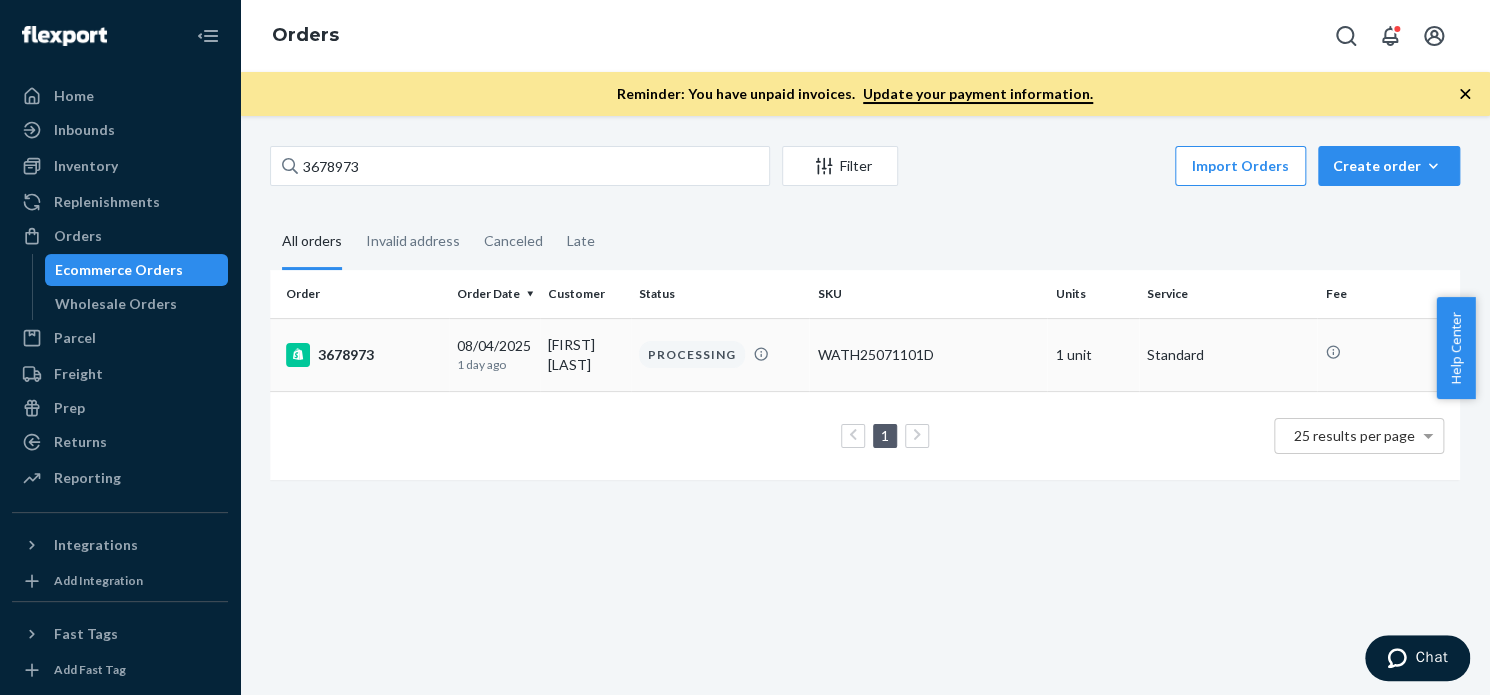 click on "3678973" at bounding box center [363, 355] 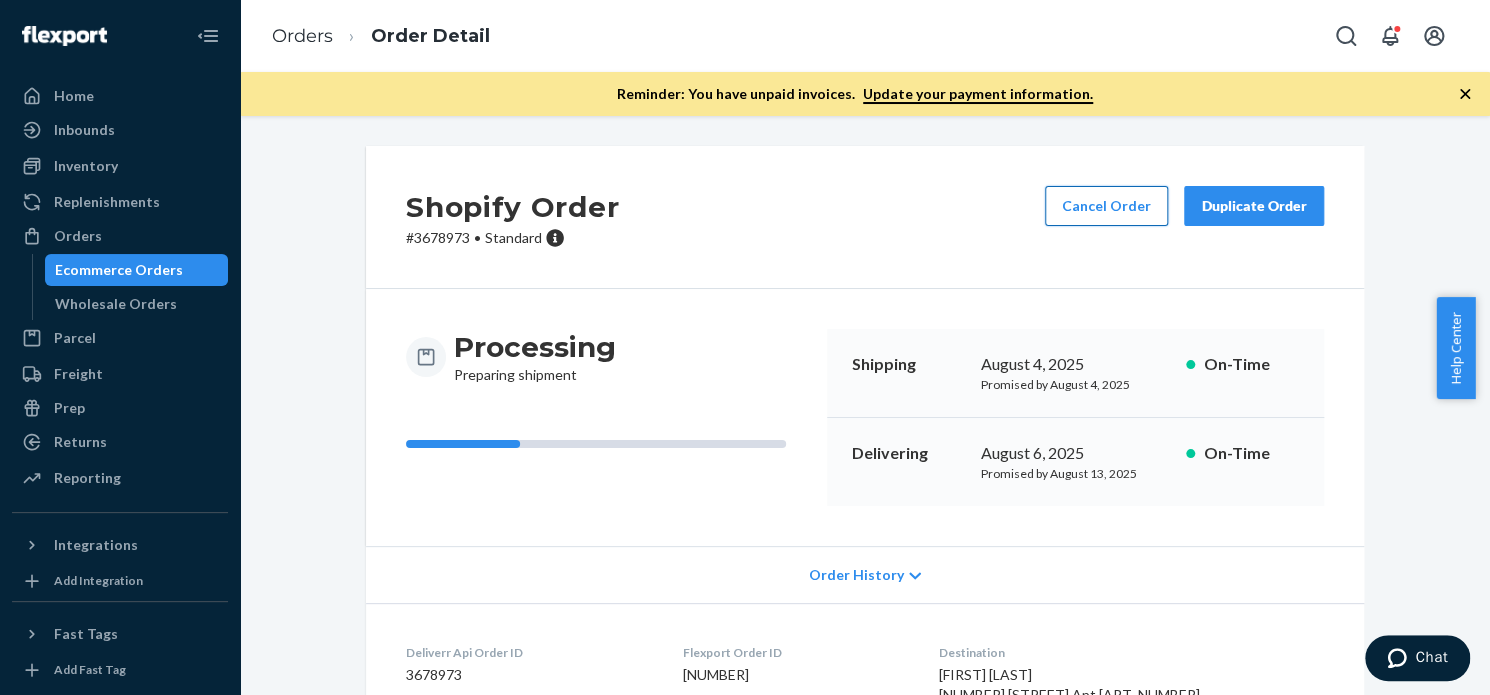 click on "Cancel Order" at bounding box center [1106, 206] 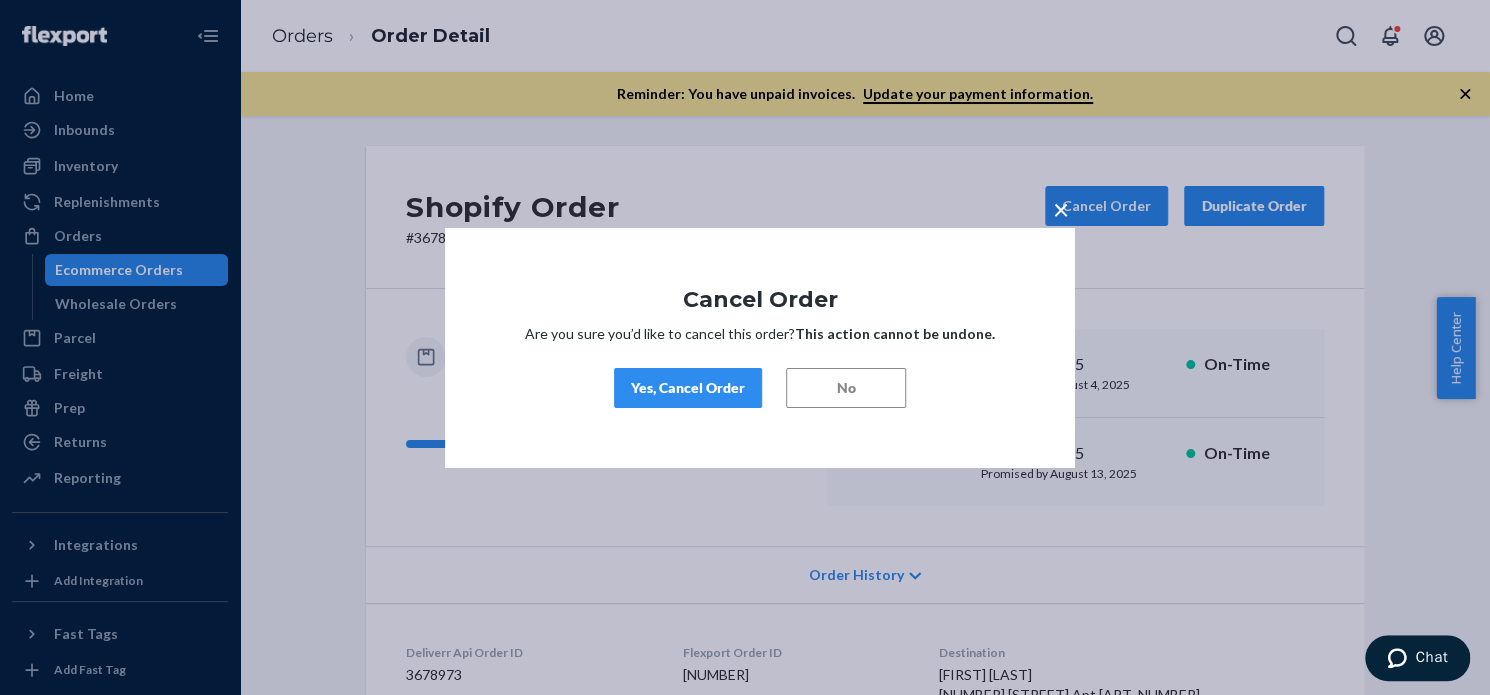 click on "Yes, Cancel Order" at bounding box center [688, 388] 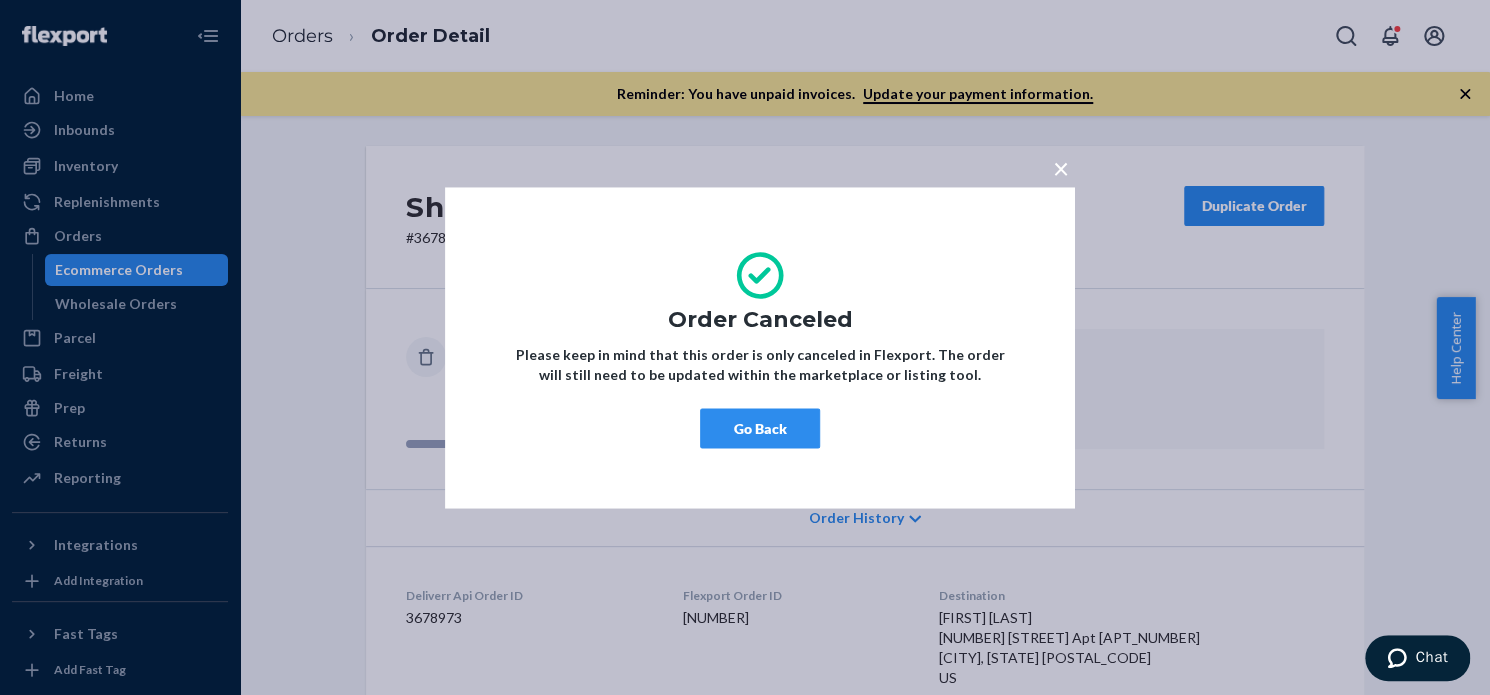 drag, startPoint x: 802, startPoint y: 436, endPoint x: 380, endPoint y: 7, distance: 601.76825 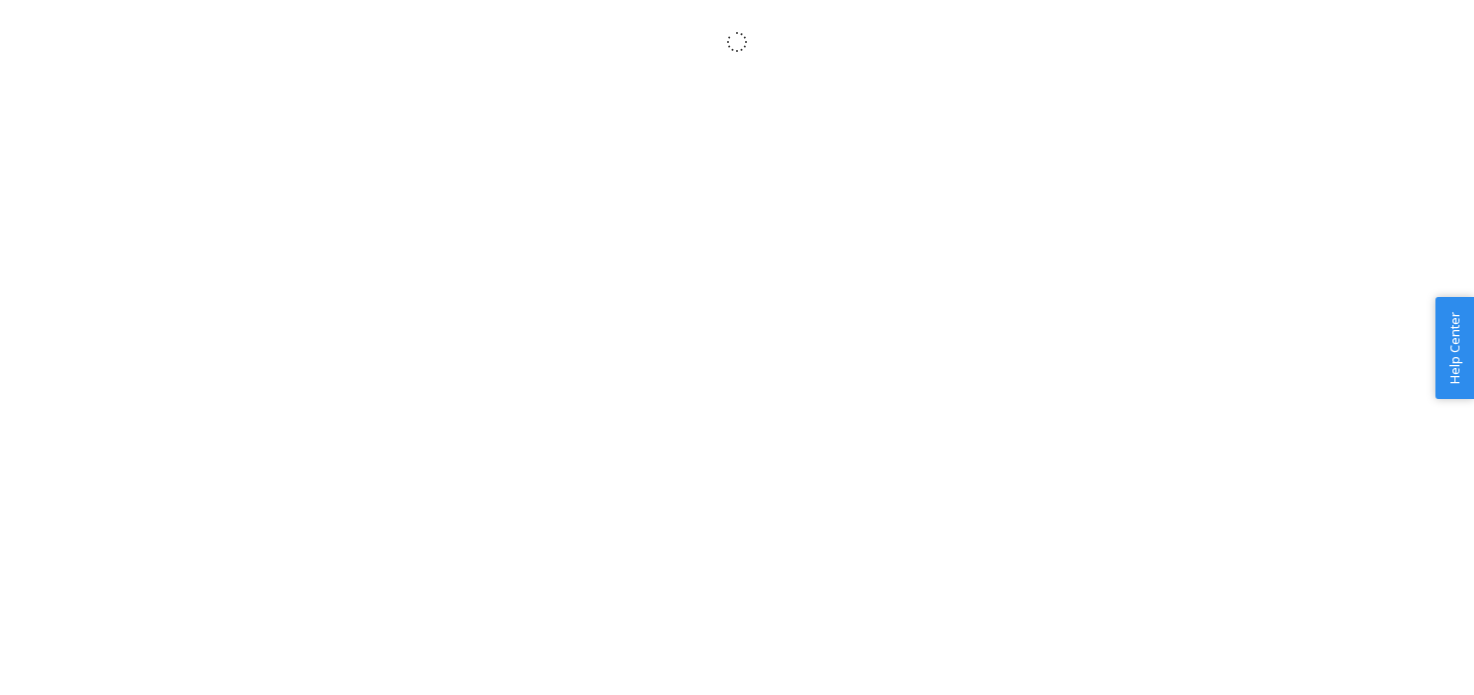 scroll, scrollTop: 0, scrollLeft: 0, axis: both 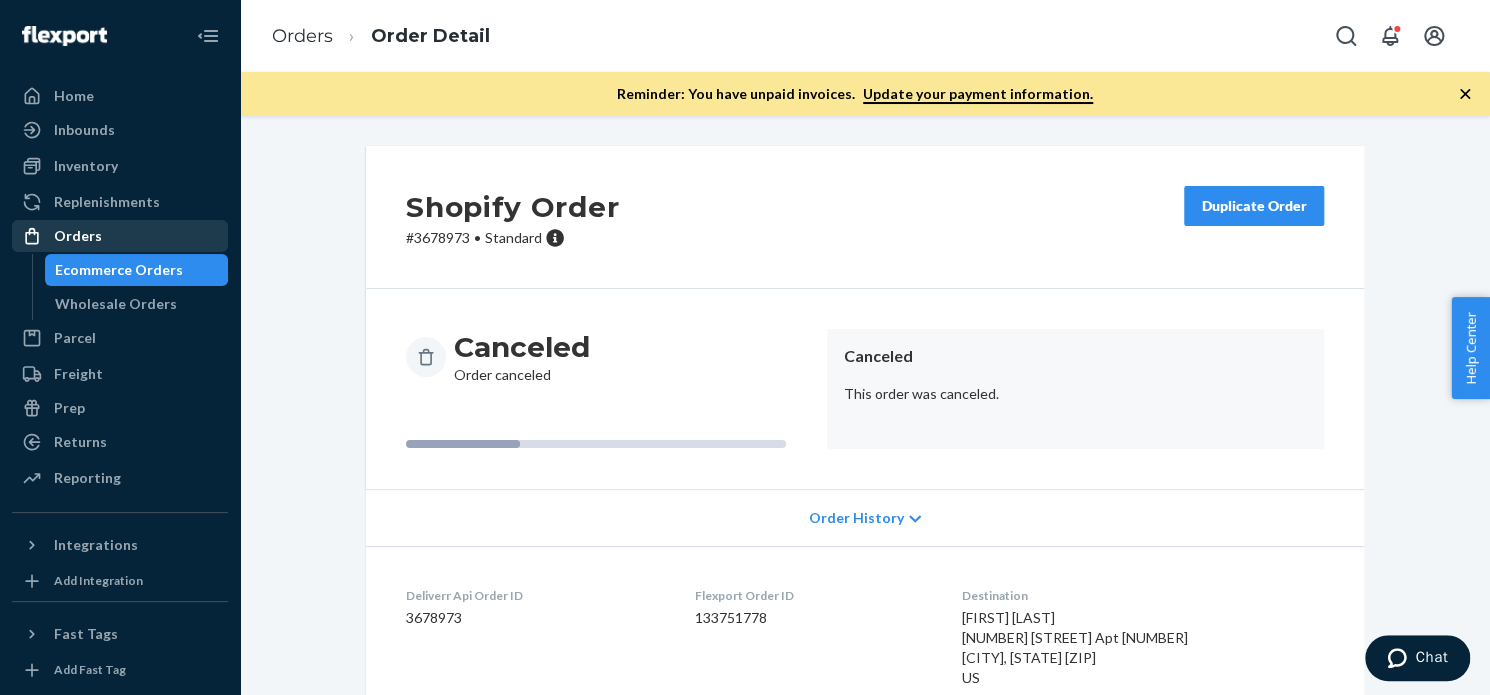 click on "Orders" at bounding box center (120, 236) 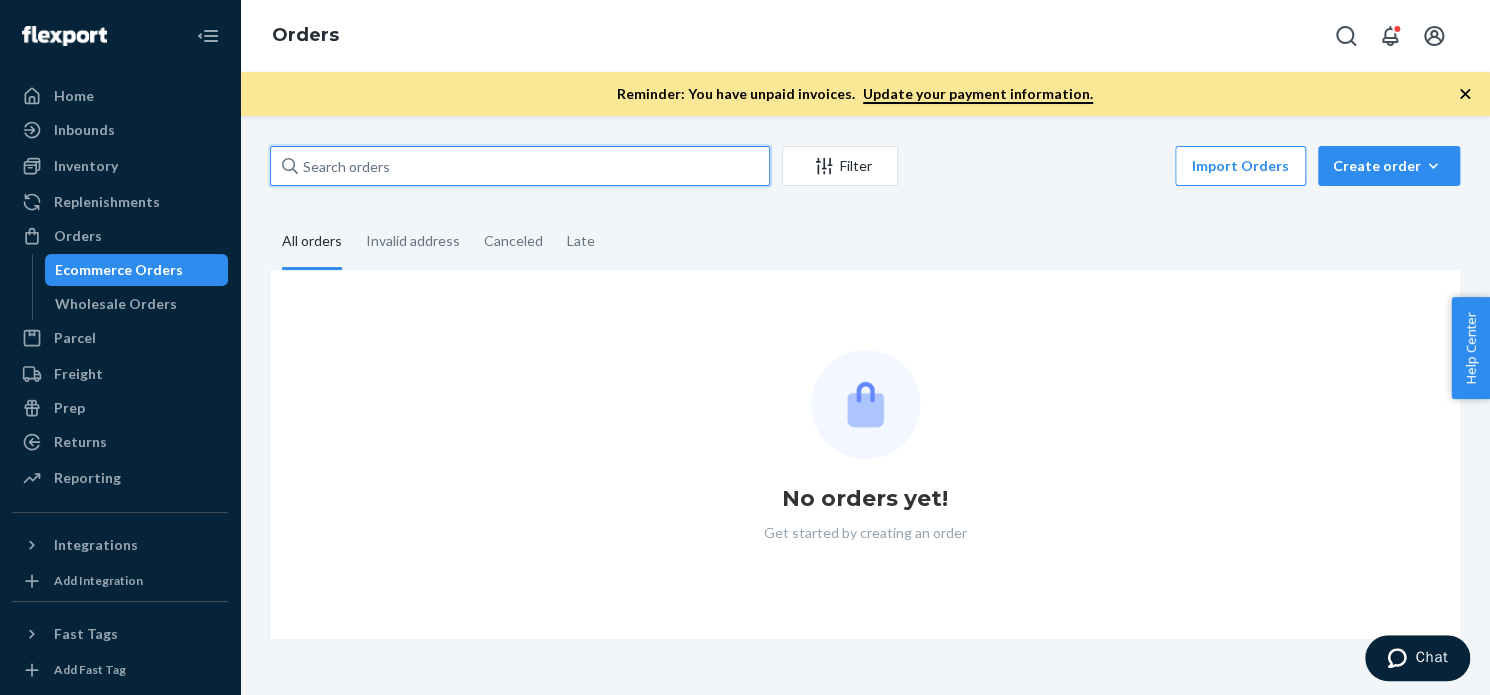 click at bounding box center (520, 166) 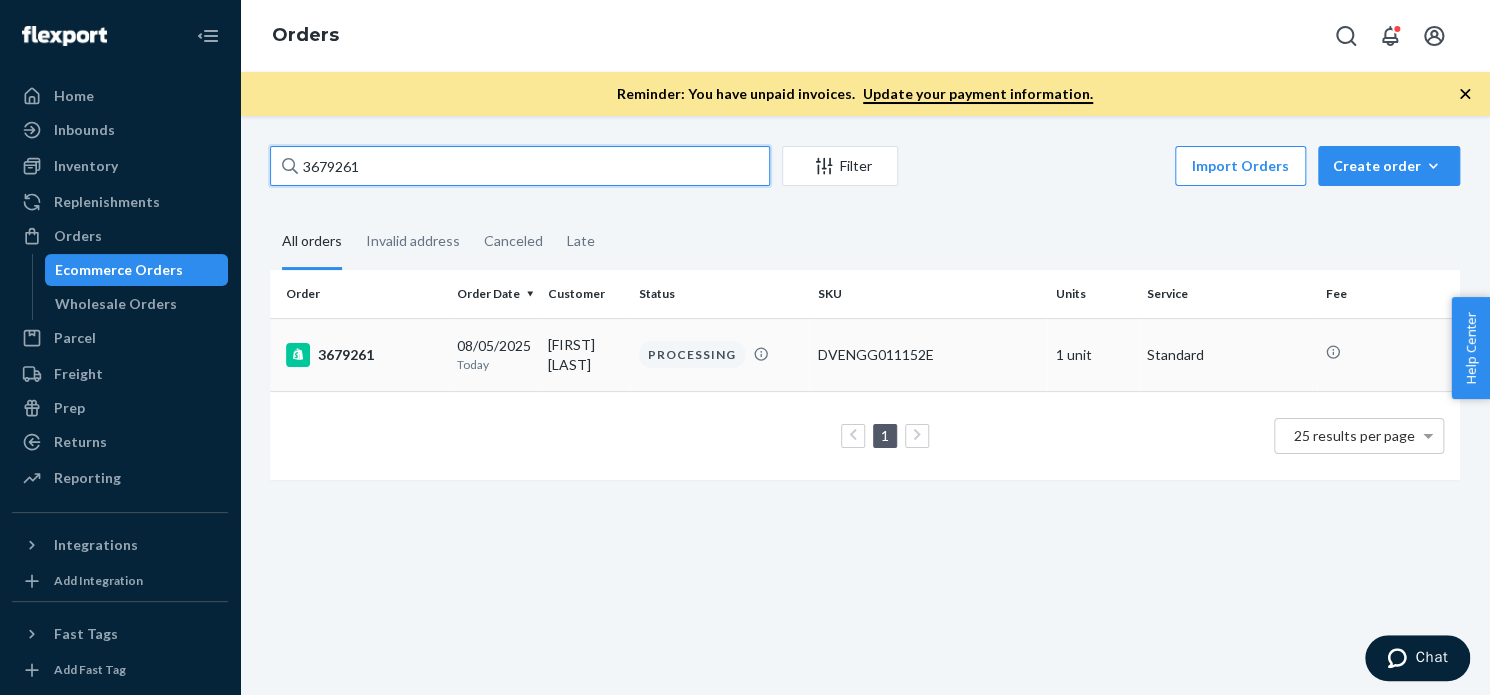 type on "3679261" 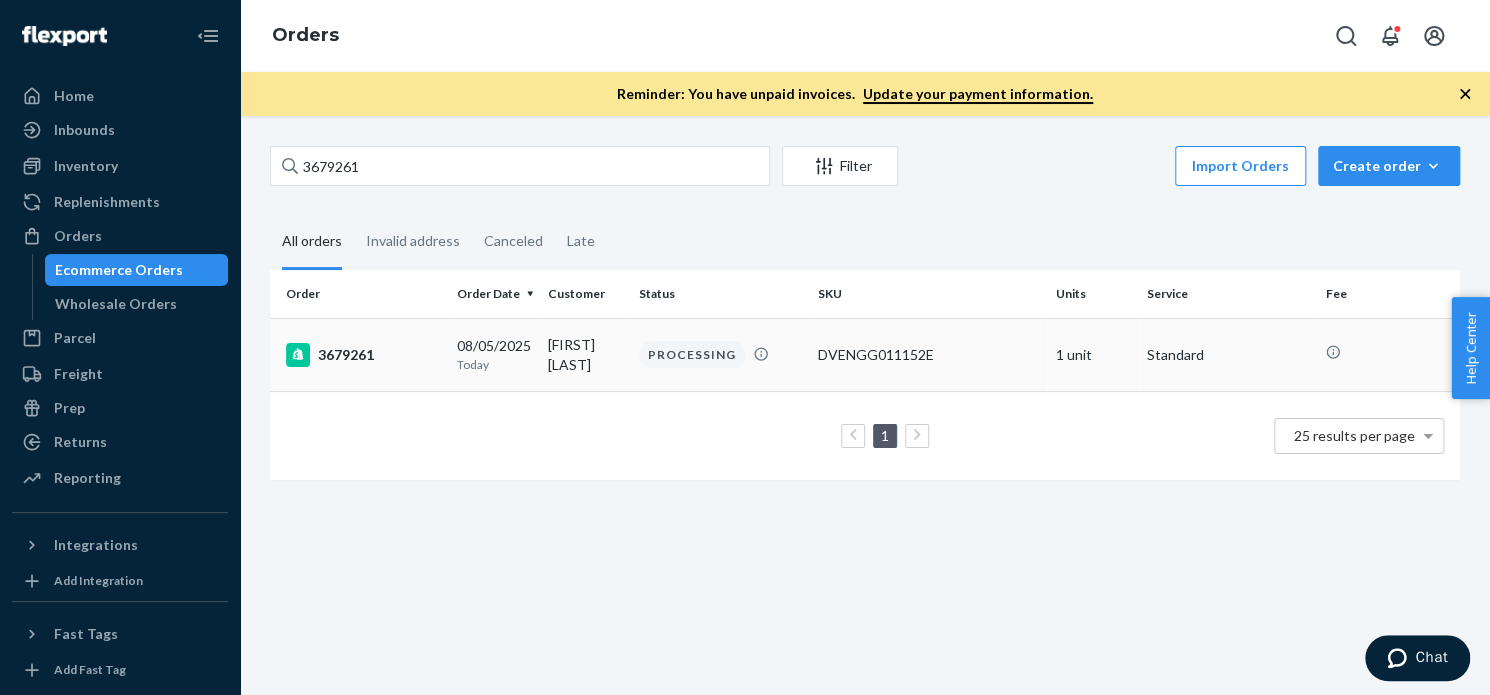 click on "3679261" at bounding box center [363, 355] 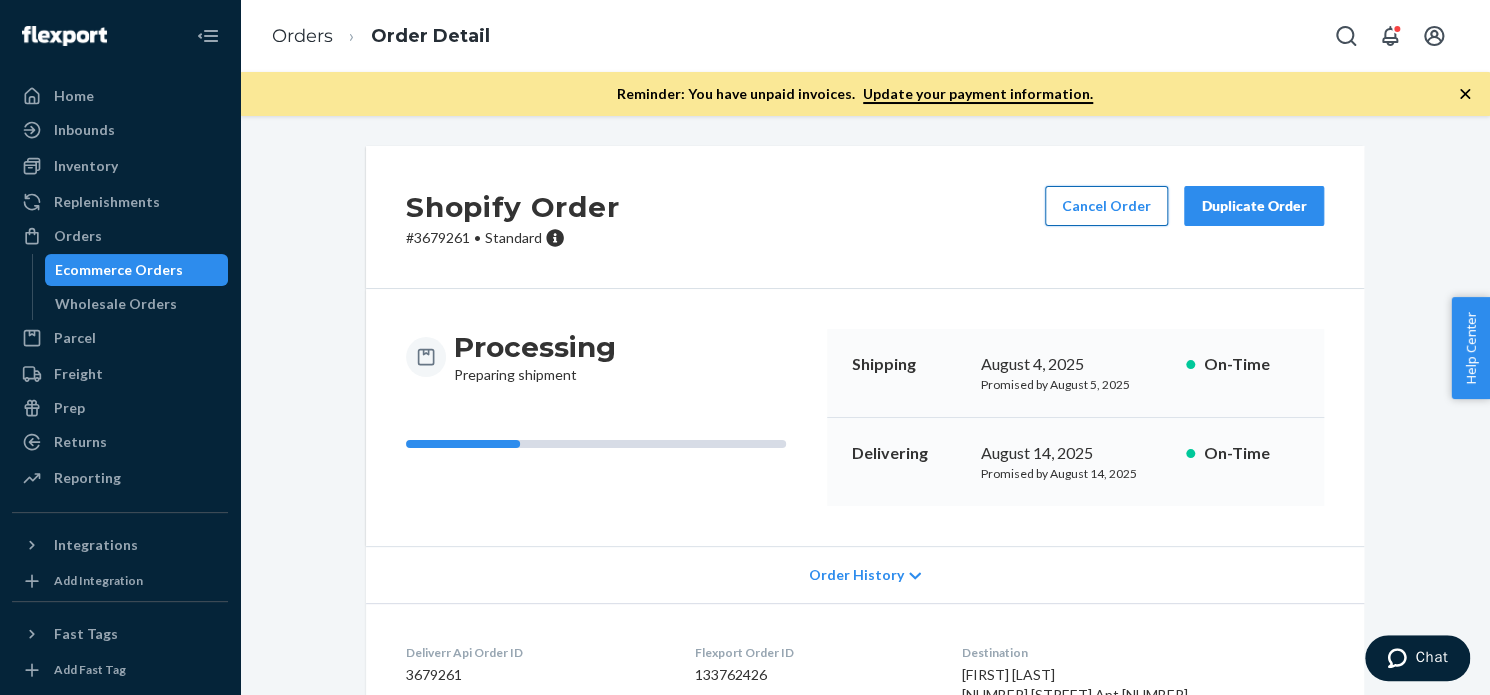 click on "Cancel Order" at bounding box center [1106, 206] 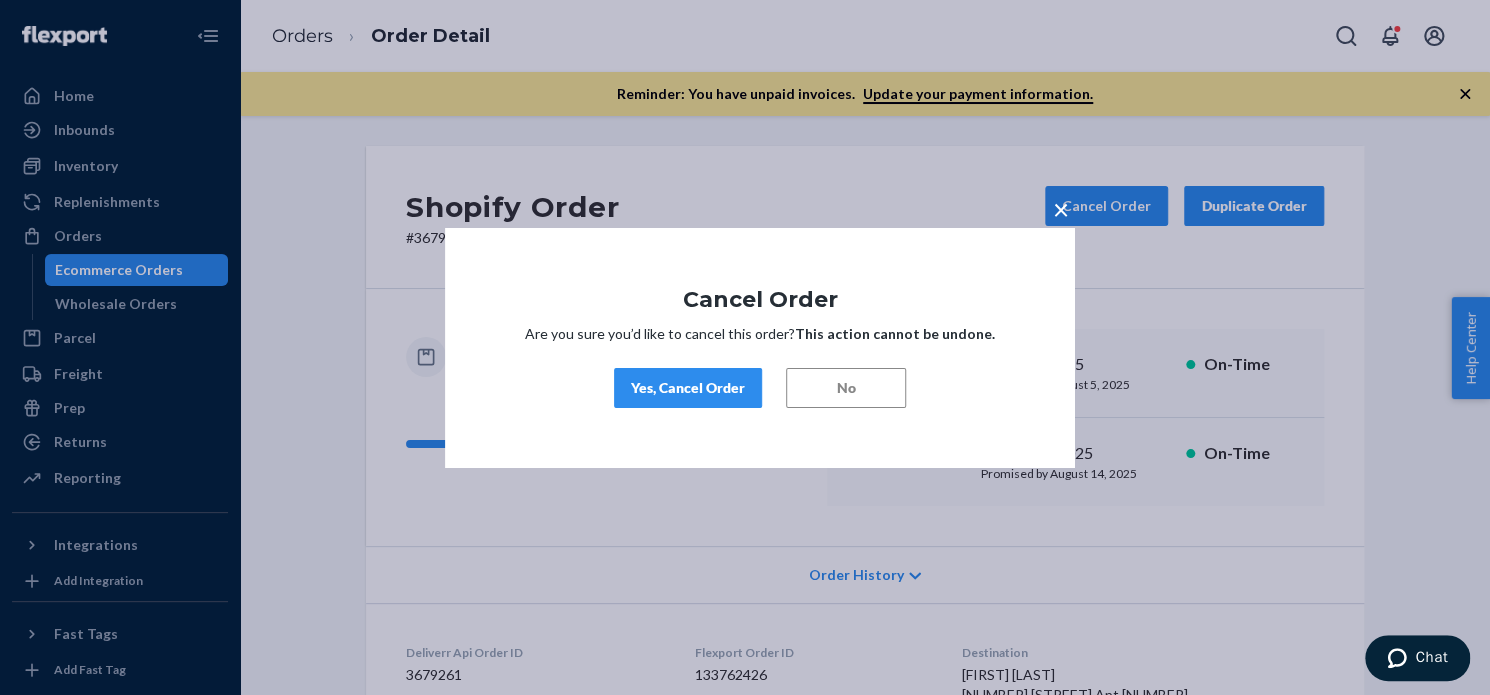 click on "Yes, Cancel Order" at bounding box center [688, 388] 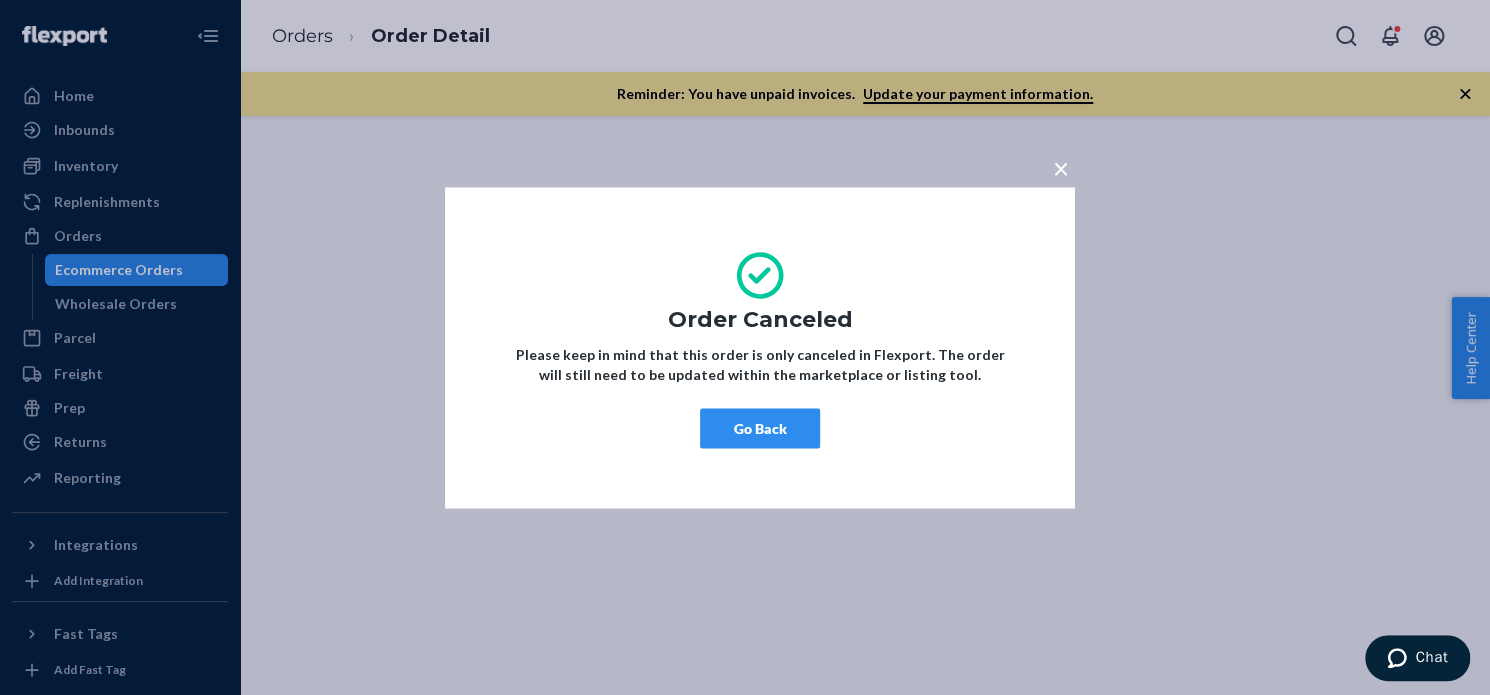 drag, startPoint x: 734, startPoint y: 431, endPoint x: 602, endPoint y: 257, distance: 218.40329 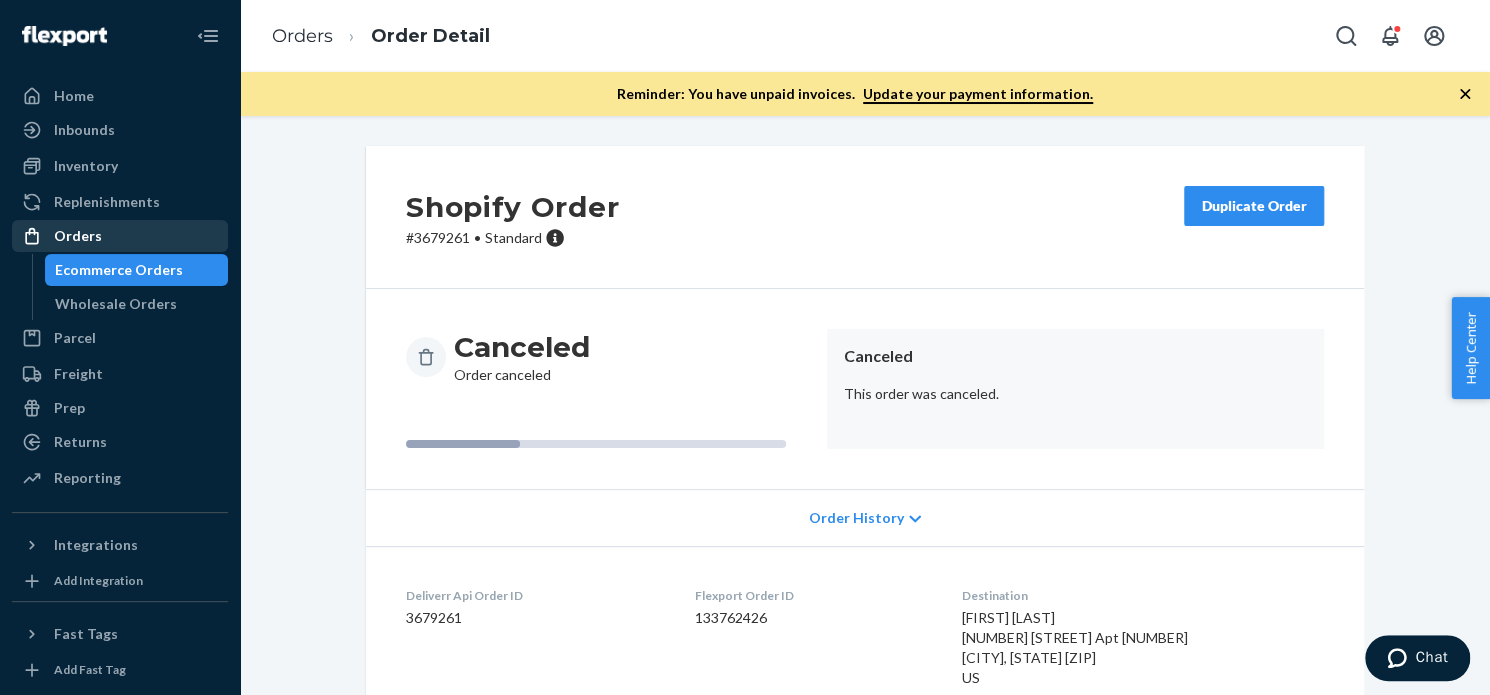 click on "Orders" at bounding box center [78, 236] 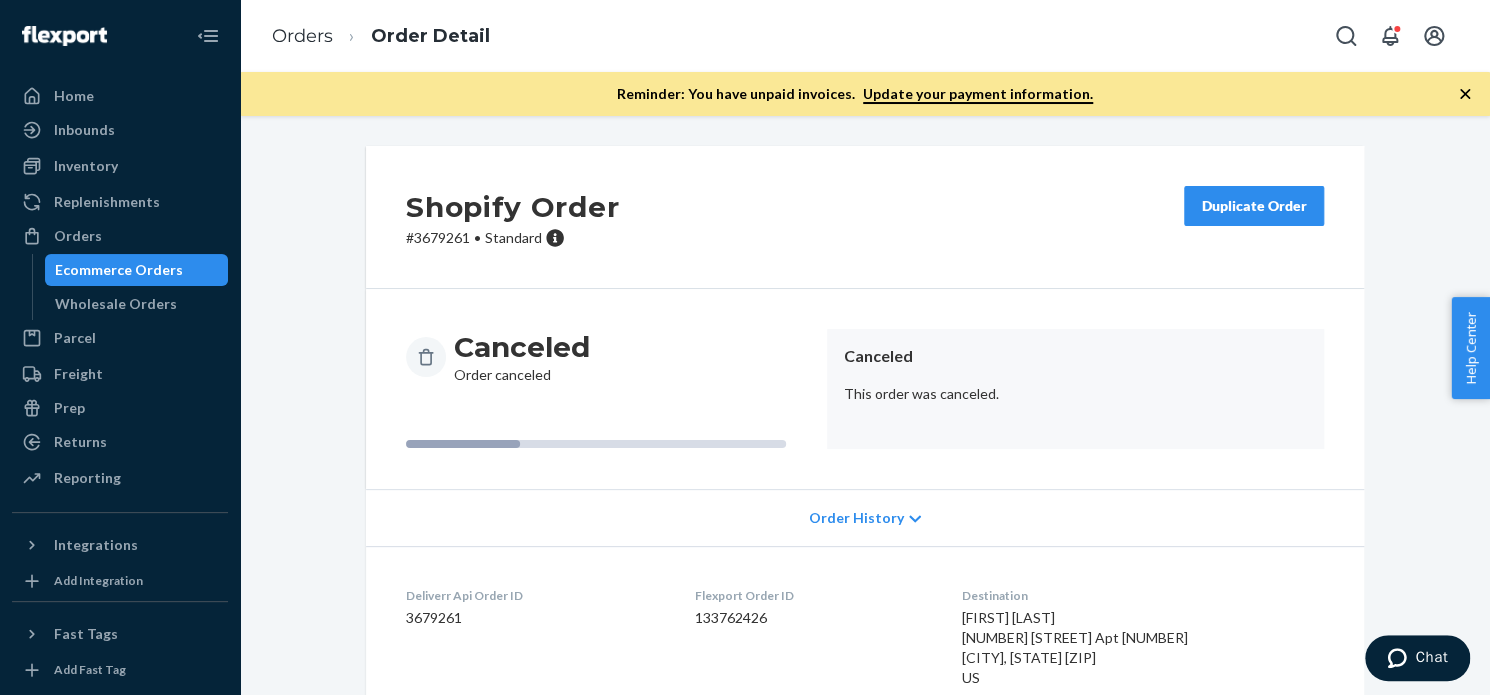 click on "Shopify Order # 3679261 • Standard Duplicate Order Canceled Order canceled Canceled This order was canceled.   Order History Deliverr Api Order ID 3679261 Flexport Order ID 133762426 Destination [FIRST] [LAST]
[NUMBER] [STREET] Apt [NUMBER]
[CITY], [STATE] [ZIP]
US Buyer Order Tracking 133762426 SKU Product Name Details Qty DVENGG011152E VENICE GRANITE WIDE M11.5 / W13 DSKU: D9GGKE6X9JB 1" at bounding box center (865, 405) 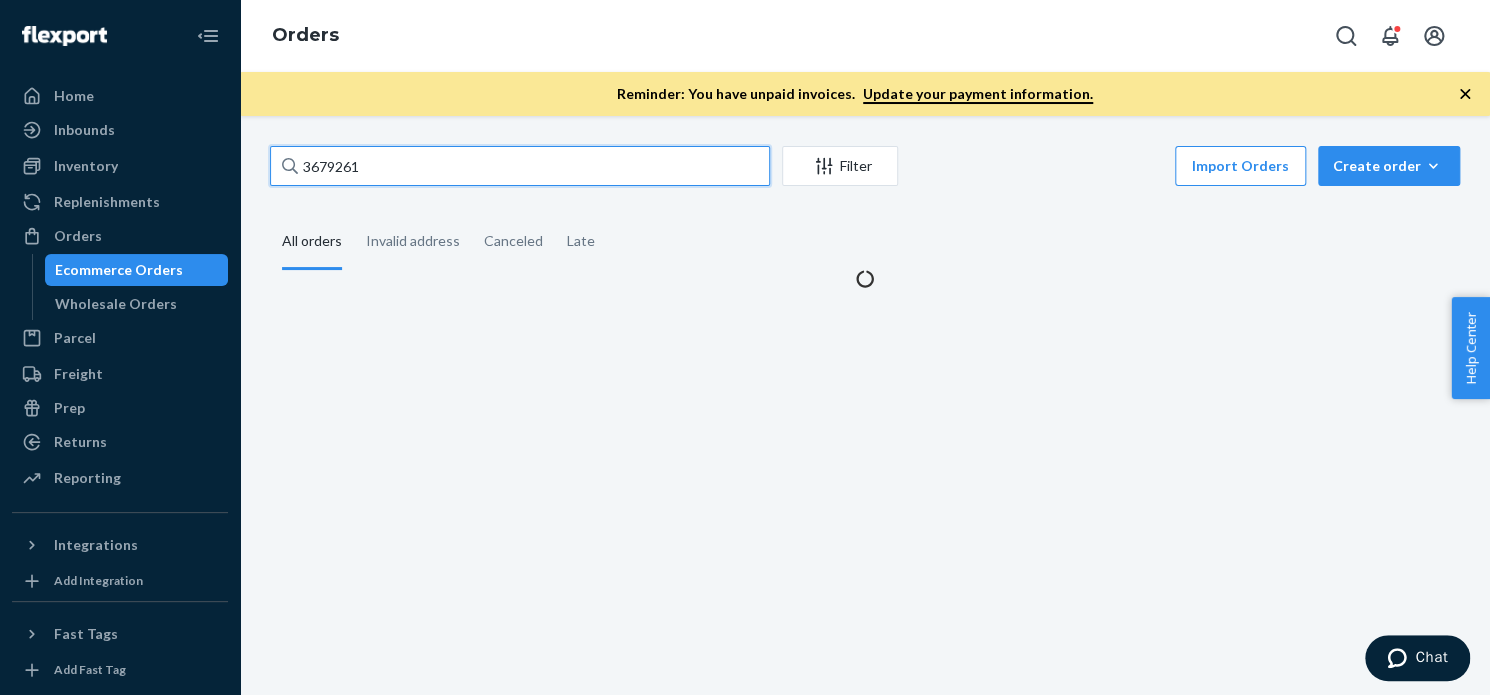 click on "3679261" at bounding box center (520, 166) 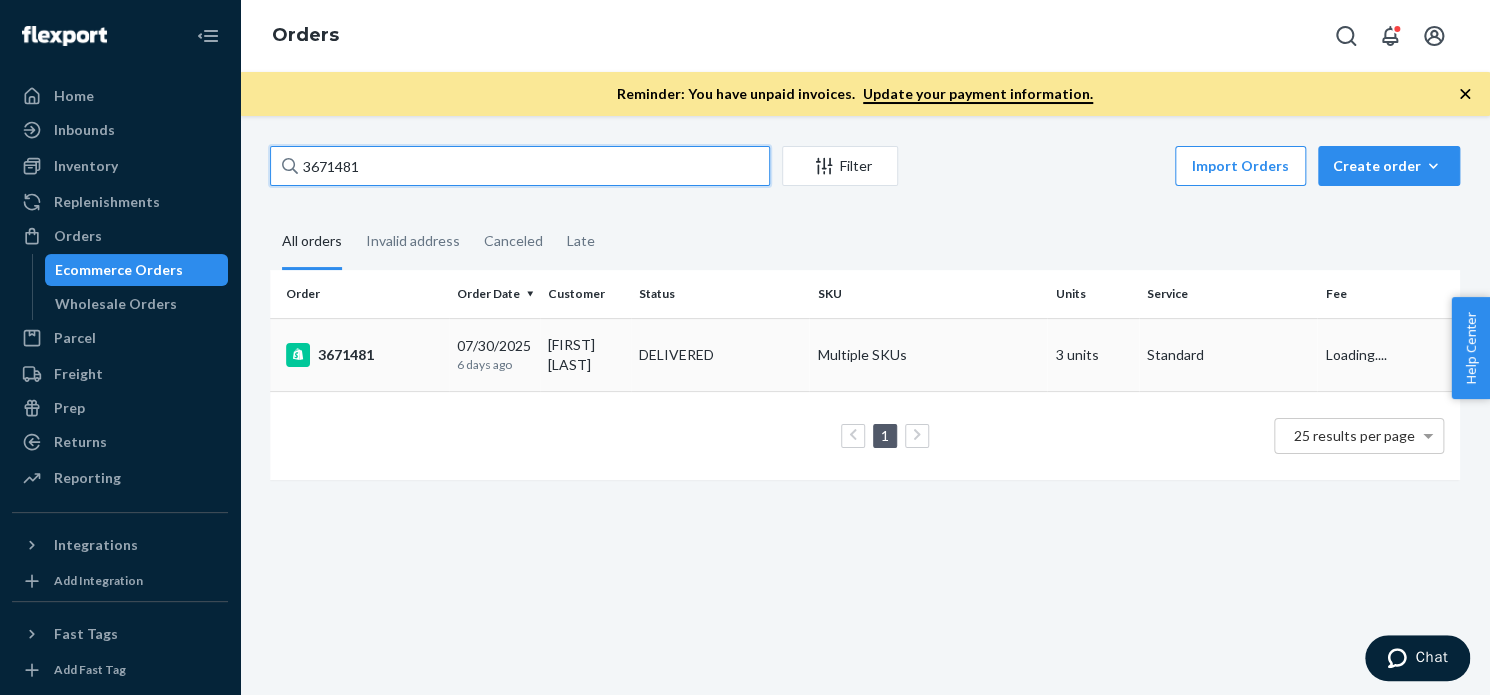 type on "3671481" 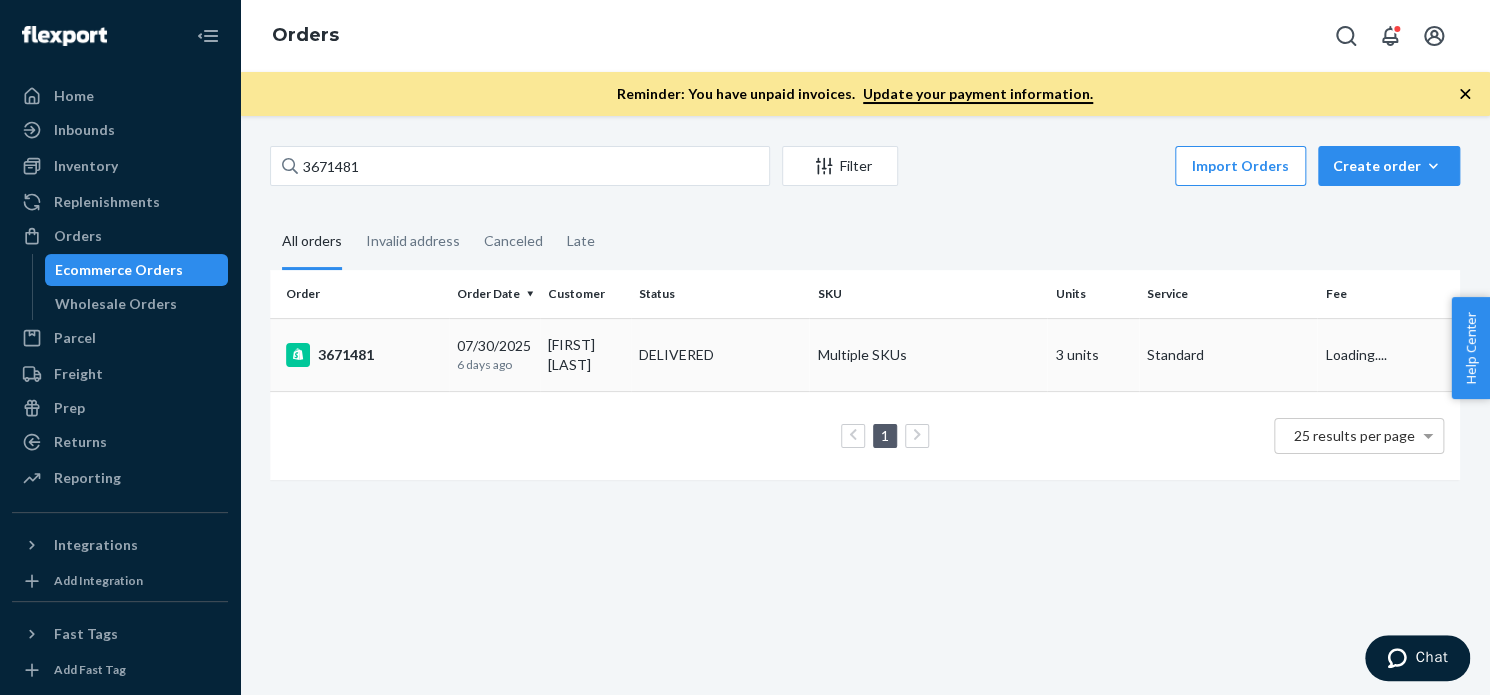 click on "3671481" at bounding box center (363, 355) 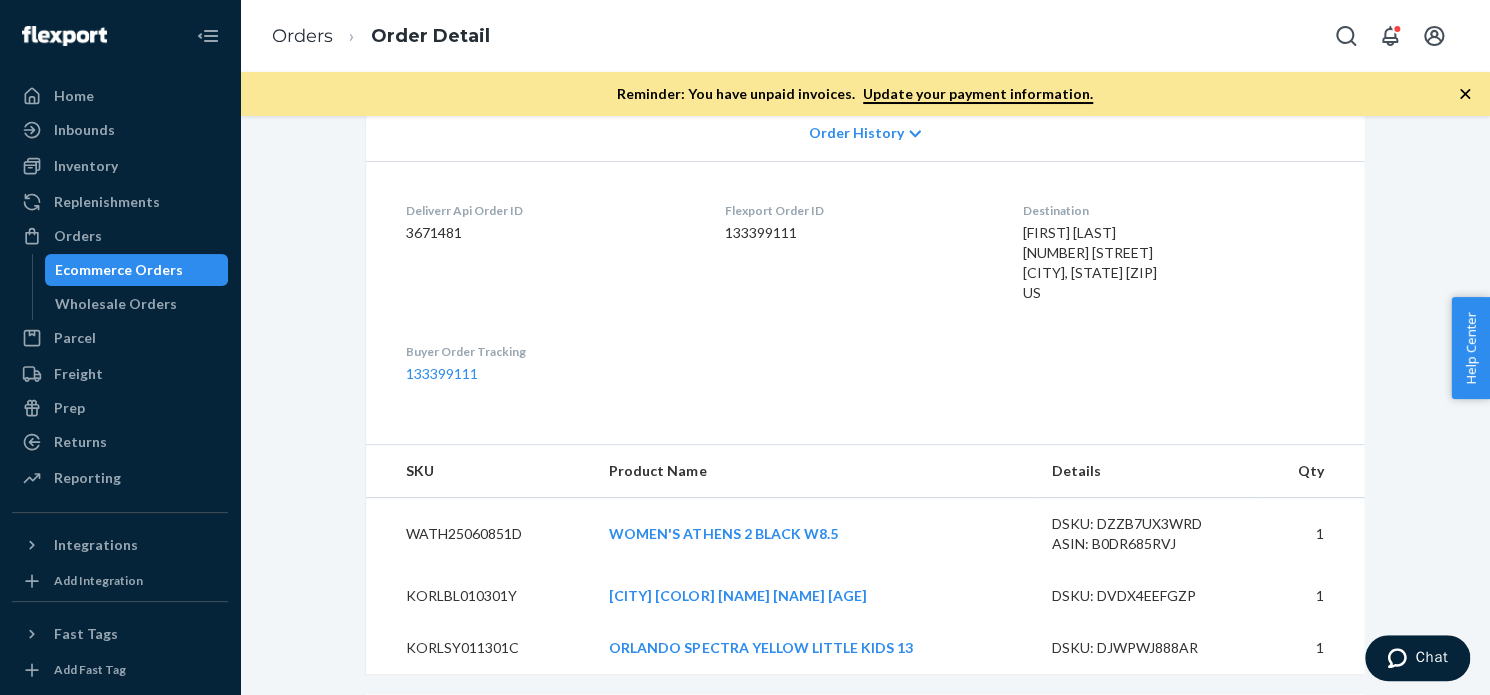 scroll, scrollTop: 994, scrollLeft: 0, axis: vertical 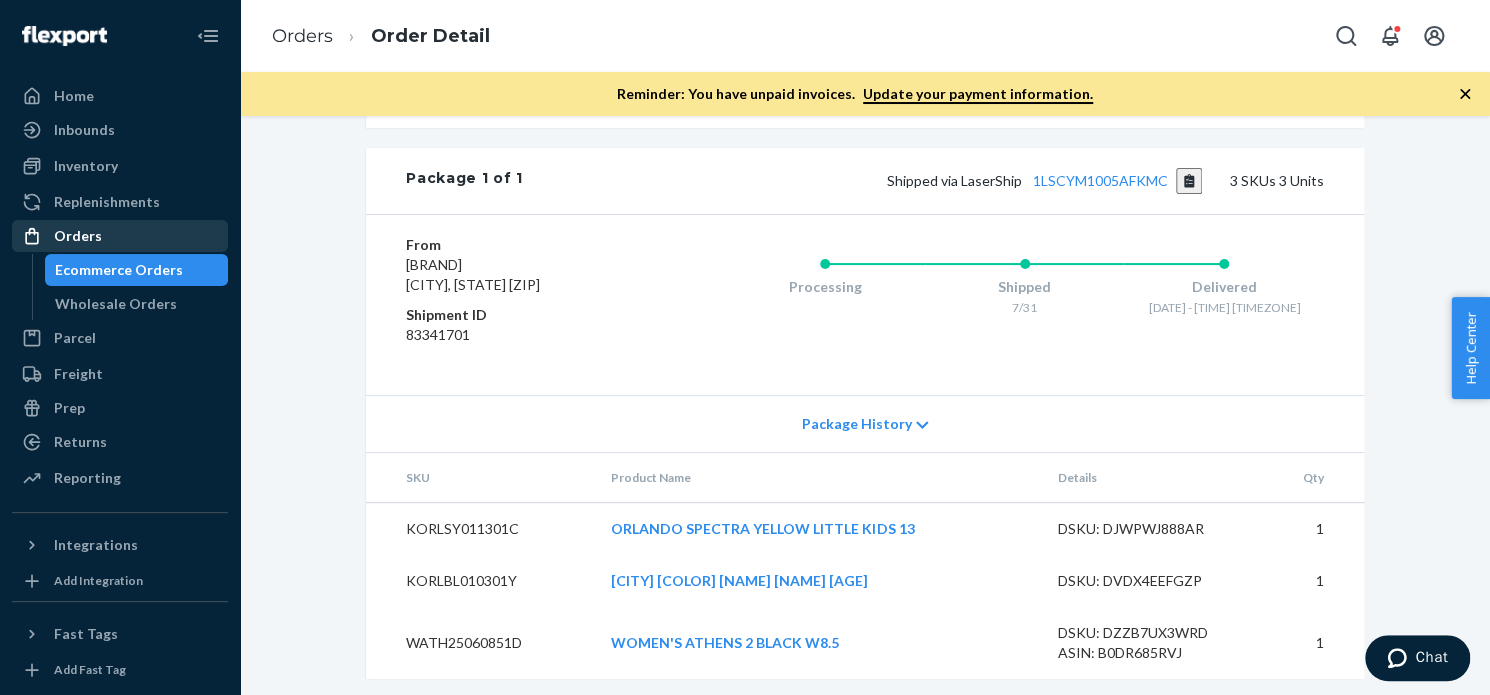 click on "Orders" at bounding box center [120, 236] 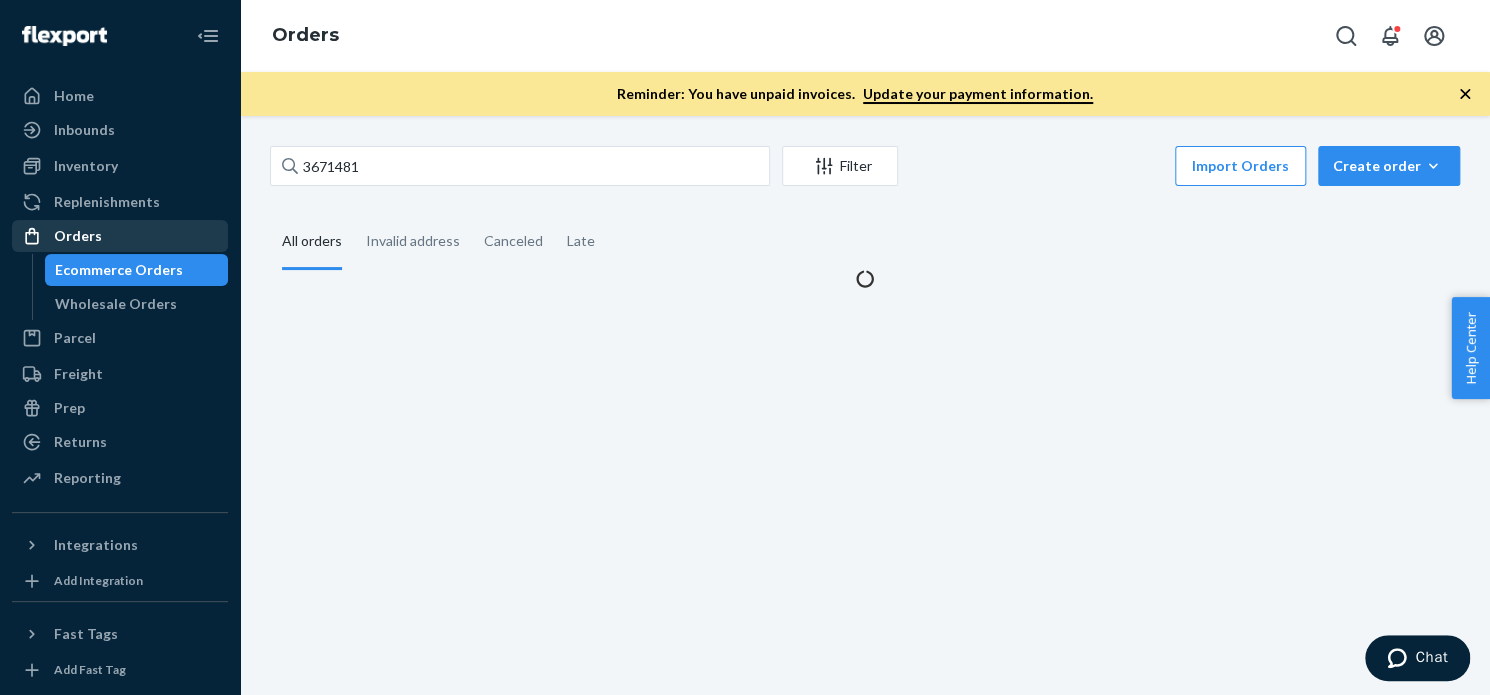 scroll, scrollTop: 0, scrollLeft: 0, axis: both 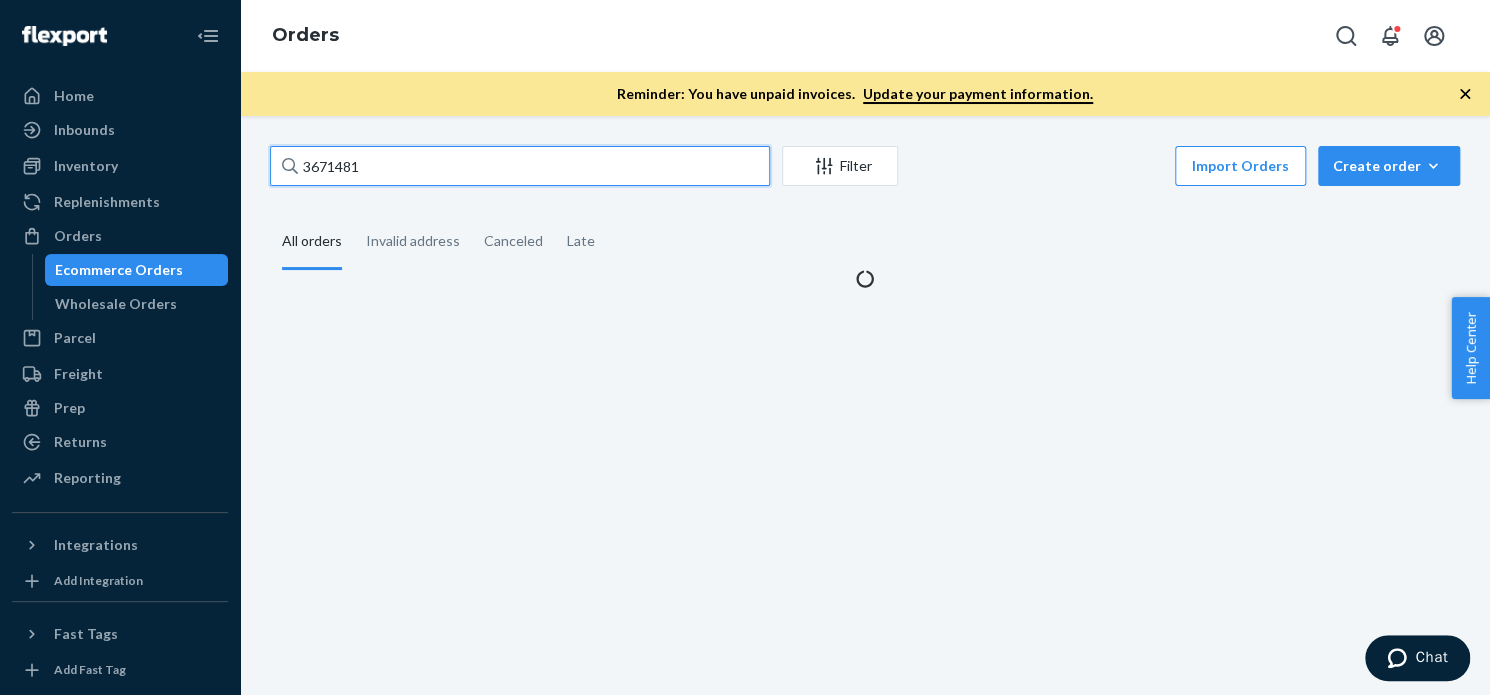 click on "3671481" at bounding box center (520, 166) 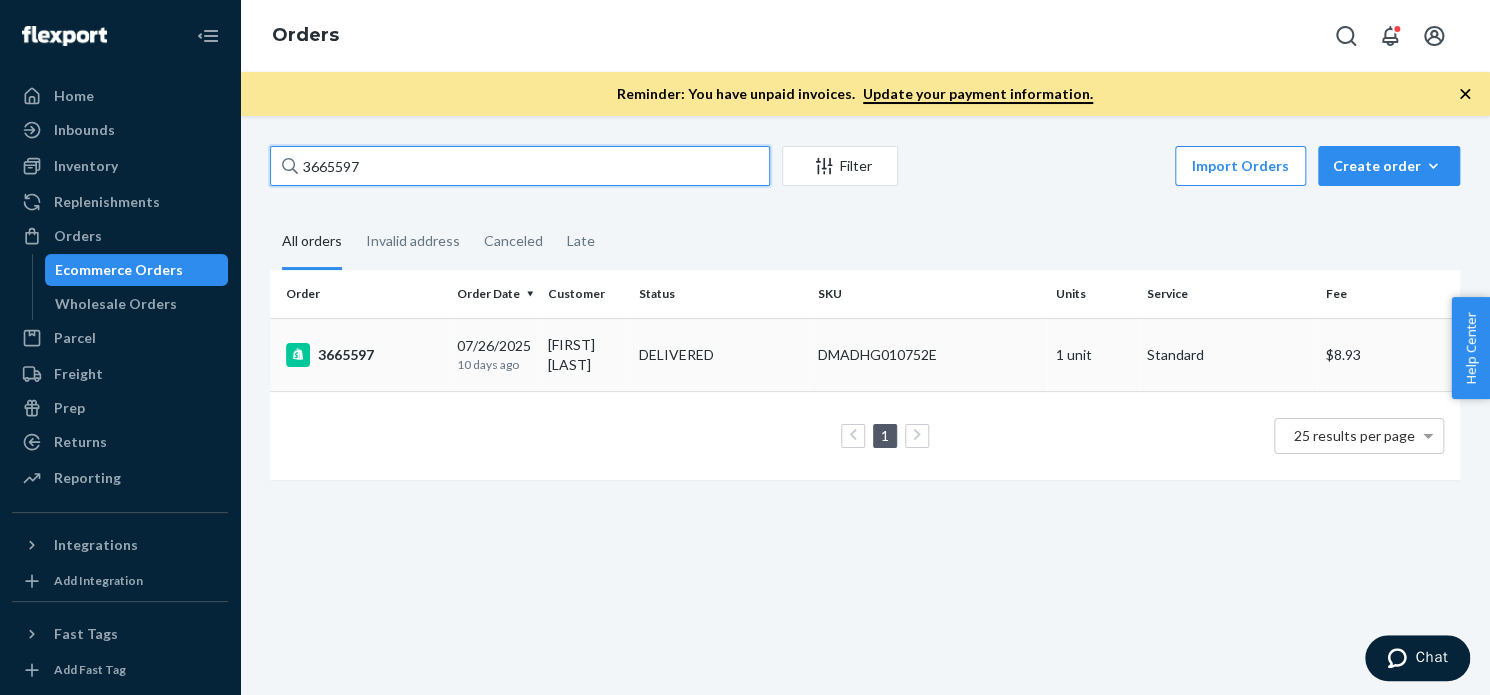 type on "3665597" 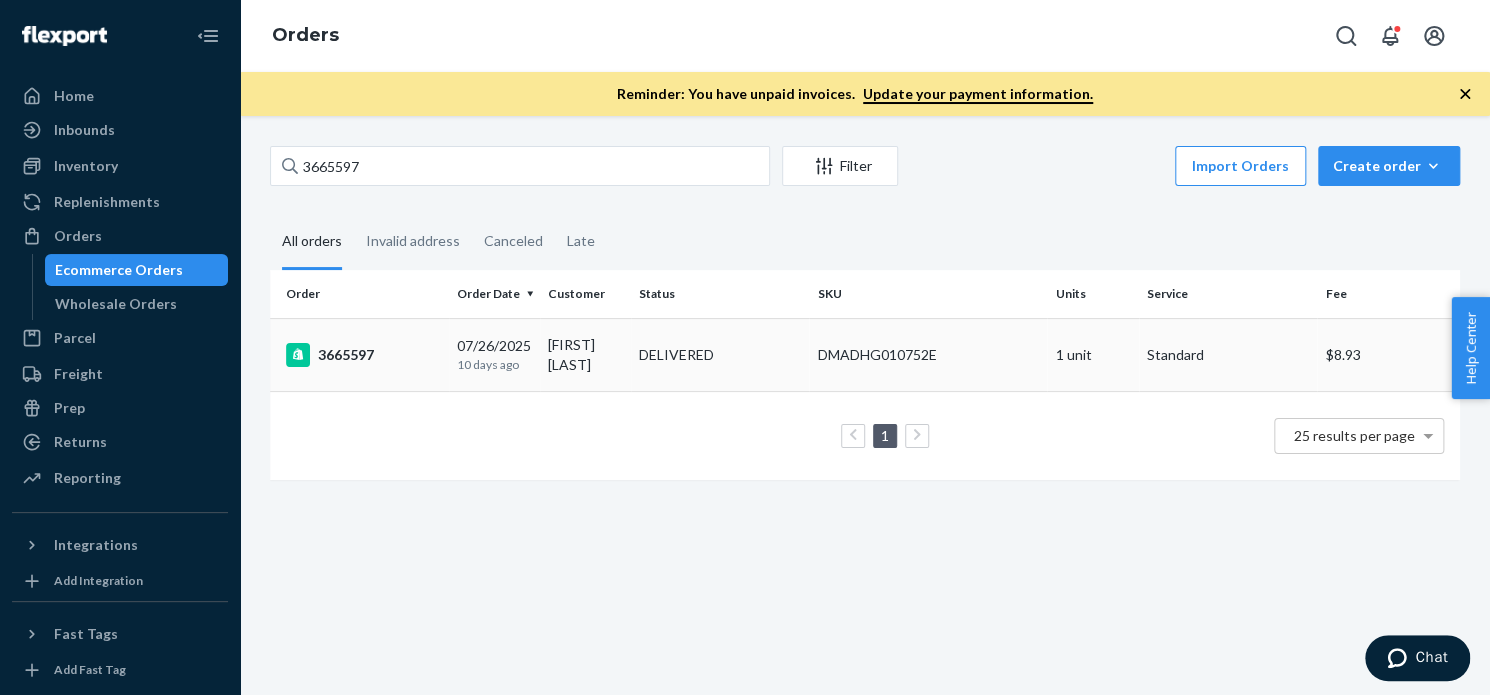 click on "3665597" at bounding box center (363, 355) 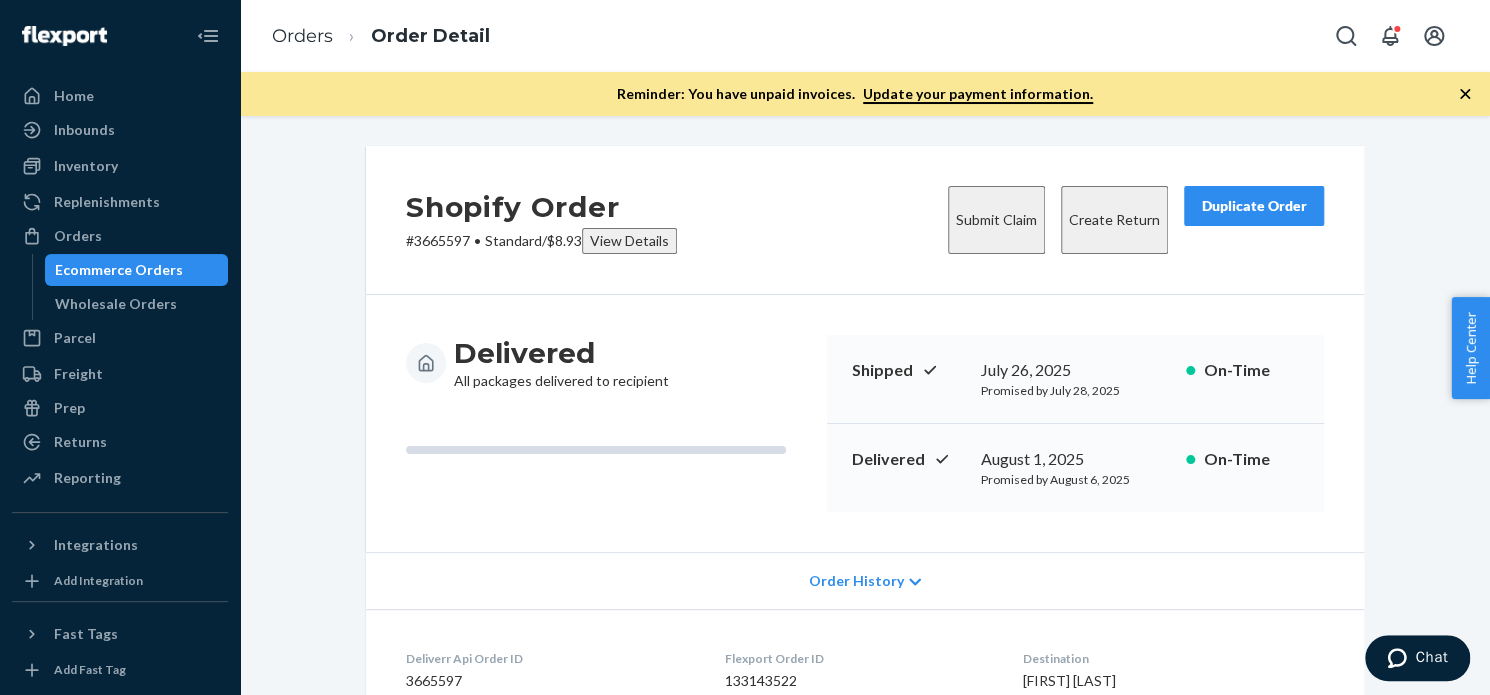 click on "Duplicate Order" at bounding box center (1254, 206) 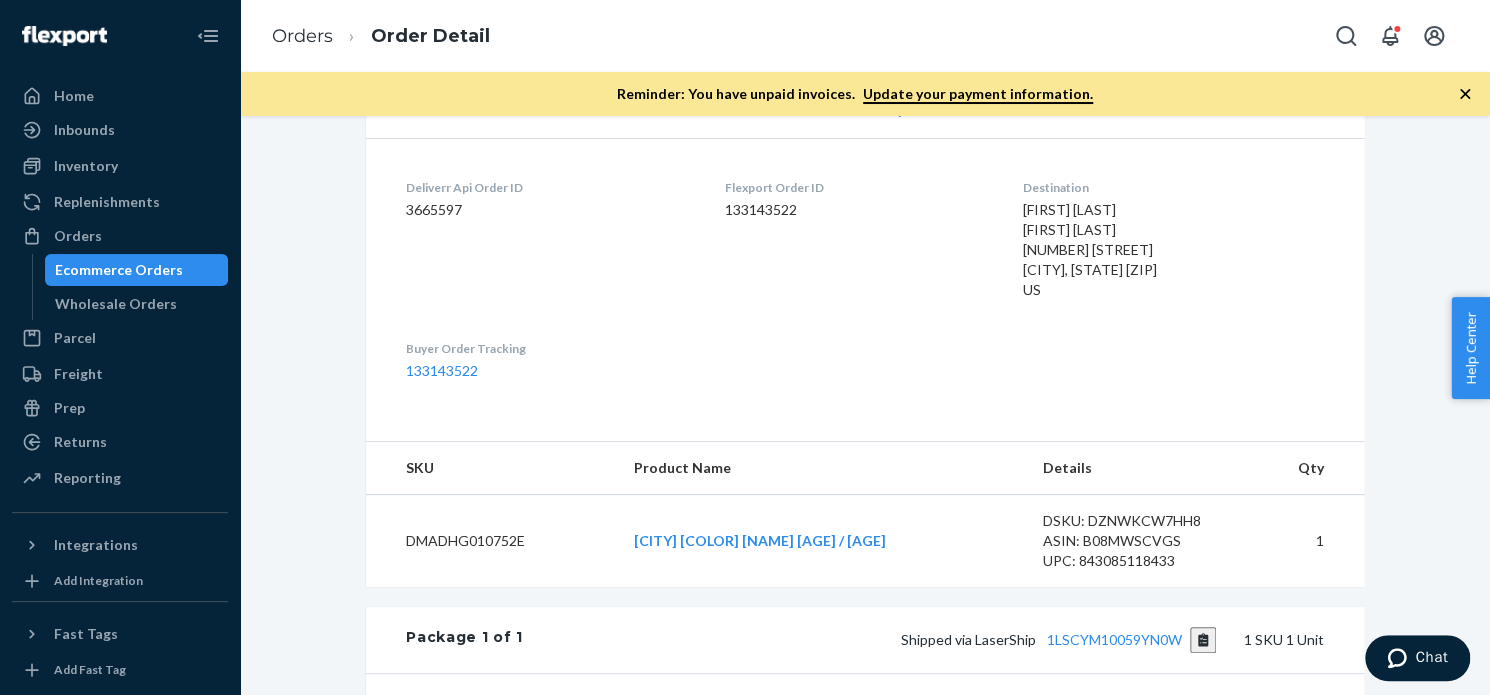 scroll, scrollTop: 467, scrollLeft: 0, axis: vertical 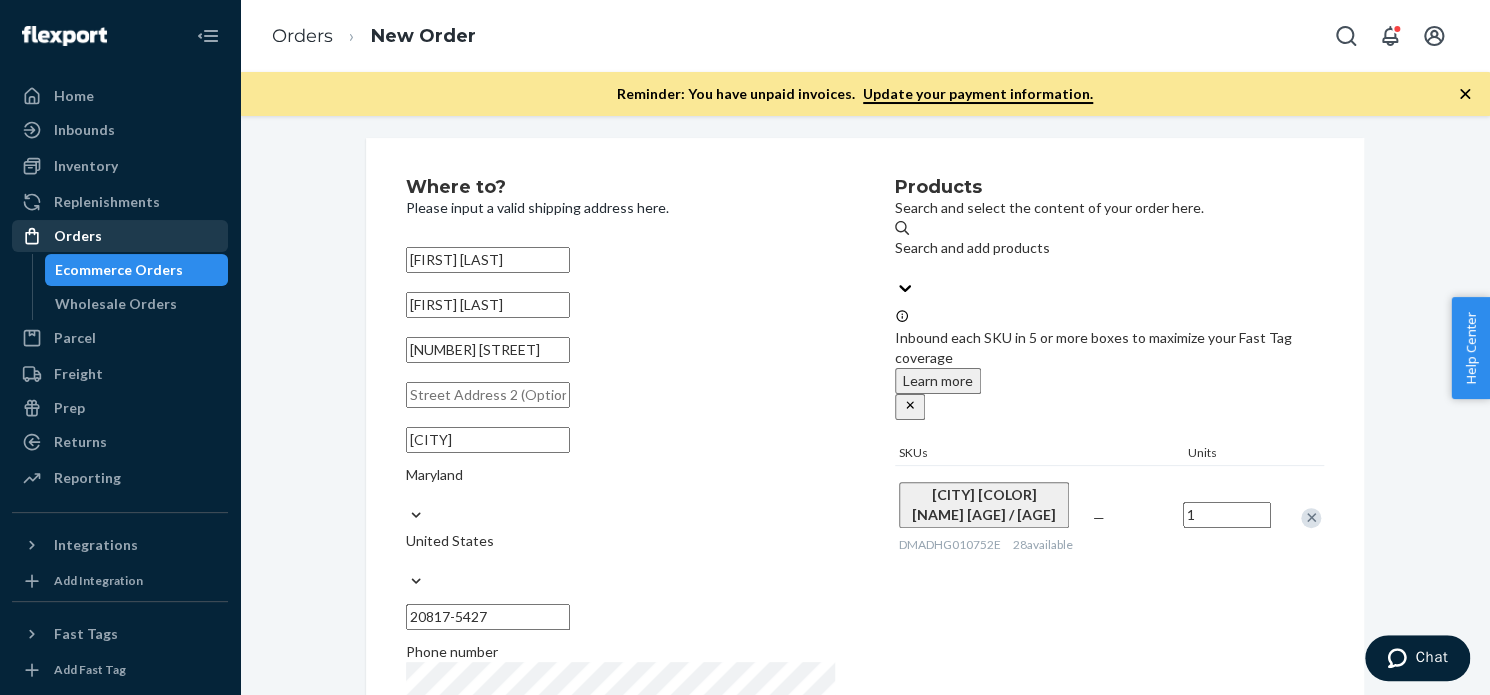 click on "Orders" at bounding box center (78, 236) 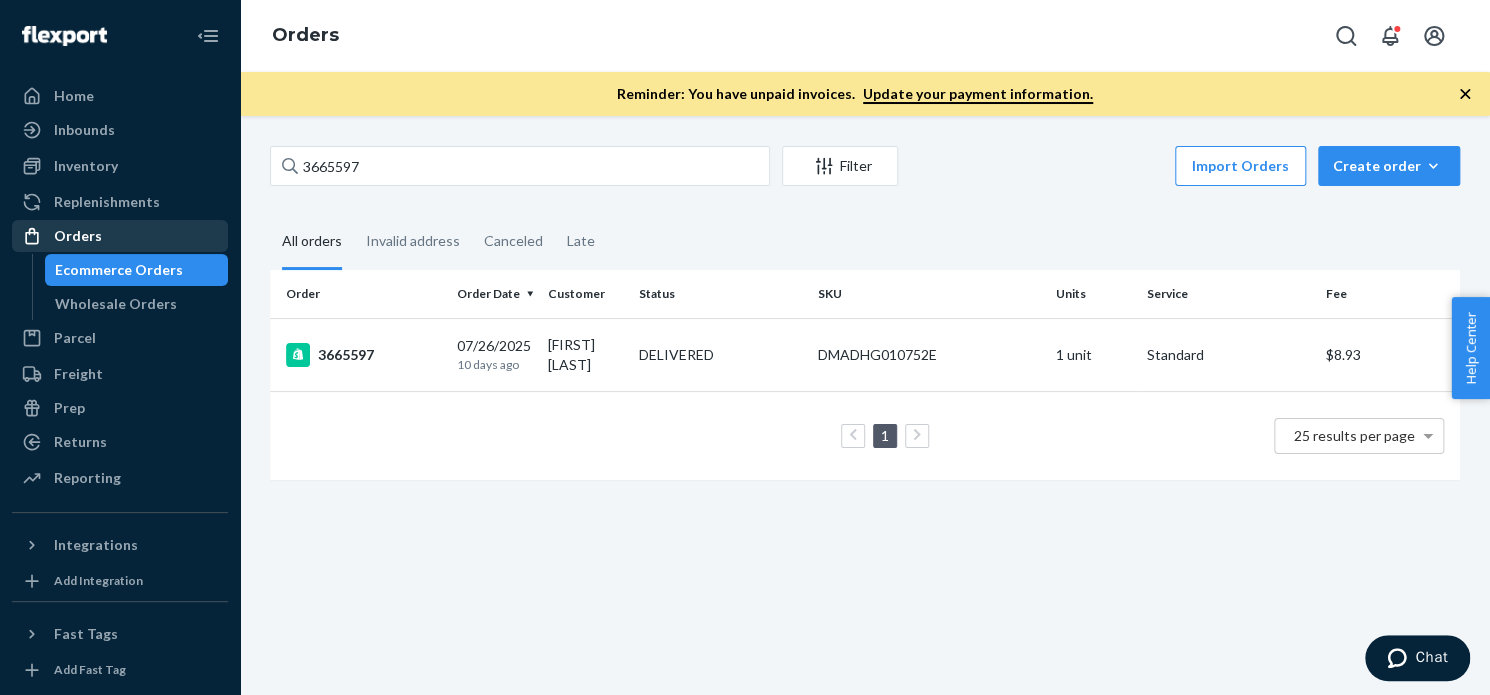 click on "Orders" at bounding box center [120, 236] 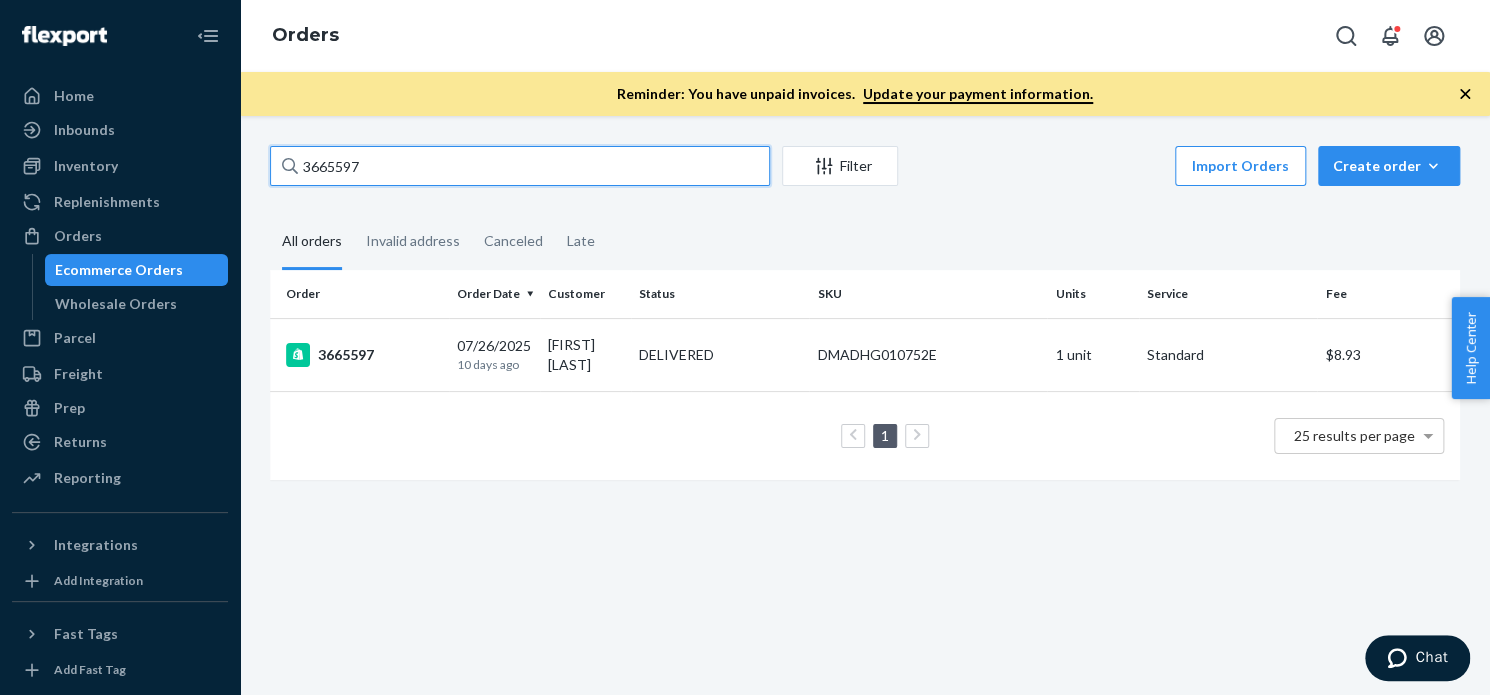 click on "3665597" at bounding box center (520, 166) 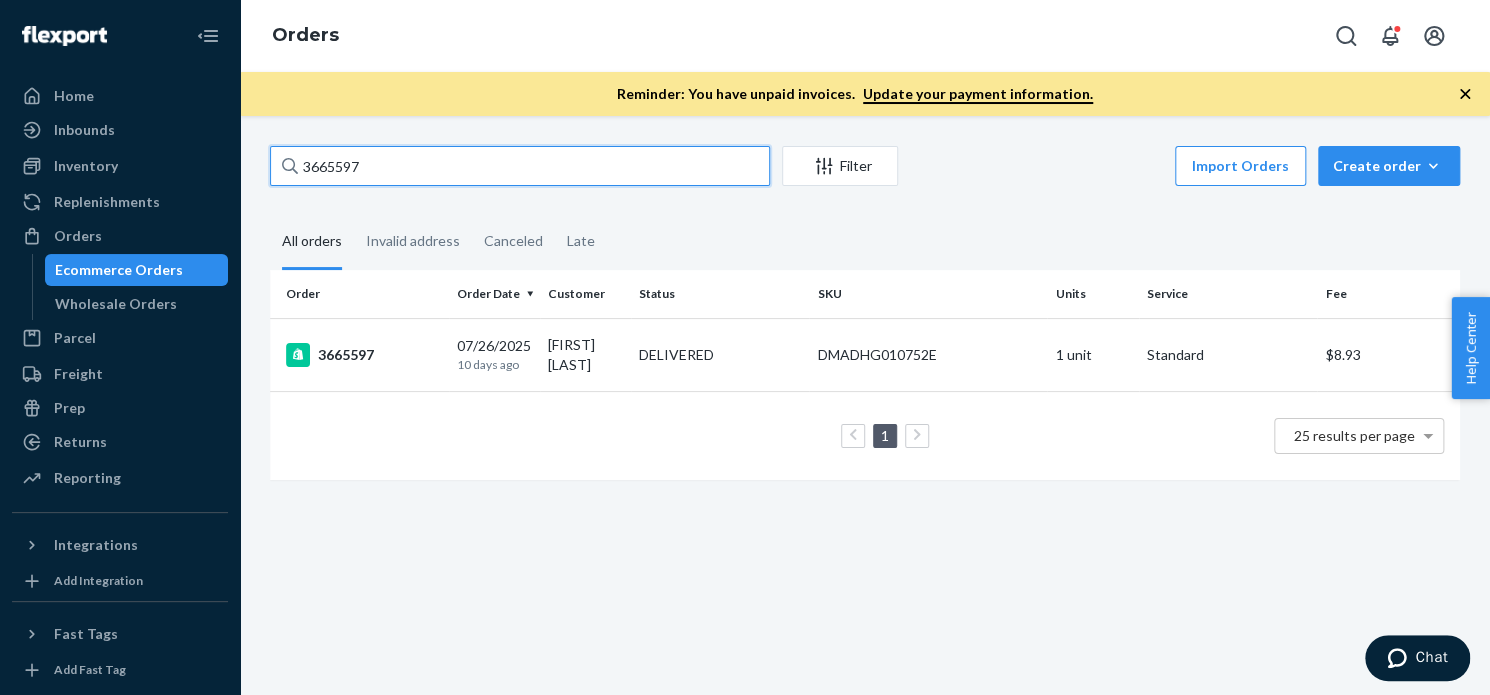 click on "3665597" at bounding box center (520, 166) 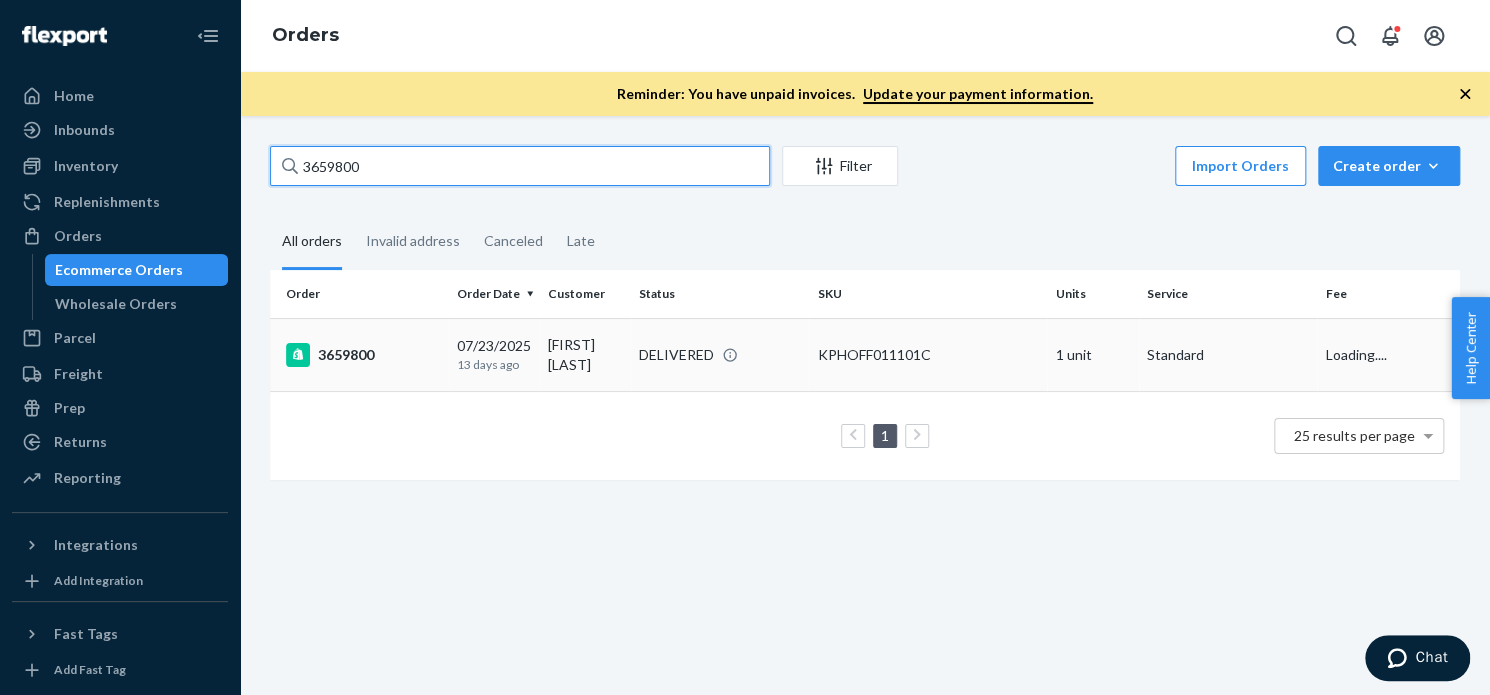 type on "3659800" 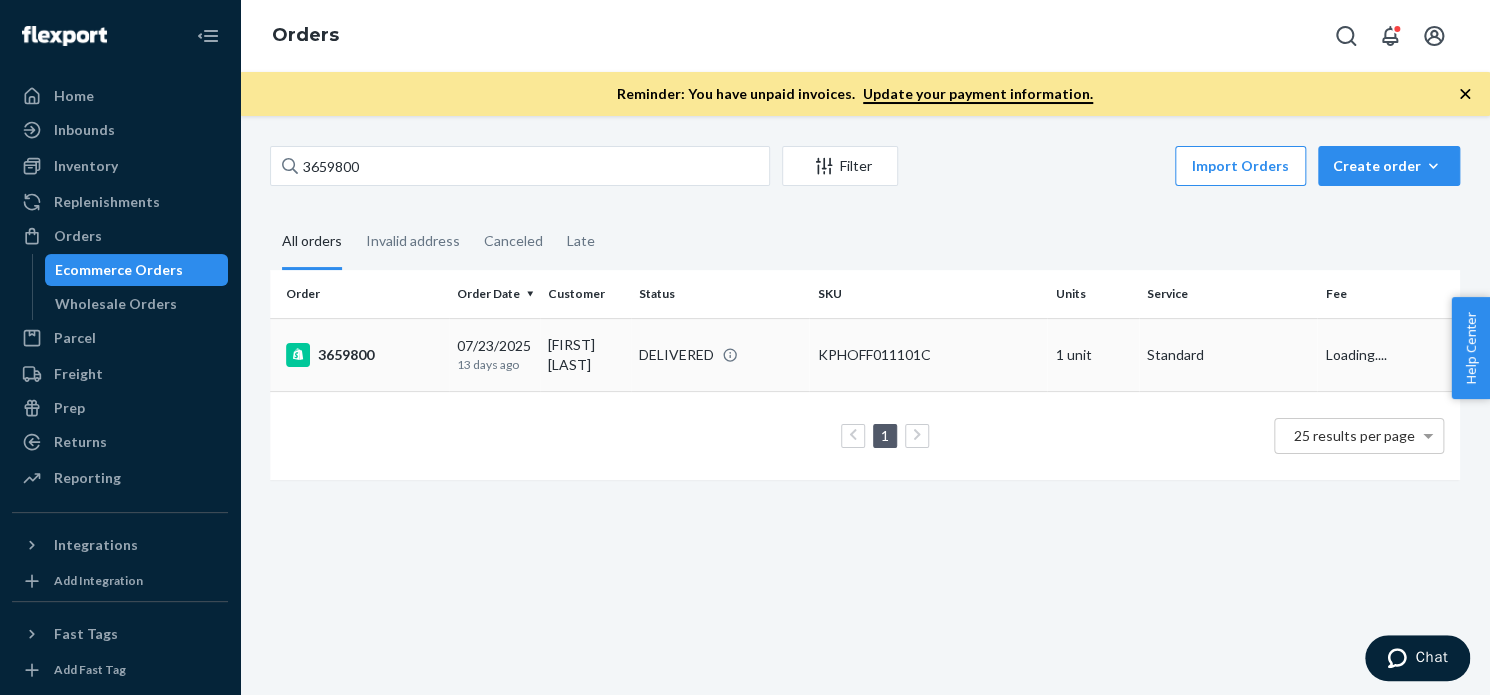 click on "3659800" at bounding box center [359, 354] 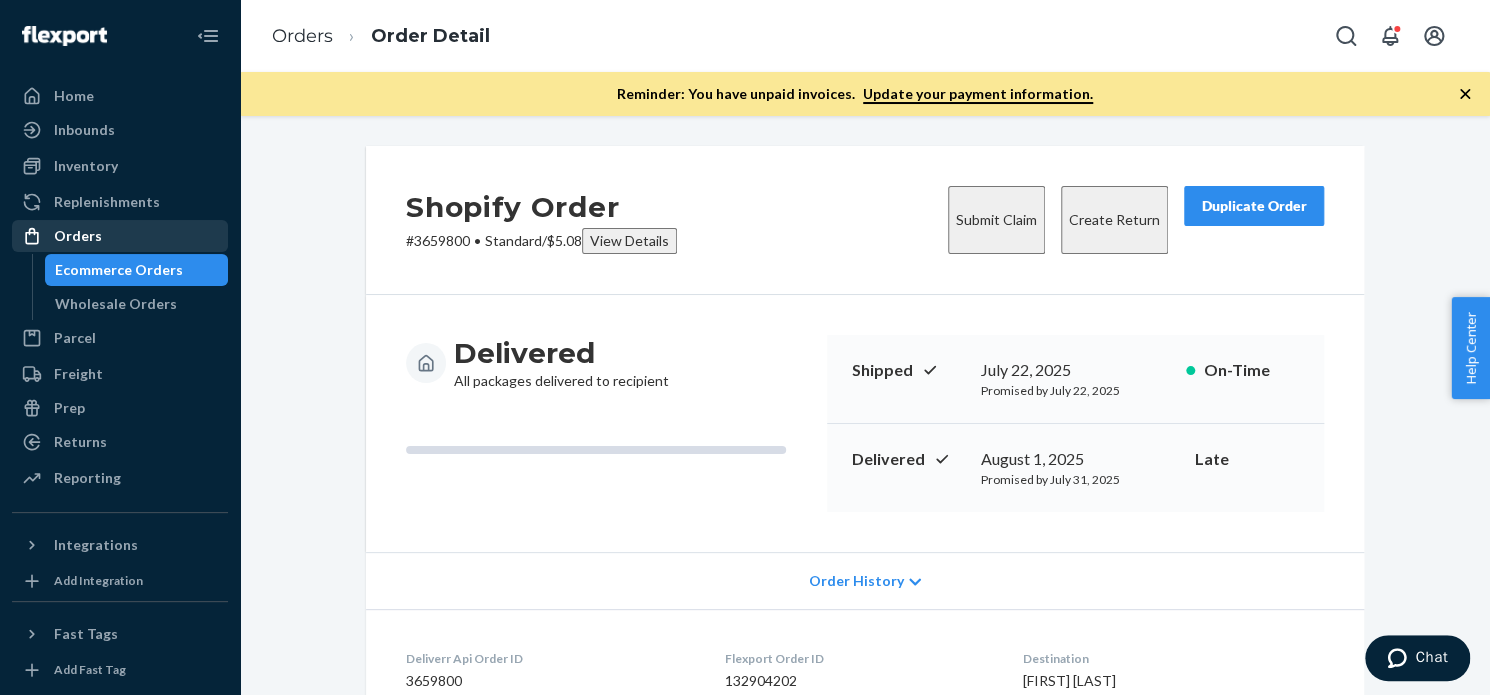 click on "Orders" at bounding box center [120, 236] 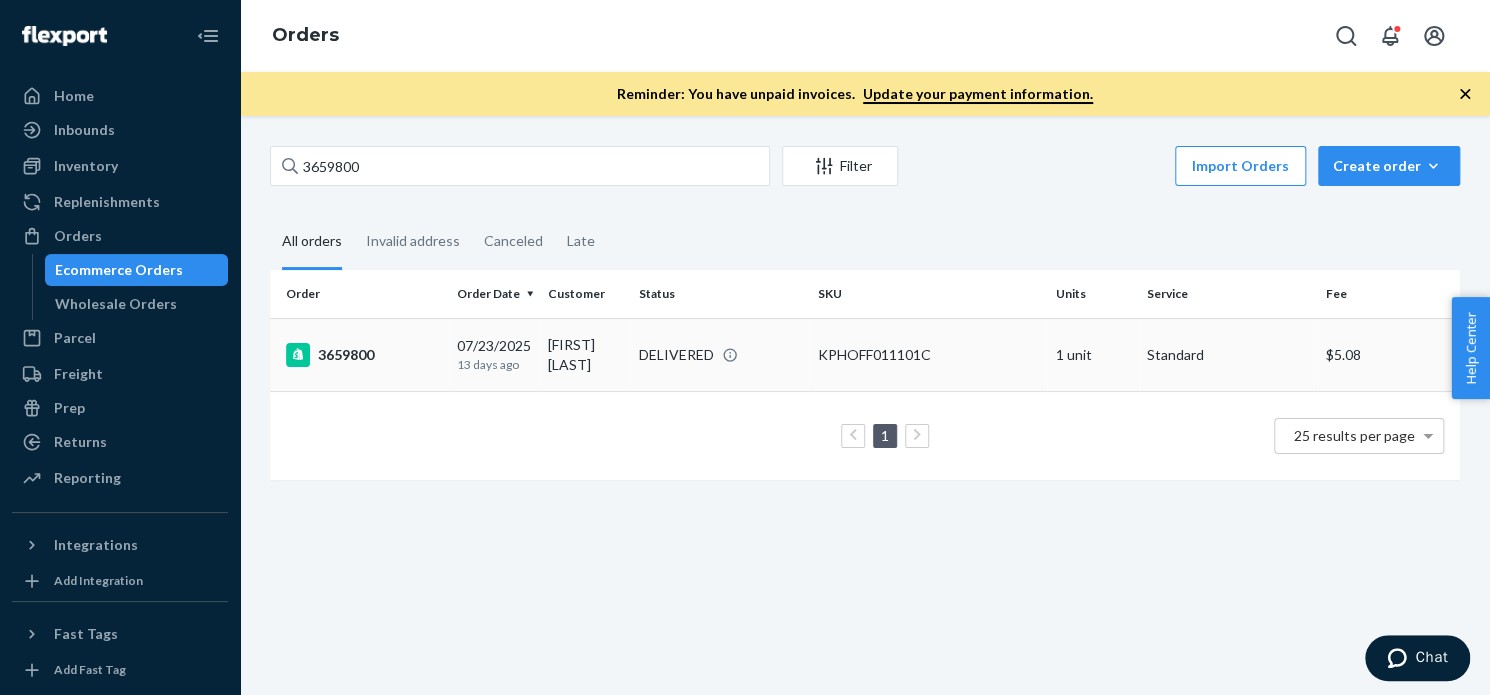 click on "3659800" at bounding box center (363, 355) 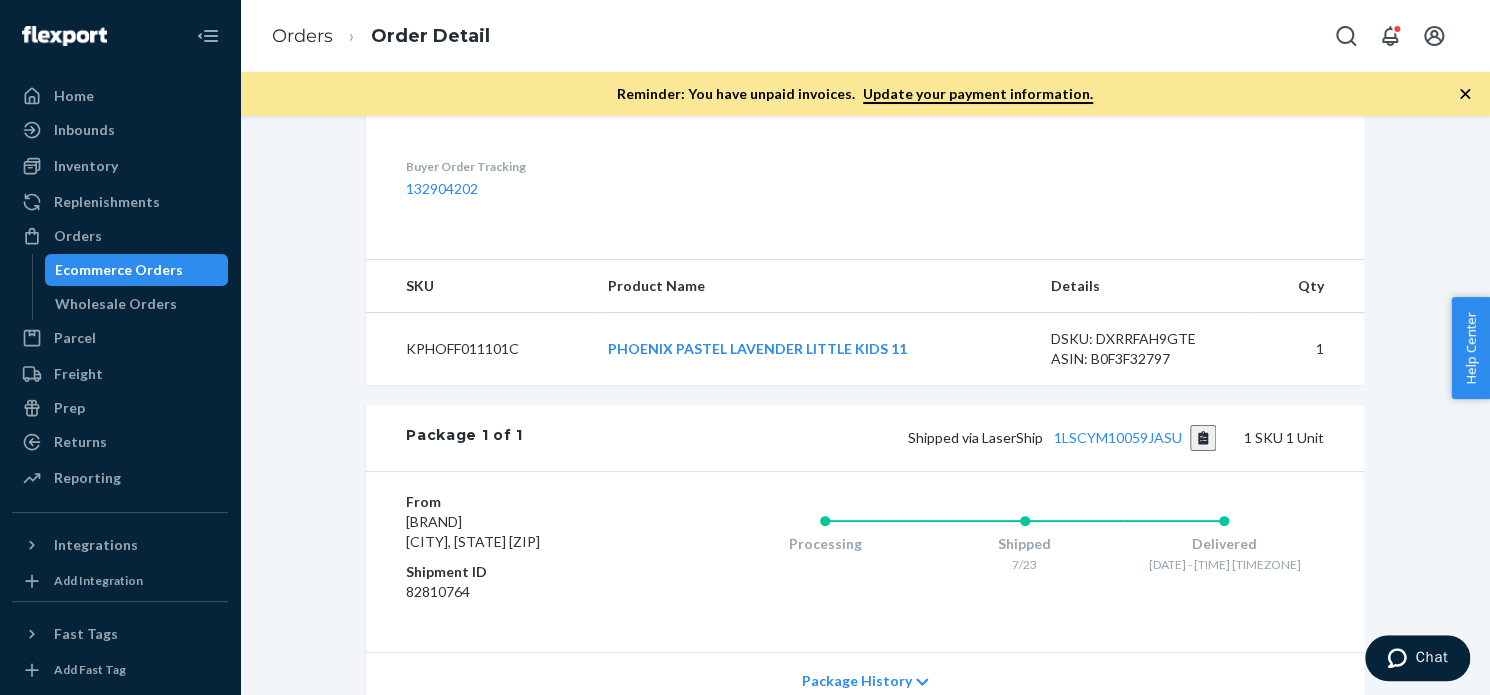 scroll, scrollTop: 0, scrollLeft: 0, axis: both 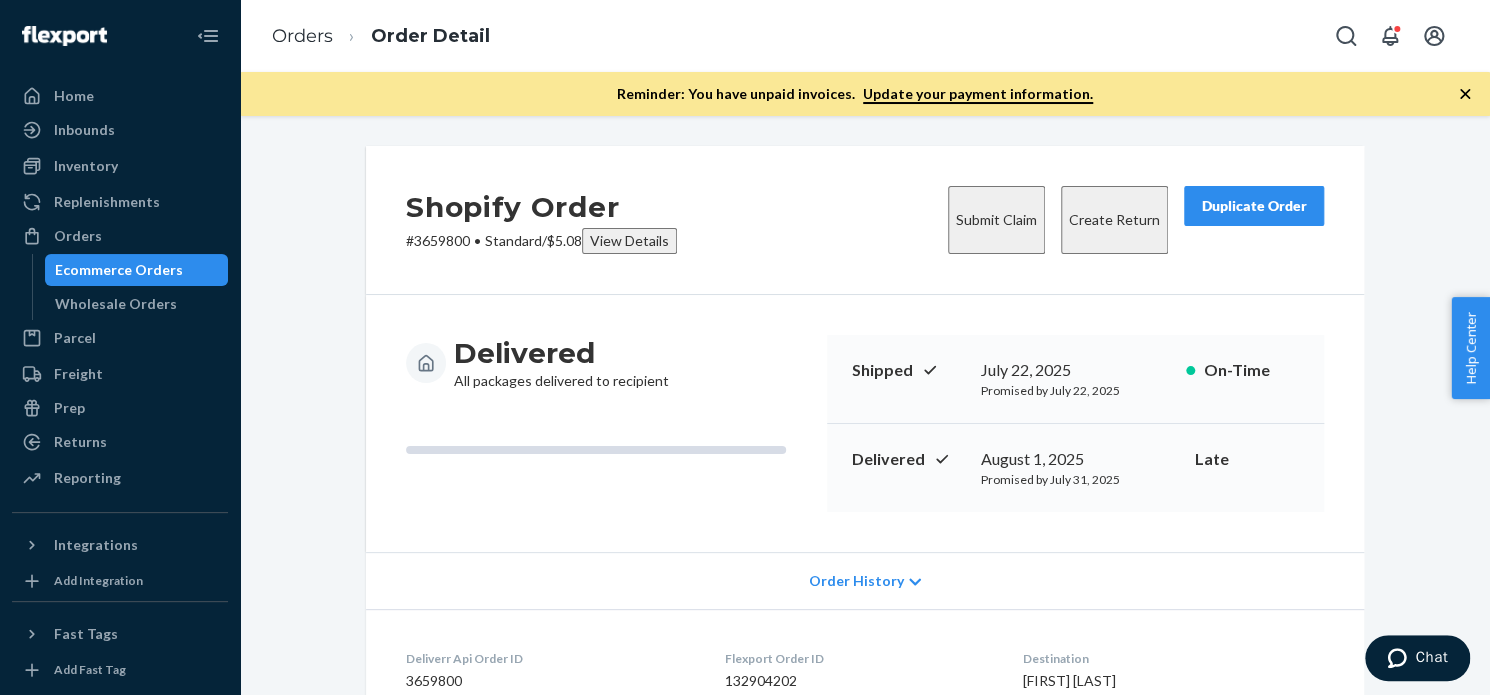 click on "Duplicate Order" at bounding box center (1254, 206) 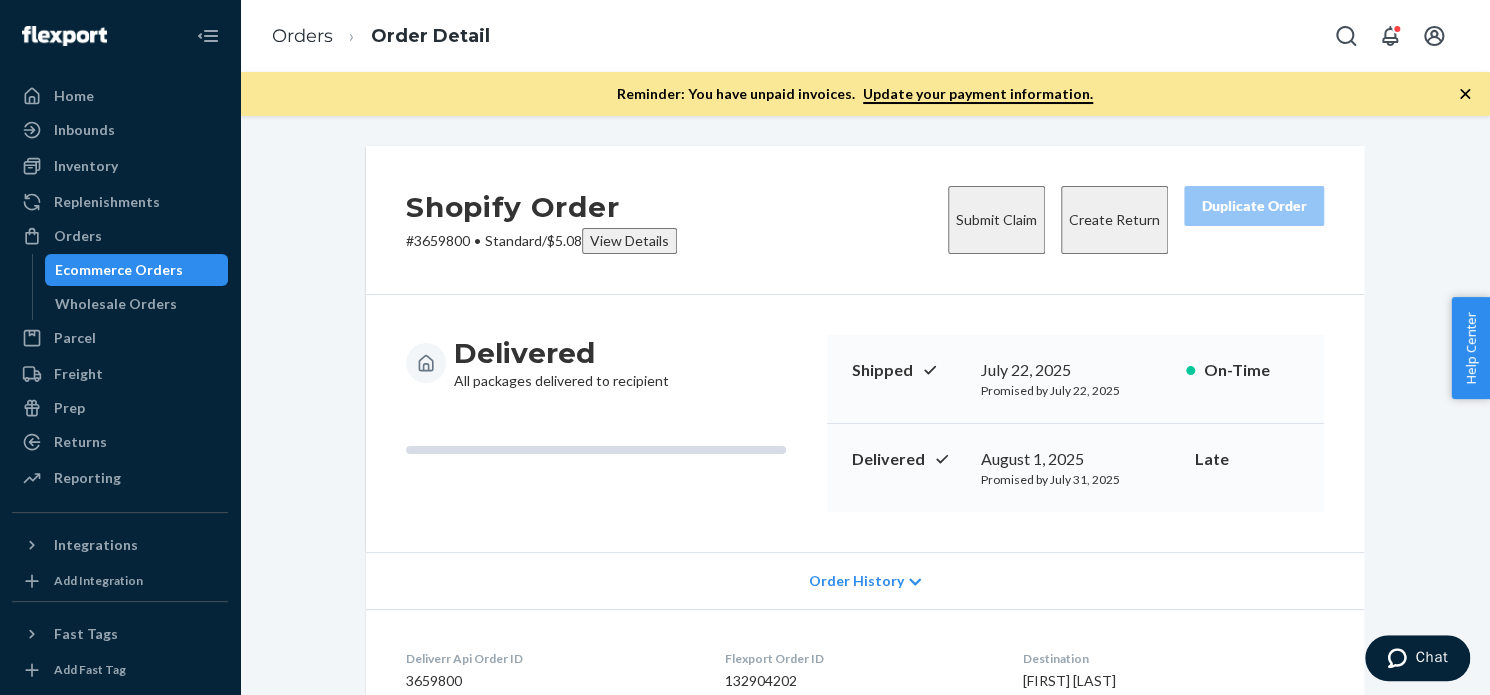 scroll, scrollTop: 633, scrollLeft: 0, axis: vertical 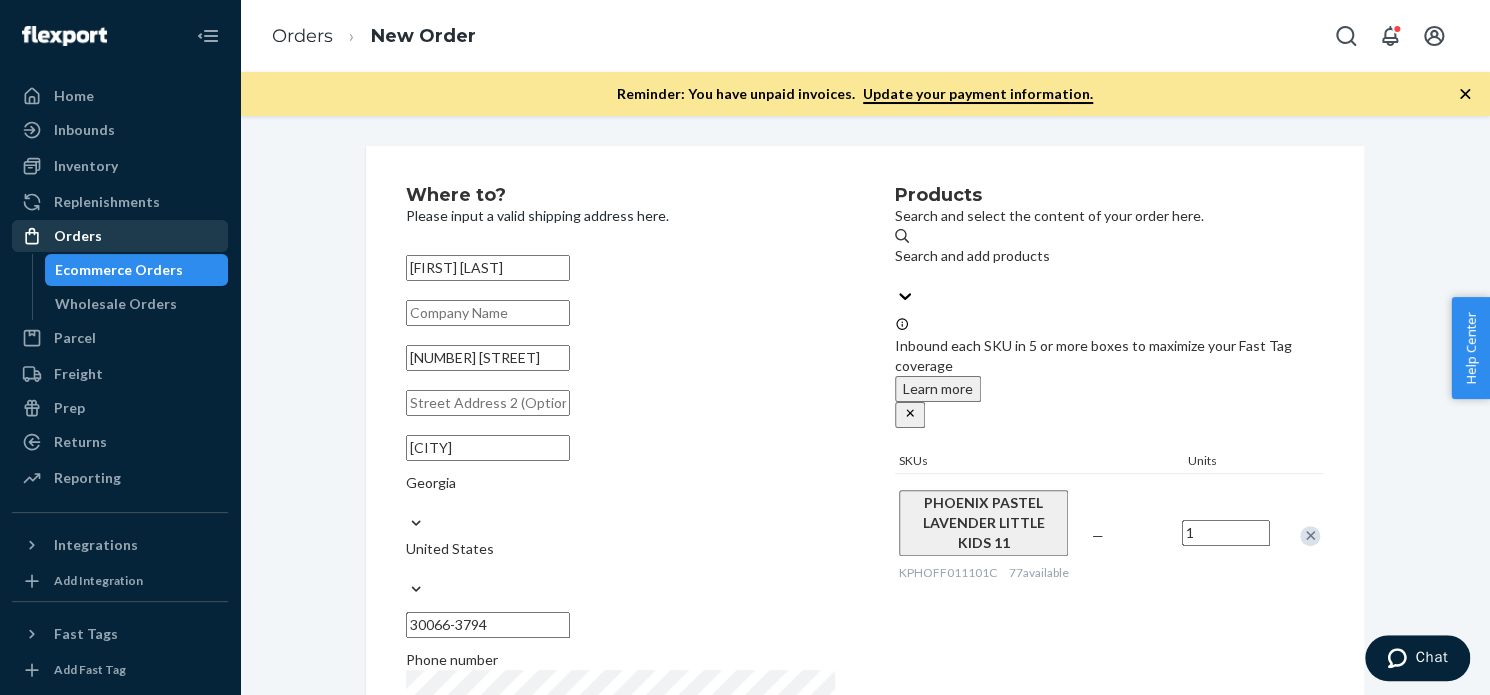 click on "Orders" at bounding box center [120, 236] 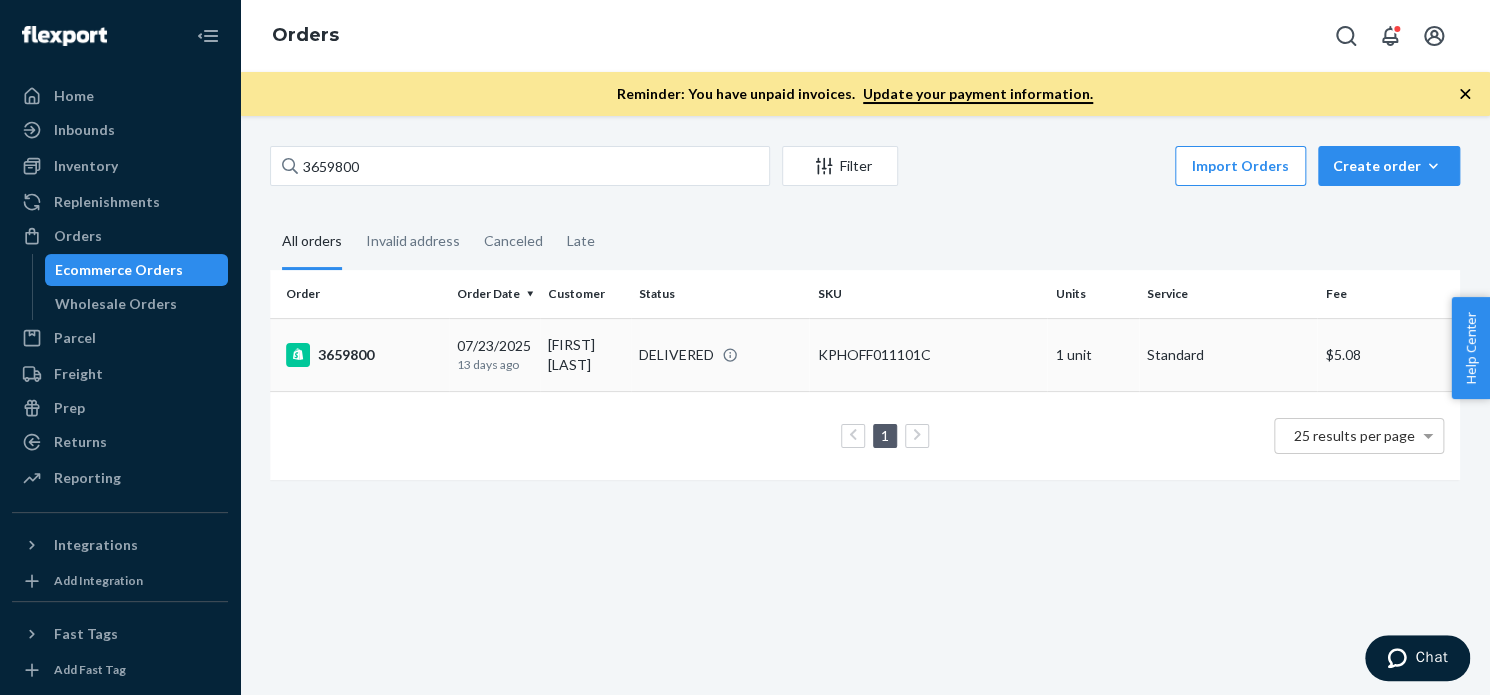 drag, startPoint x: 388, startPoint y: 355, endPoint x: 384, endPoint y: 342, distance: 13.601471 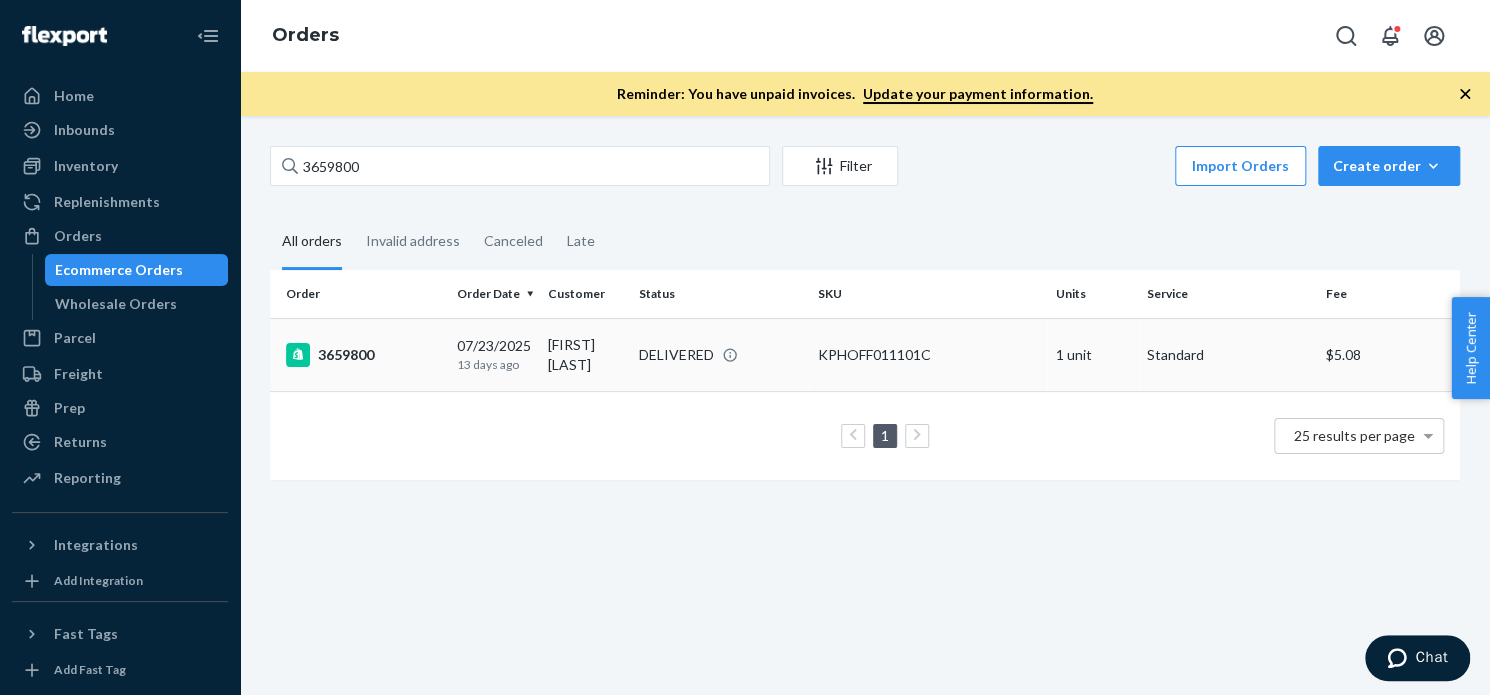 click on "3659800" at bounding box center (363, 355) 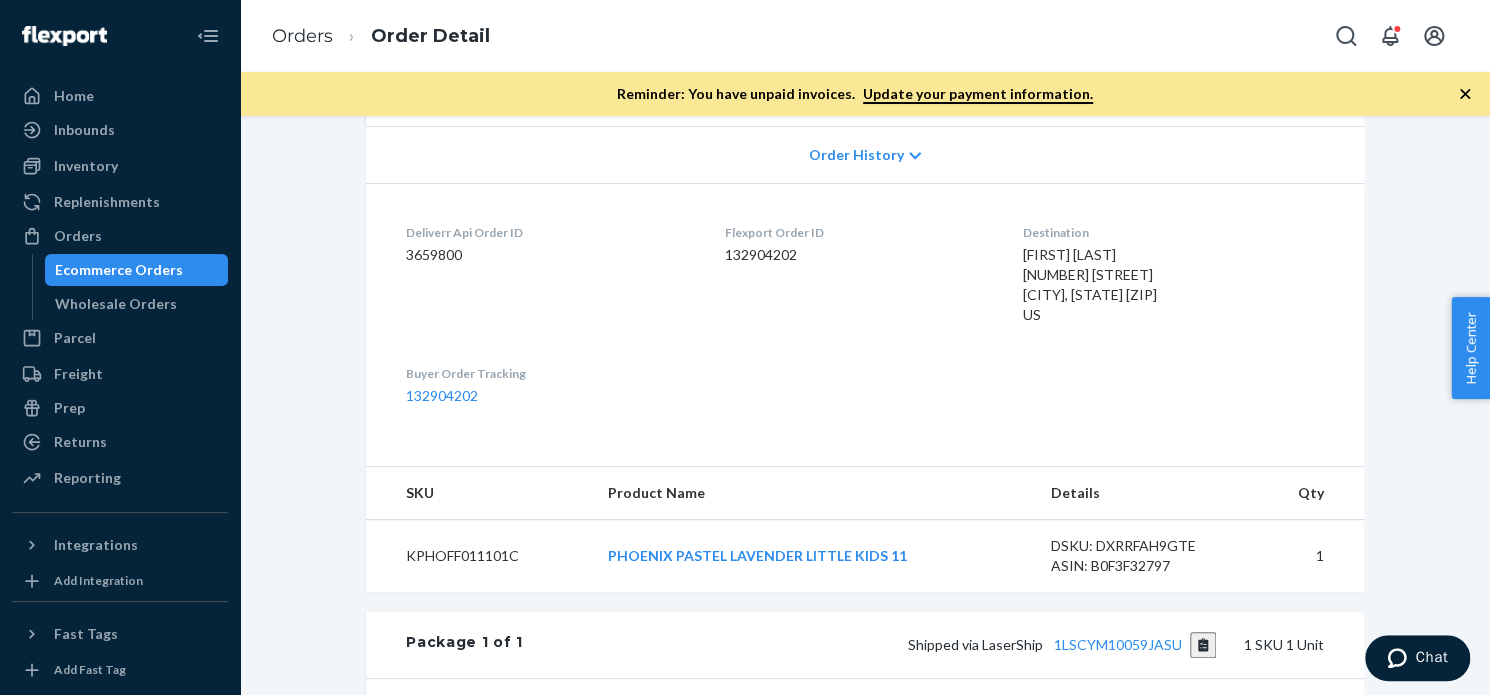 scroll, scrollTop: 430, scrollLeft: 0, axis: vertical 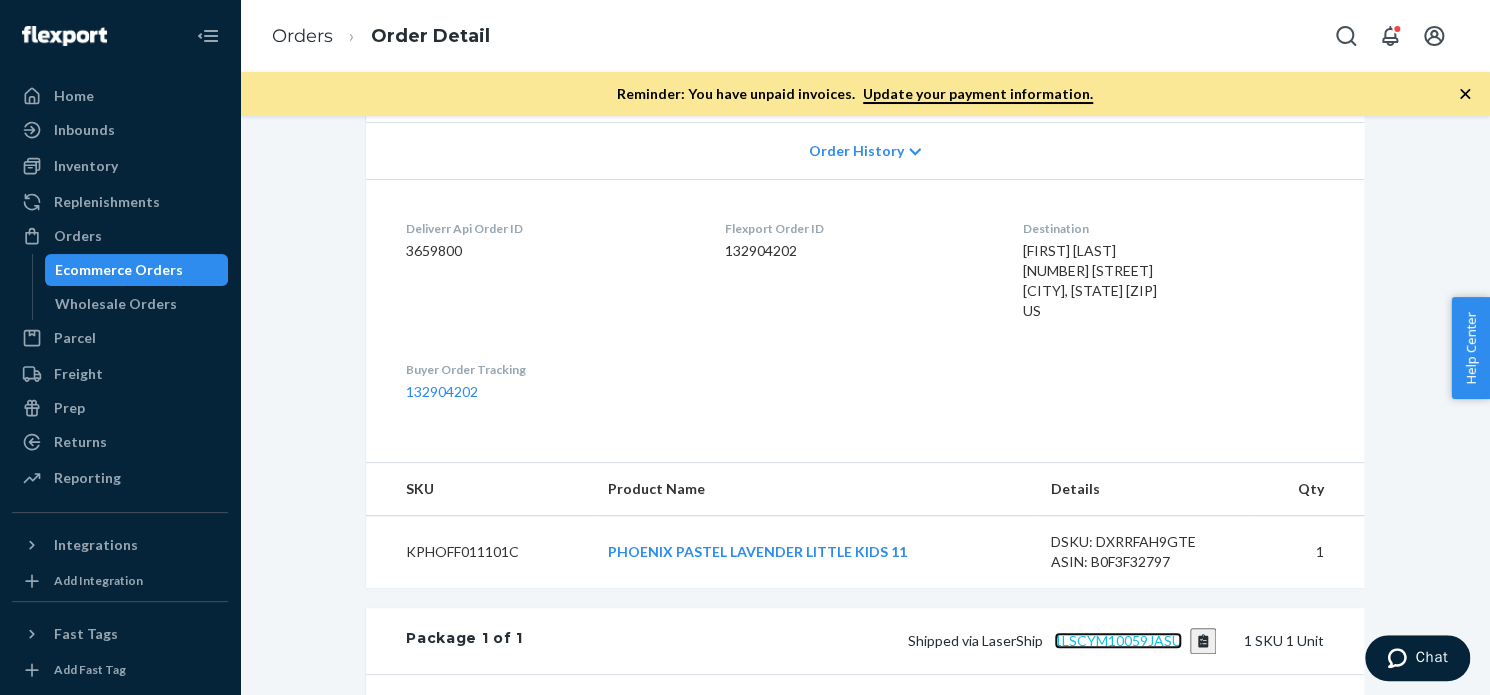 click on "1LSCYM10059JASU" at bounding box center [1118, 640] 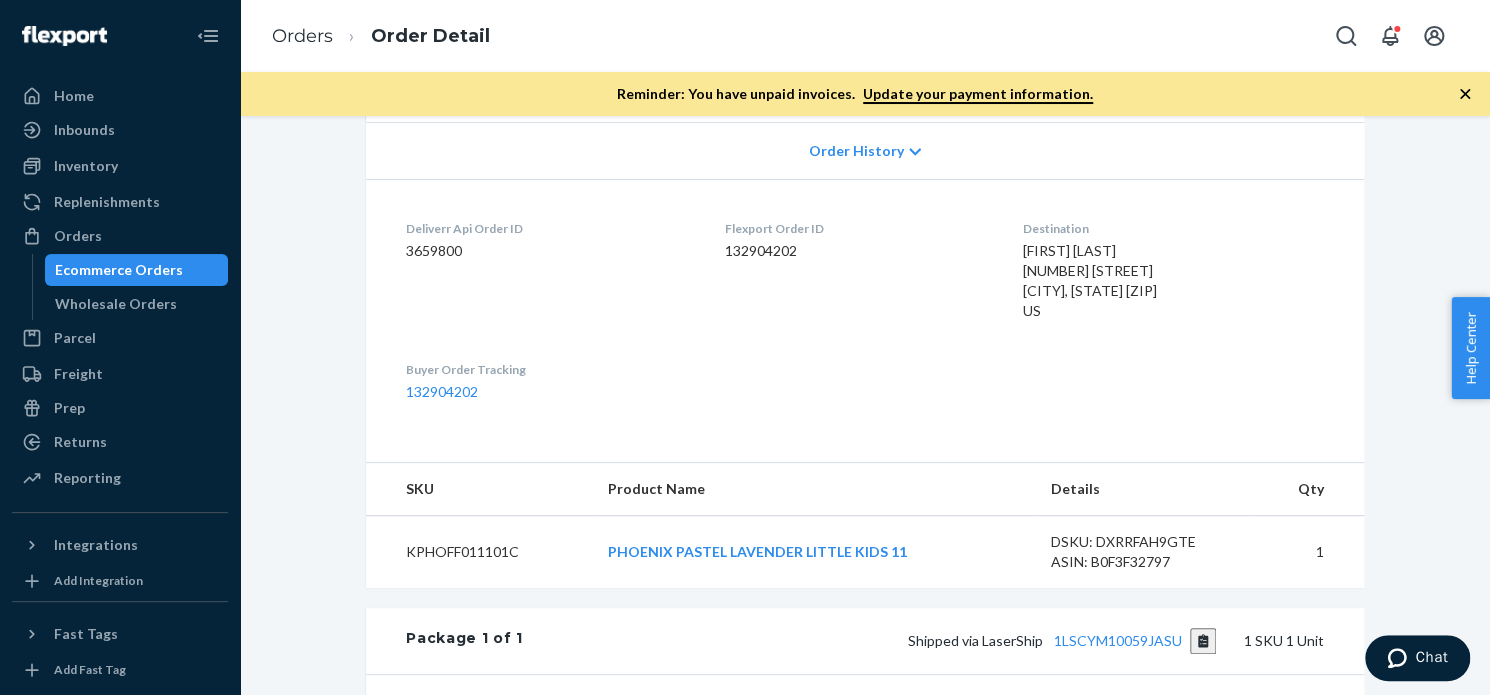 click on "Orders" at bounding box center (120, 236) 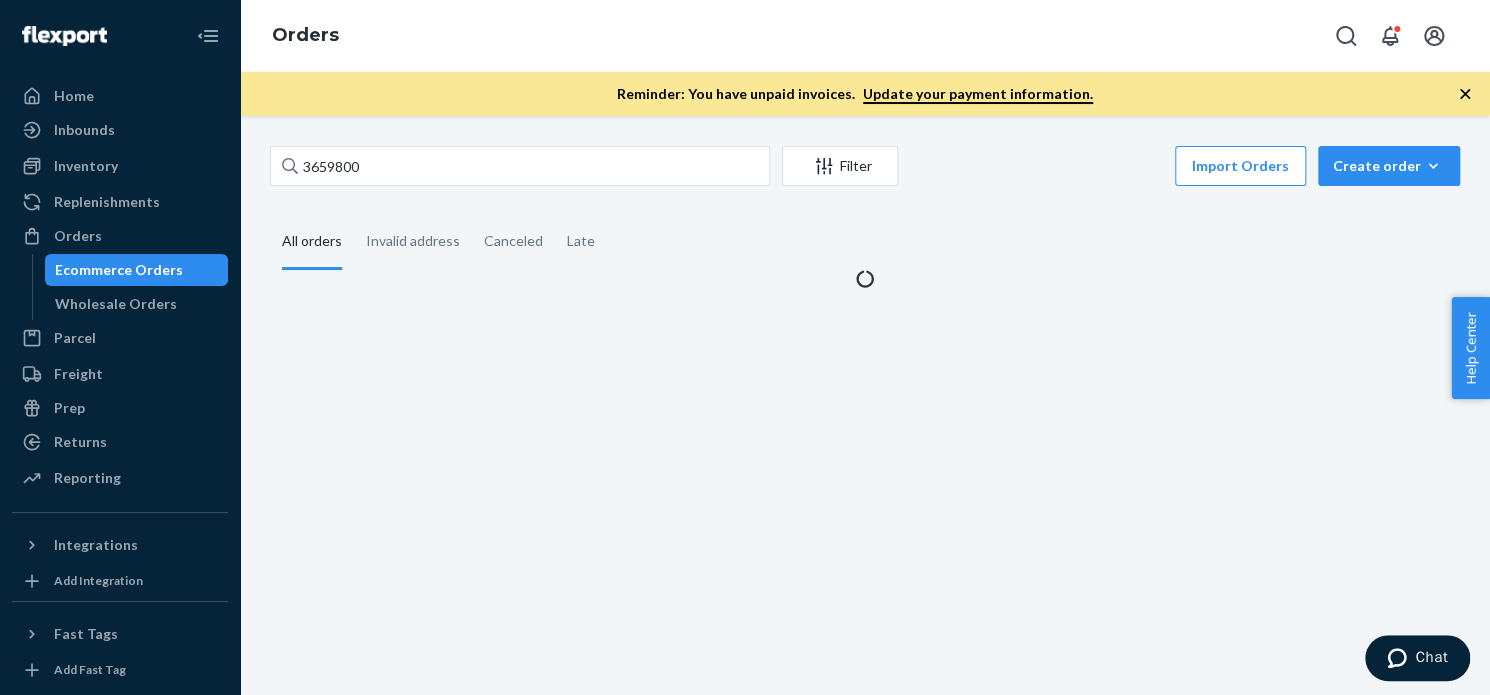 scroll, scrollTop: 0, scrollLeft: 0, axis: both 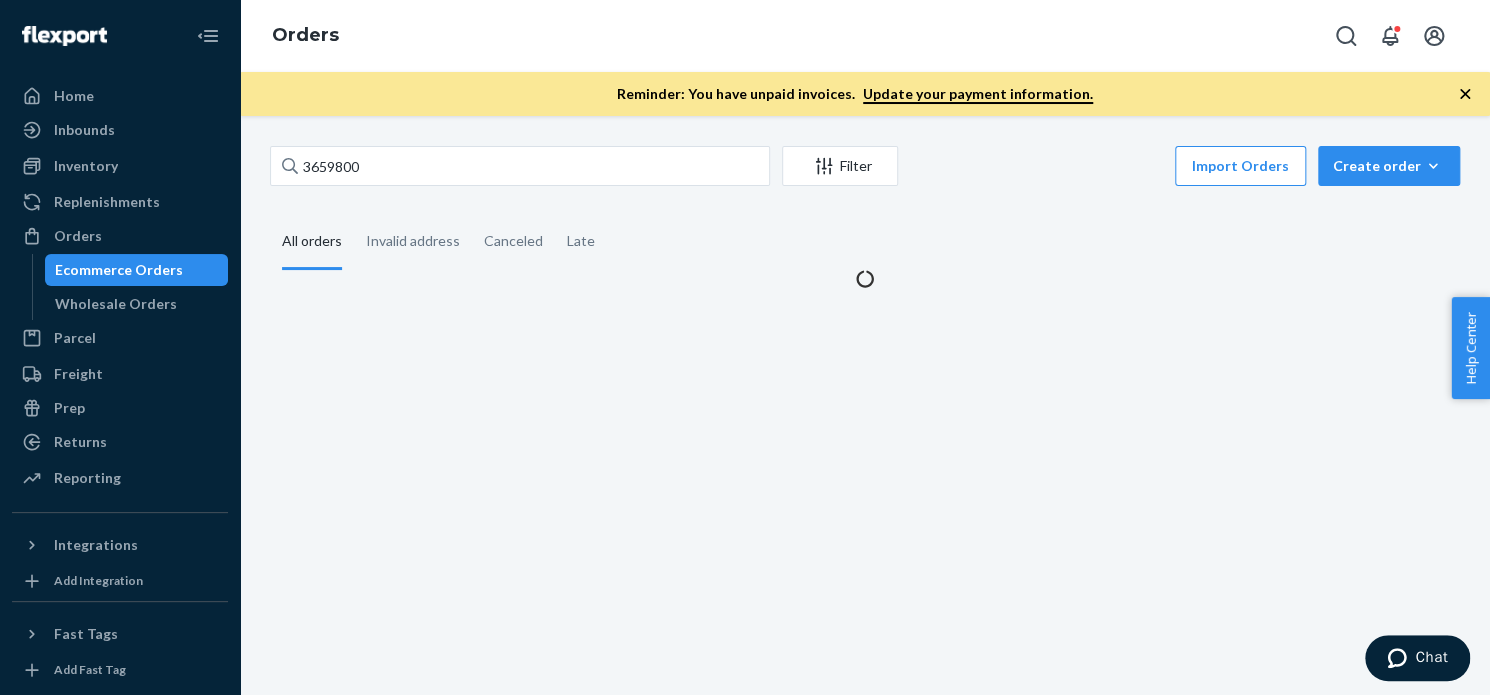 click on "3659800 Filter Import Orders Create order Ecommerce order Removal order All orders Invalid address Canceled Late" at bounding box center [865, 405] 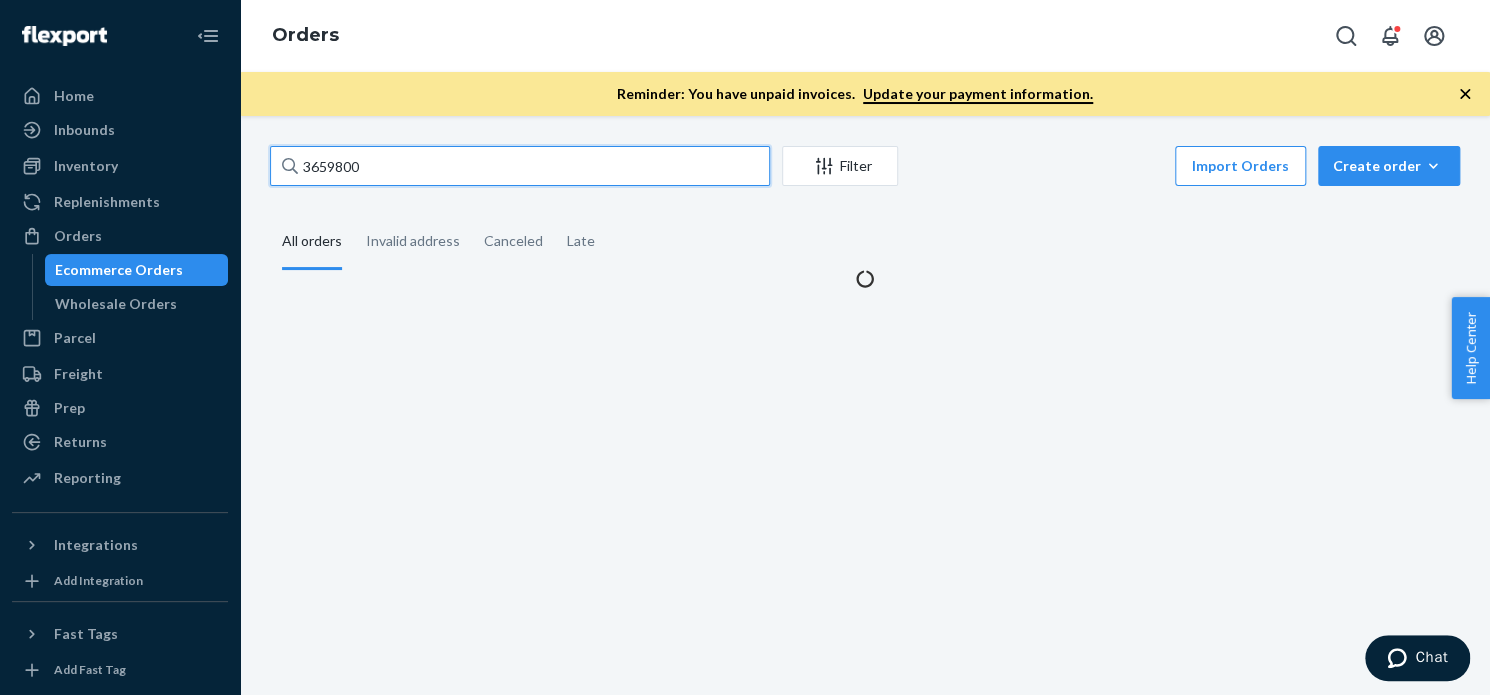 click on "3659800" at bounding box center [520, 166] 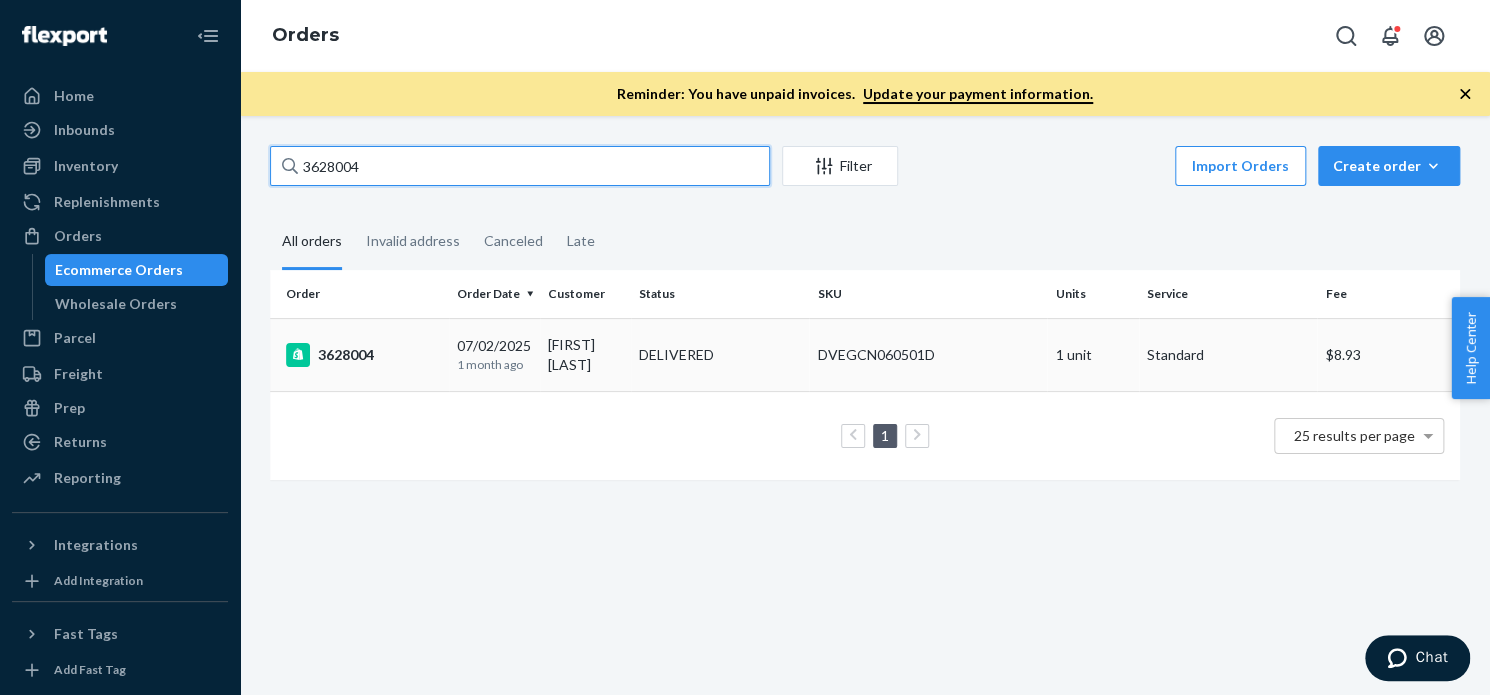 type on "3628004" 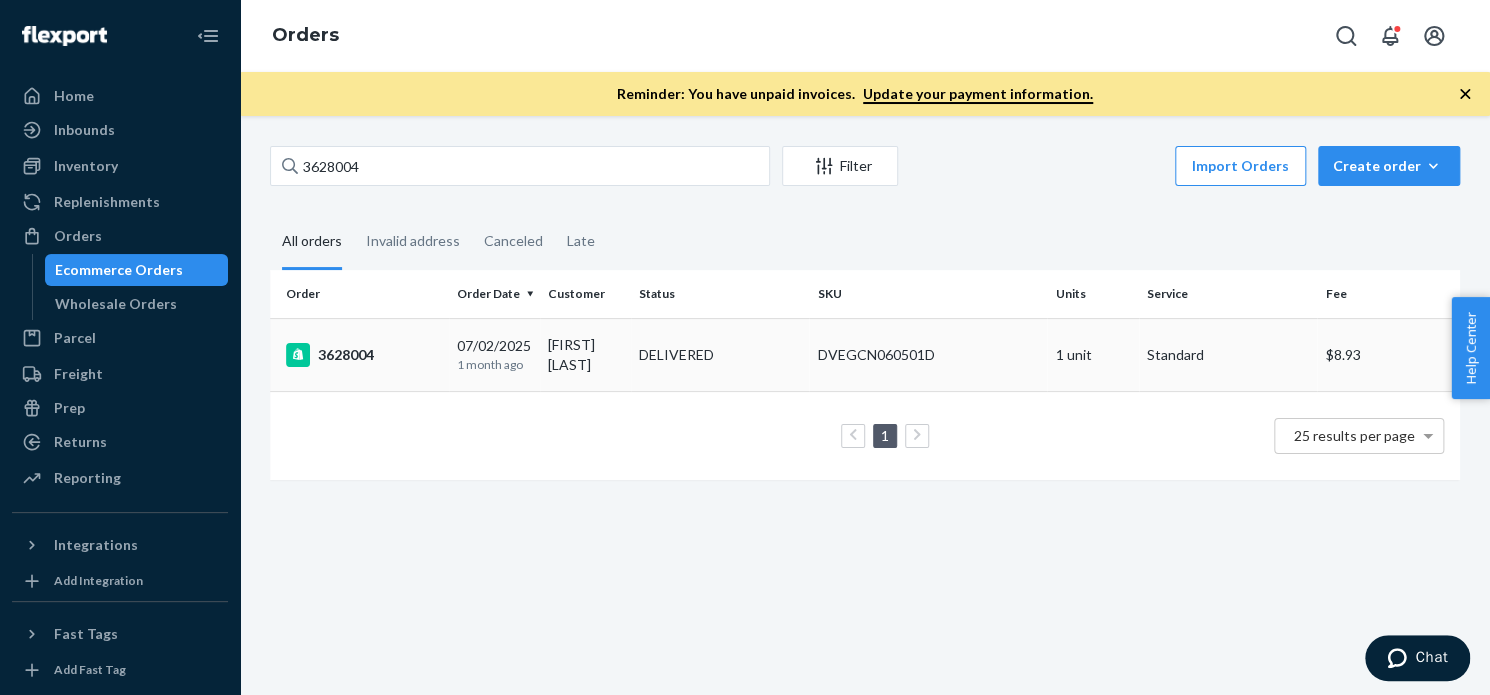 click on "3628004" at bounding box center (363, 355) 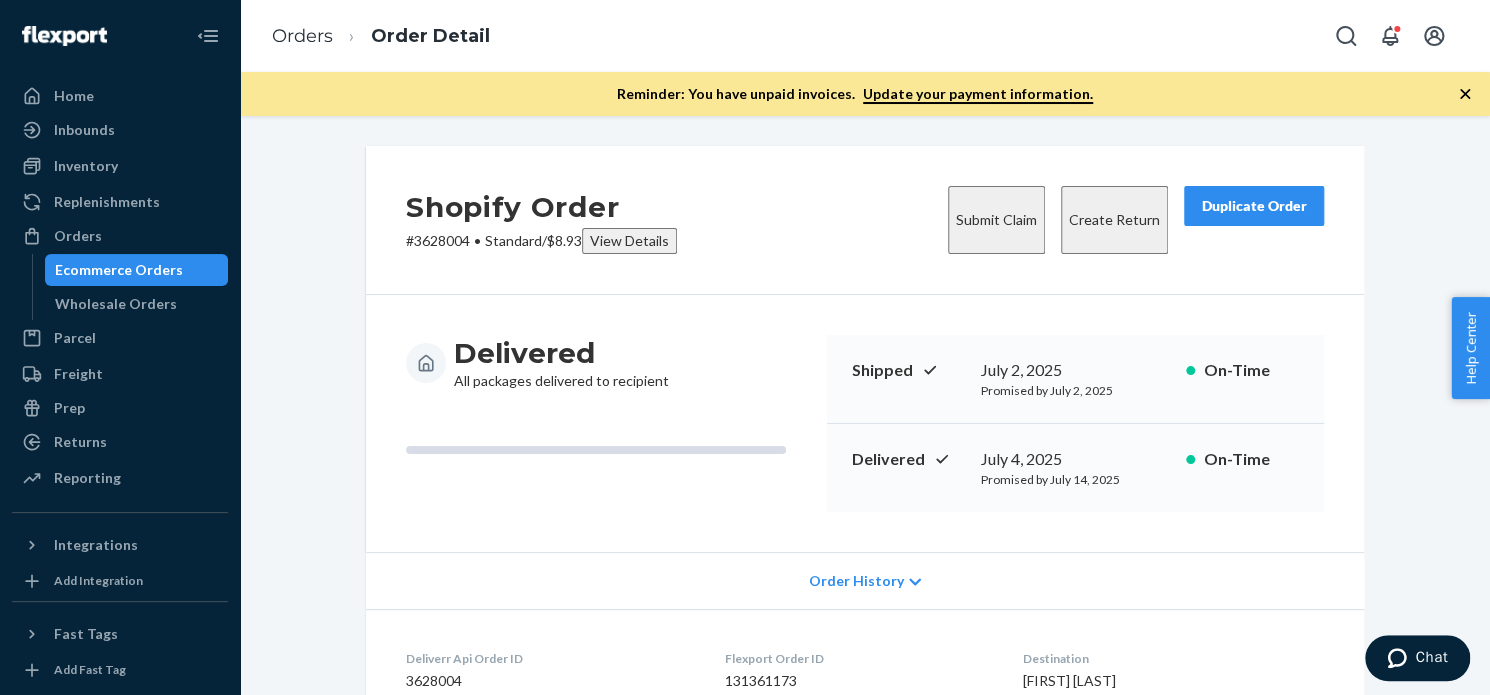 click on "Duplicate Order" at bounding box center (1254, 206) 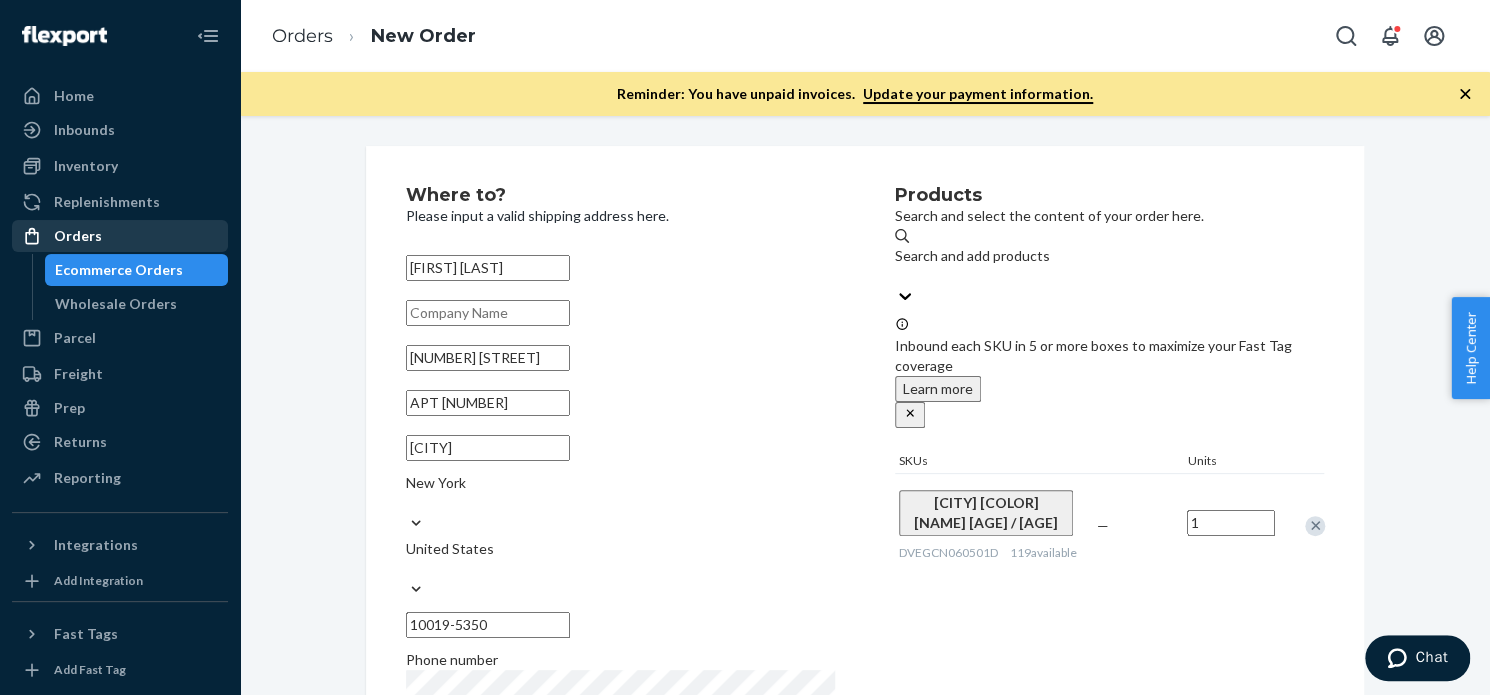 click on "Orders" at bounding box center [120, 236] 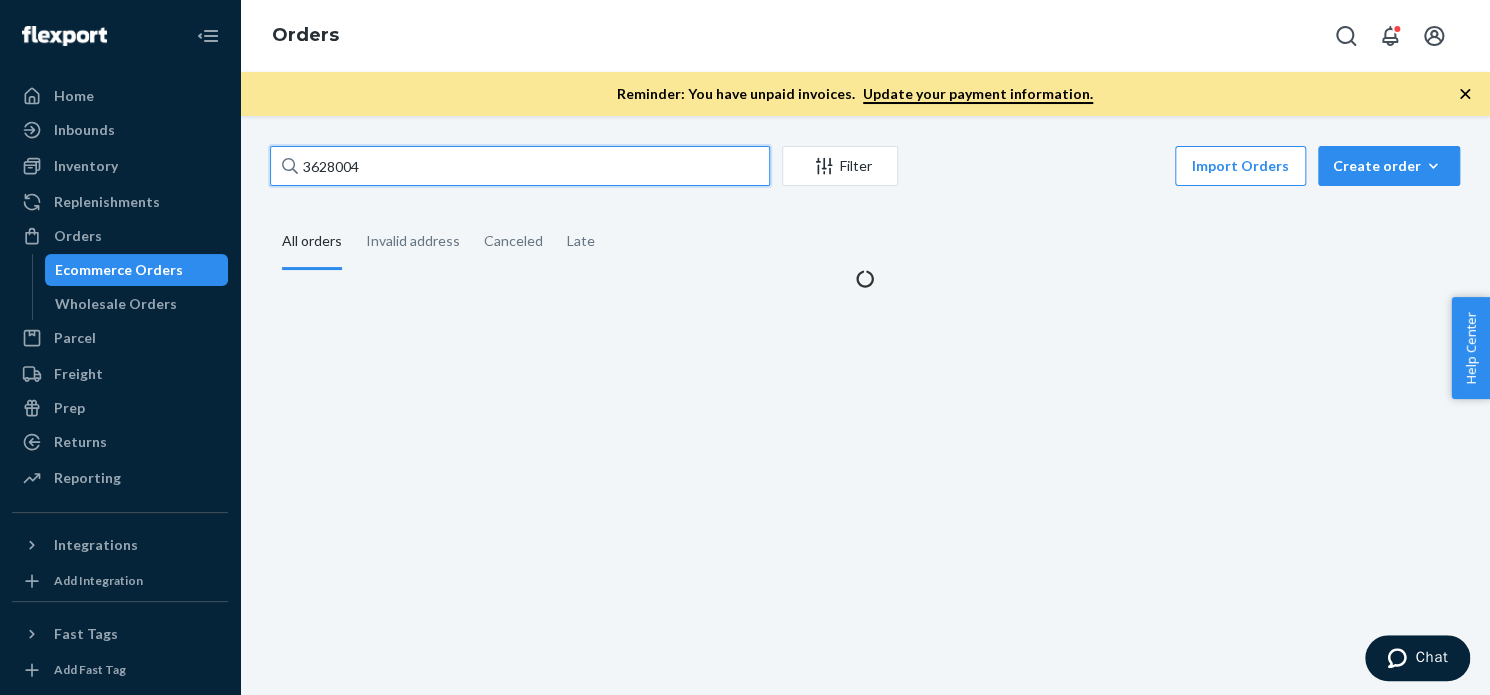click on "3628004" at bounding box center [520, 166] 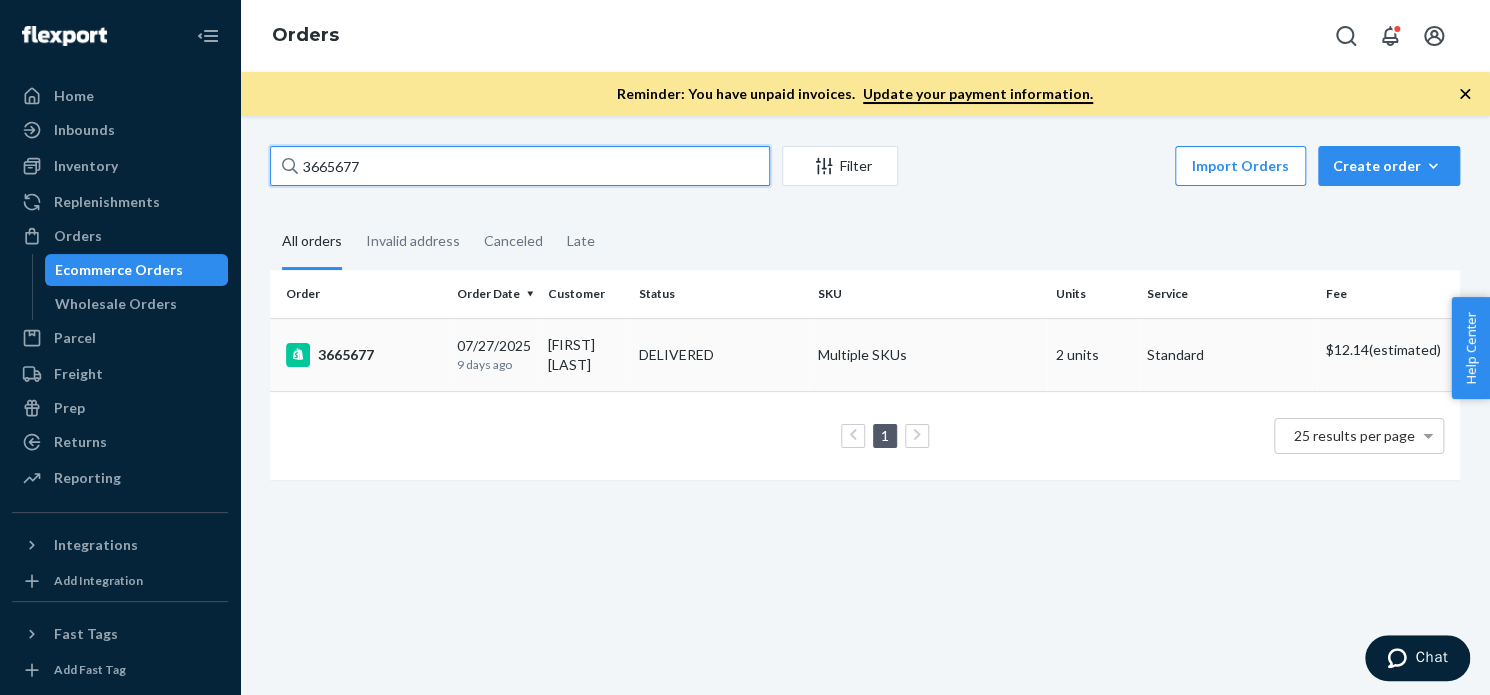 type on "3665677" 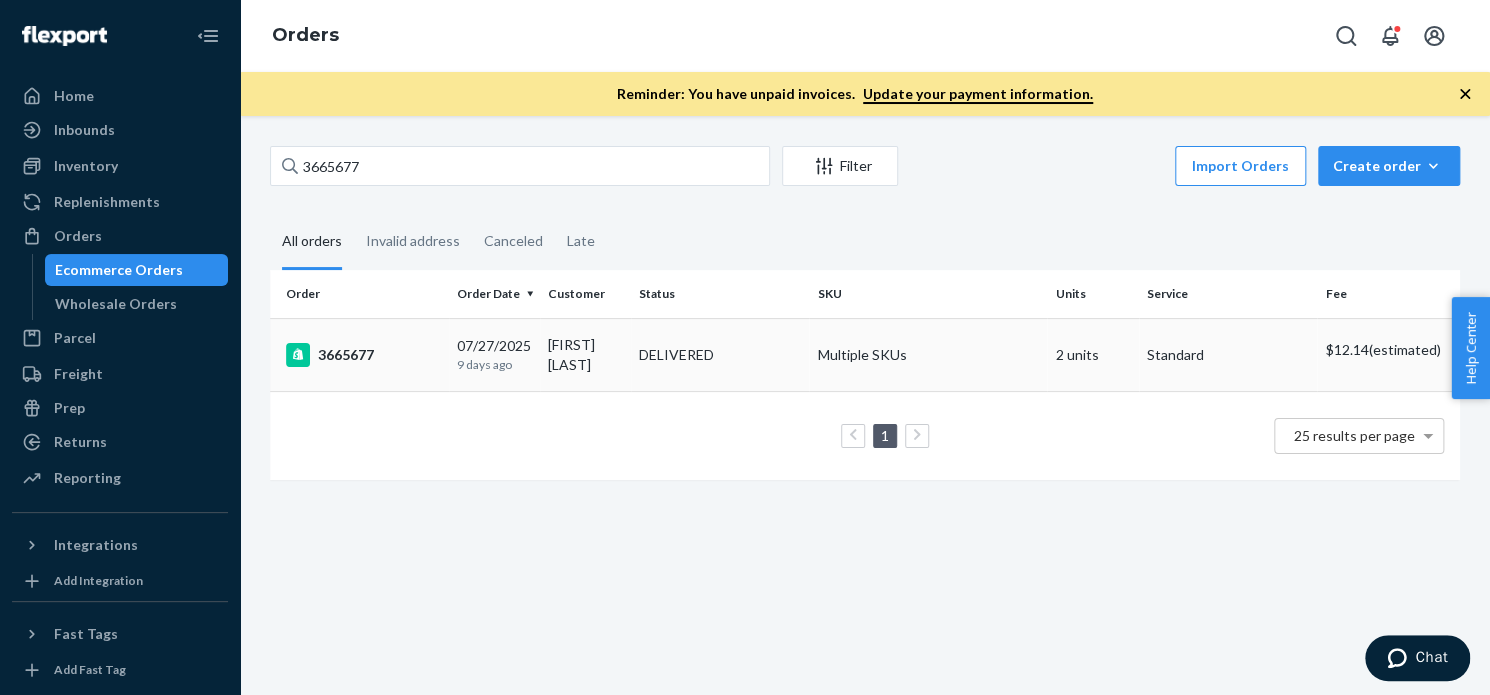 click on "3665677" at bounding box center (359, 354) 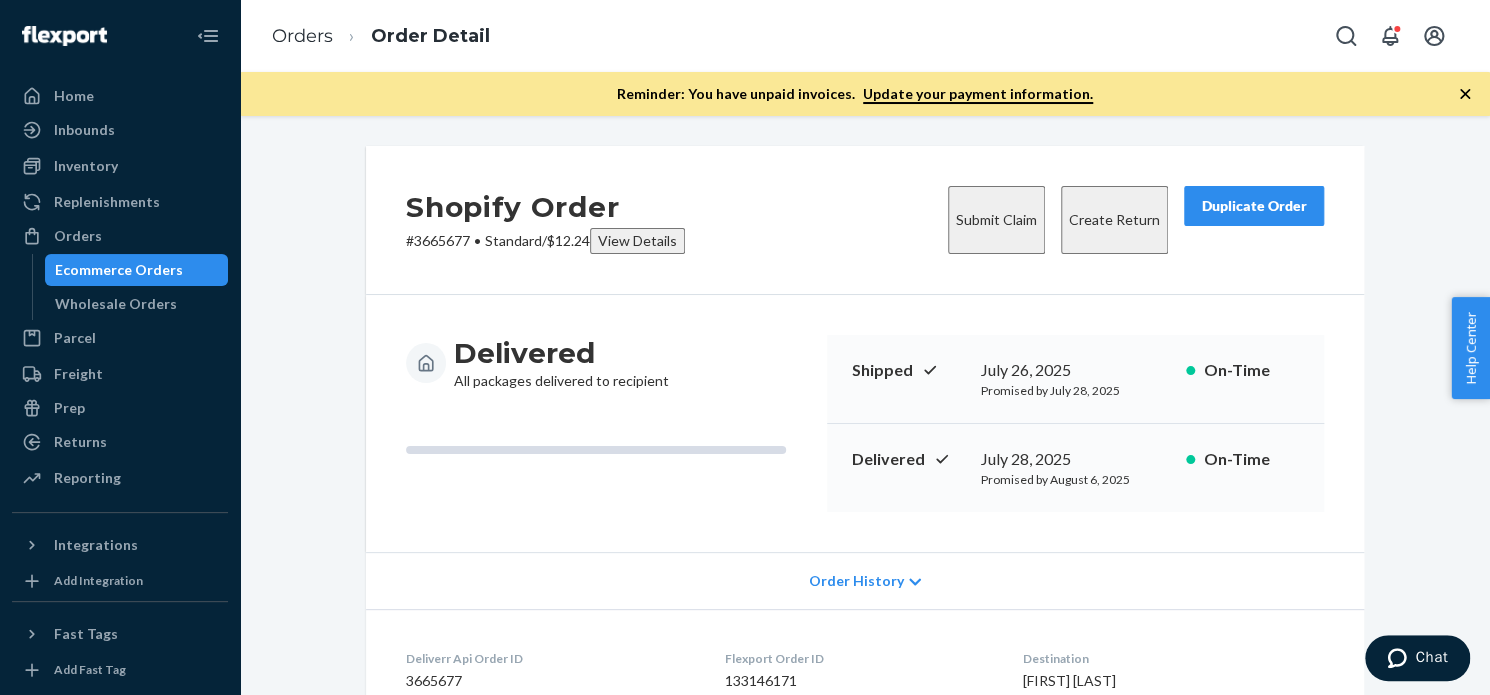 scroll, scrollTop: 1010, scrollLeft: 0, axis: vertical 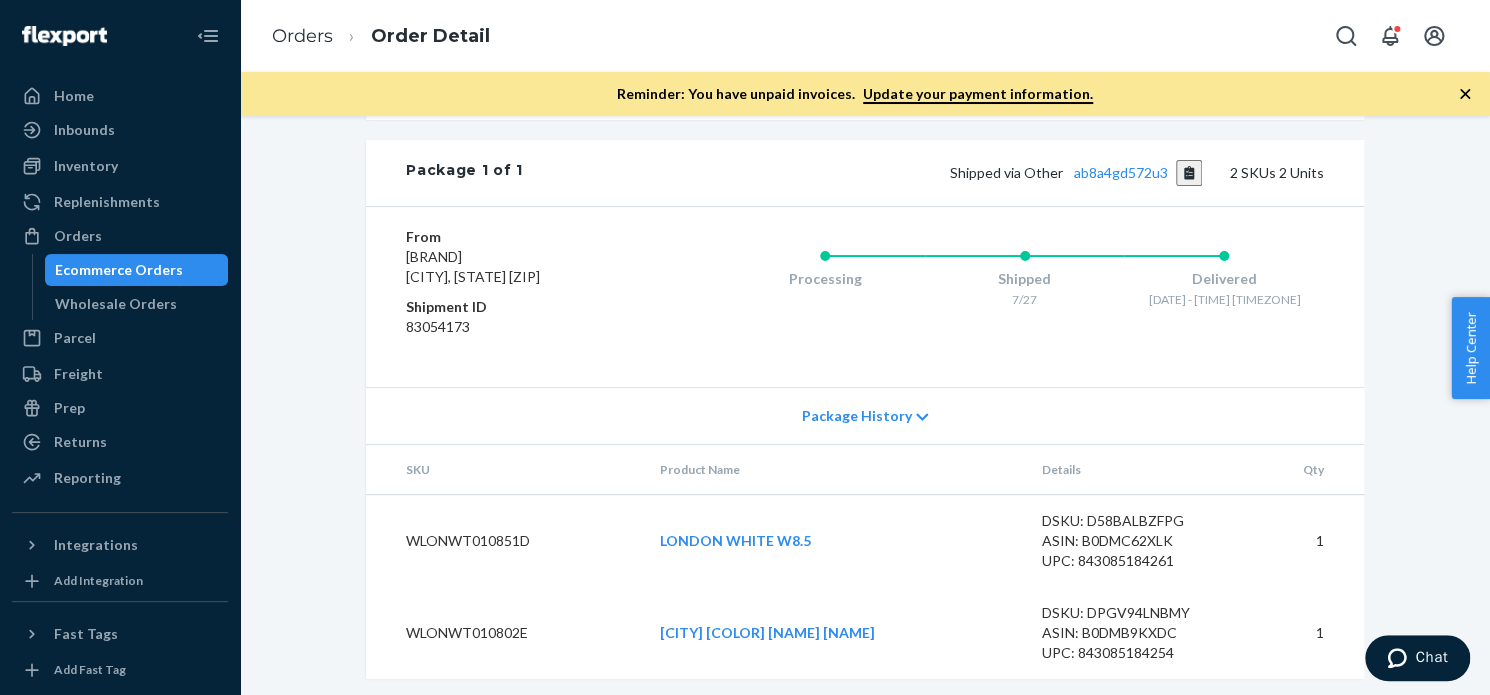 click on "Shipped via Other   ab8a4gd572u3 2   SKUs   2   Units" at bounding box center [923, 173] 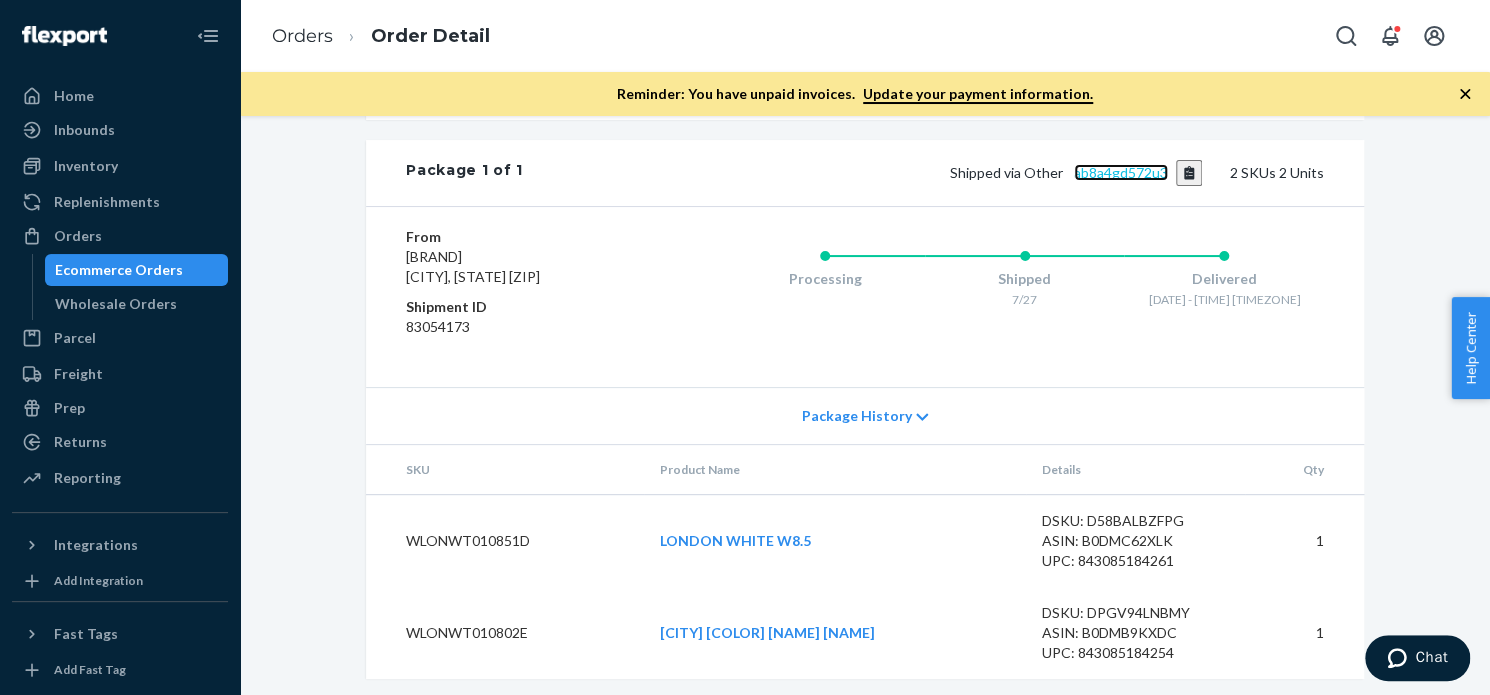 click on "ab8a4gd572u3" at bounding box center [1121, 172] 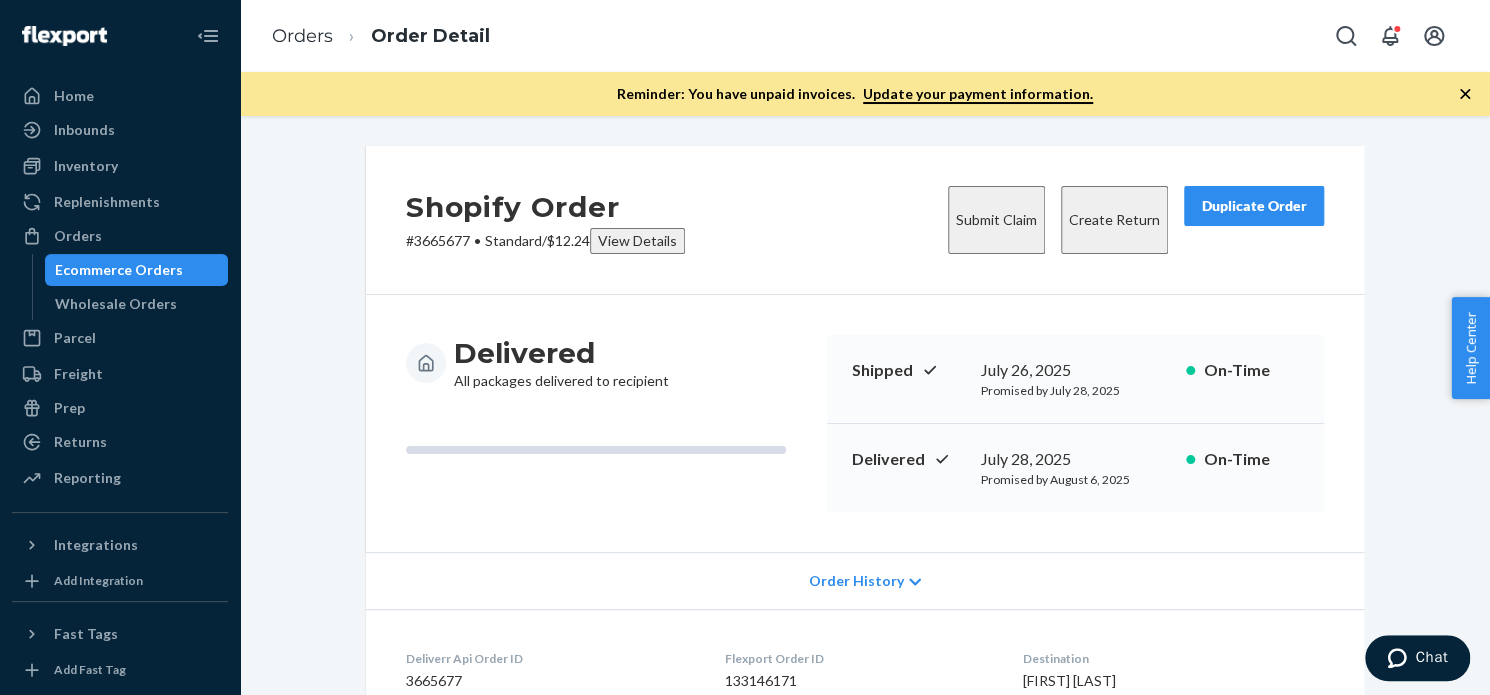 scroll, scrollTop: 1010, scrollLeft: 0, axis: vertical 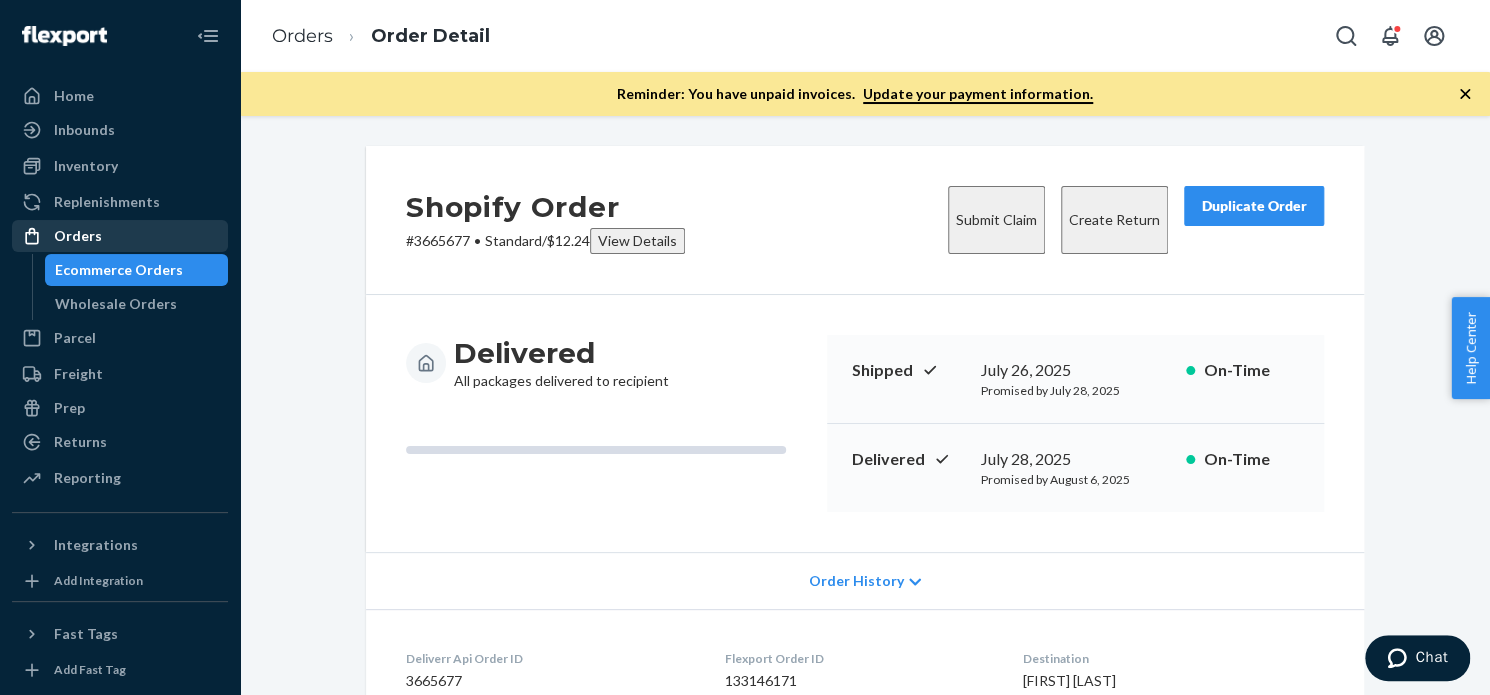 click on "Orders" at bounding box center (78, 236) 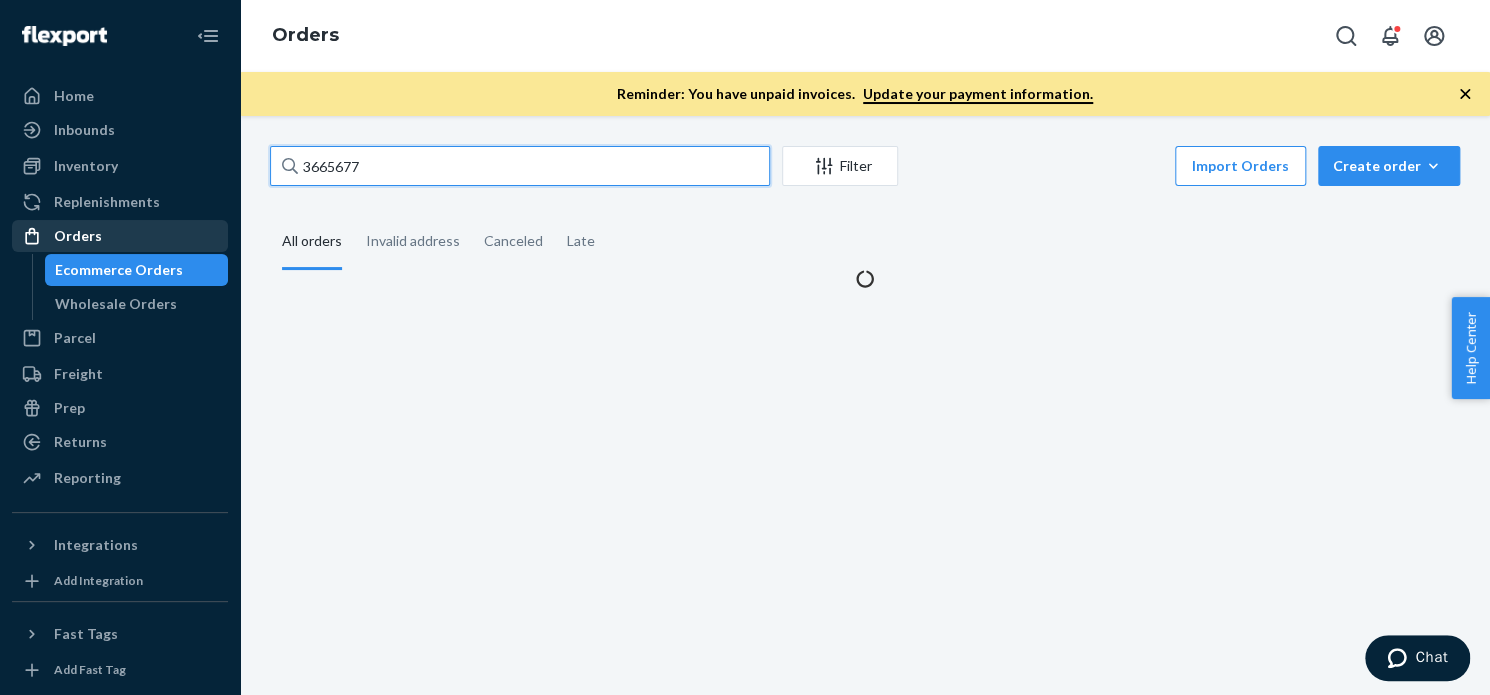 click on "3665677" at bounding box center [520, 166] 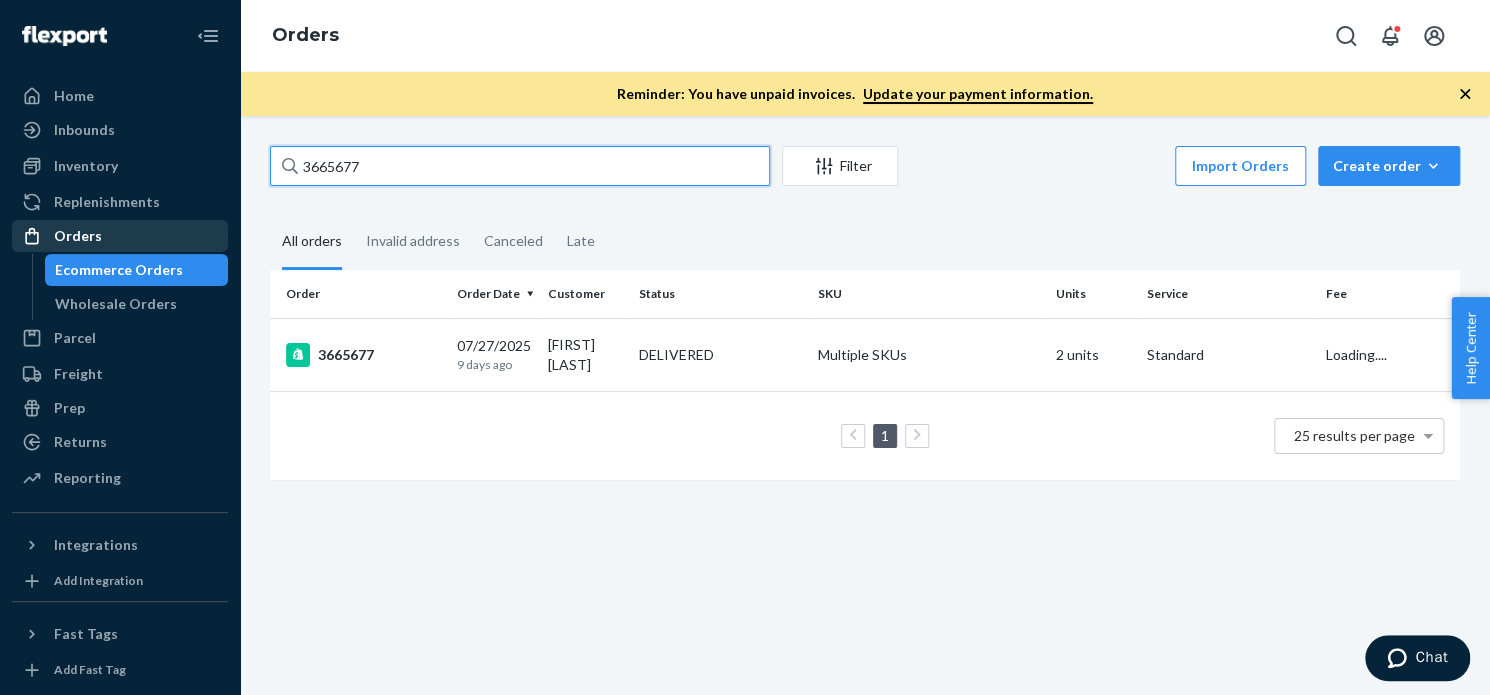 click on "3665677" at bounding box center (520, 166) 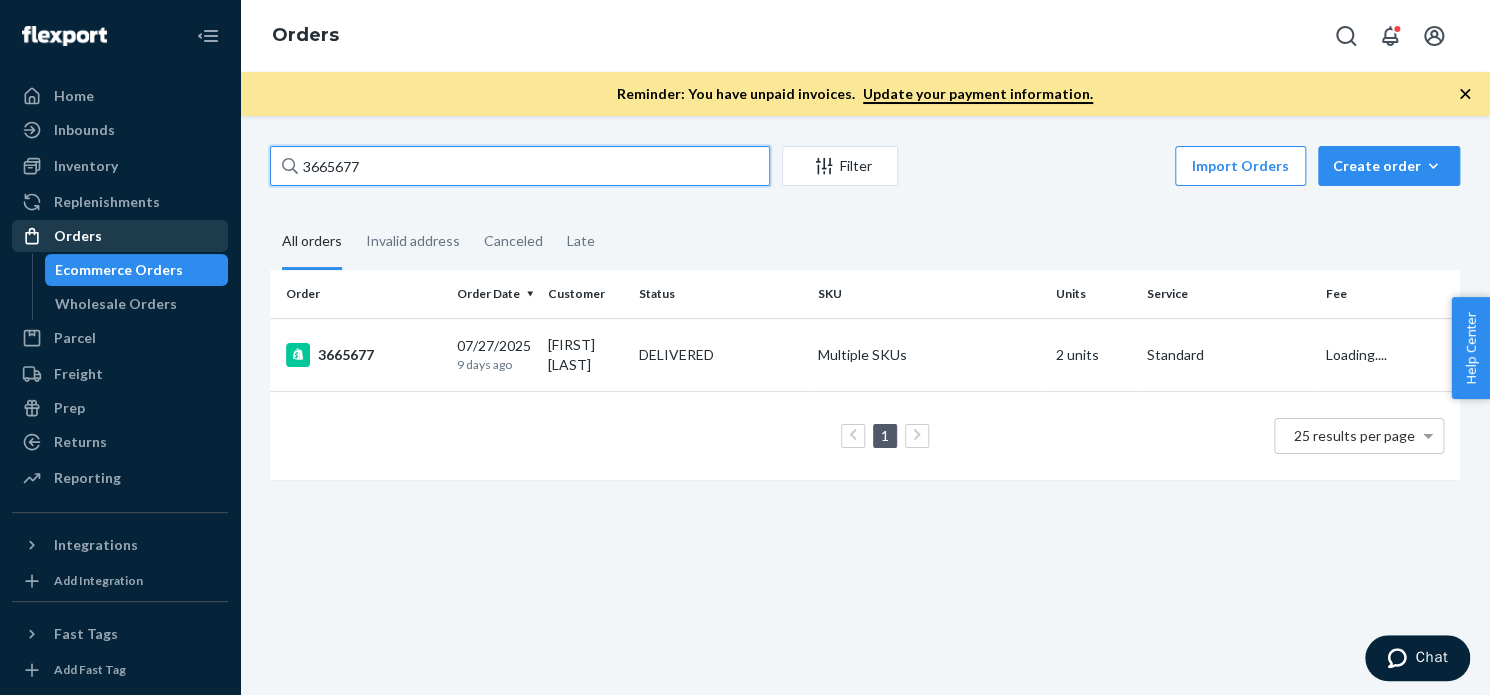 paste on "55719" 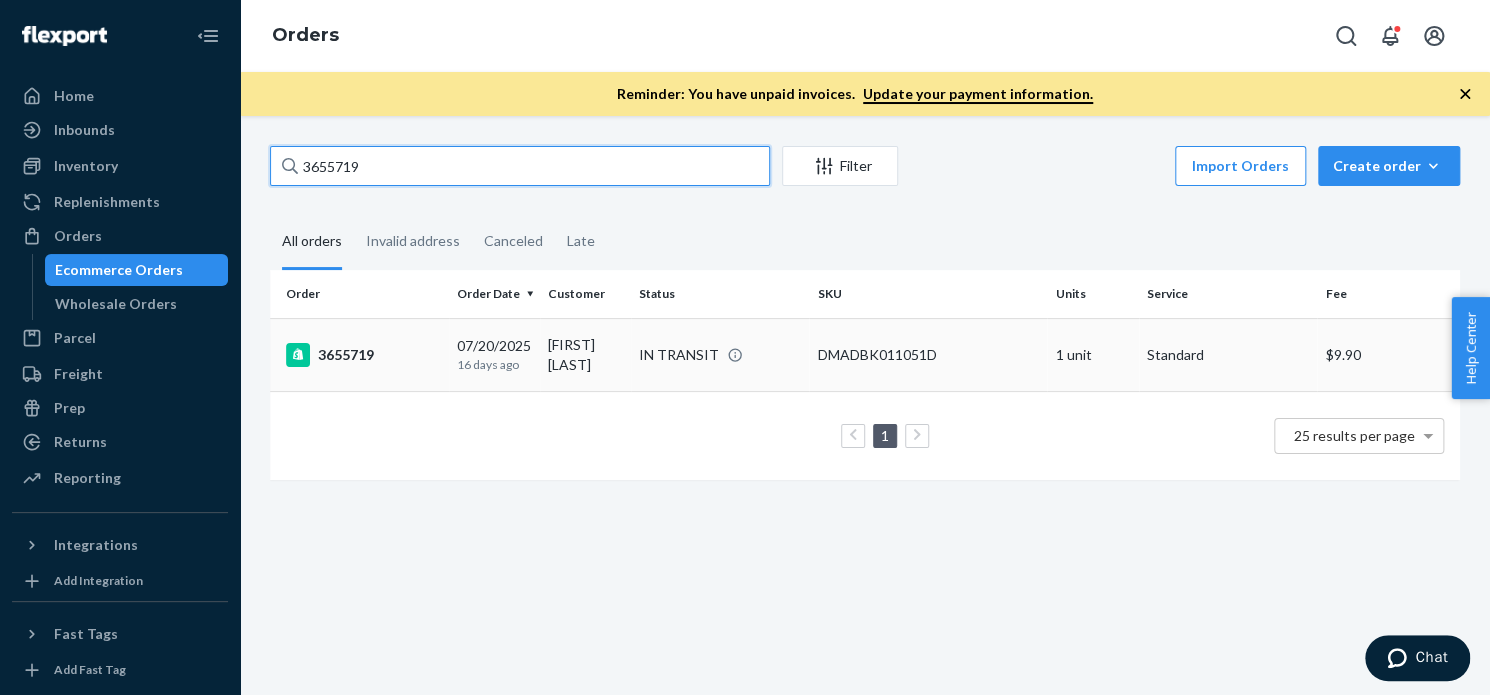 type on "3655719" 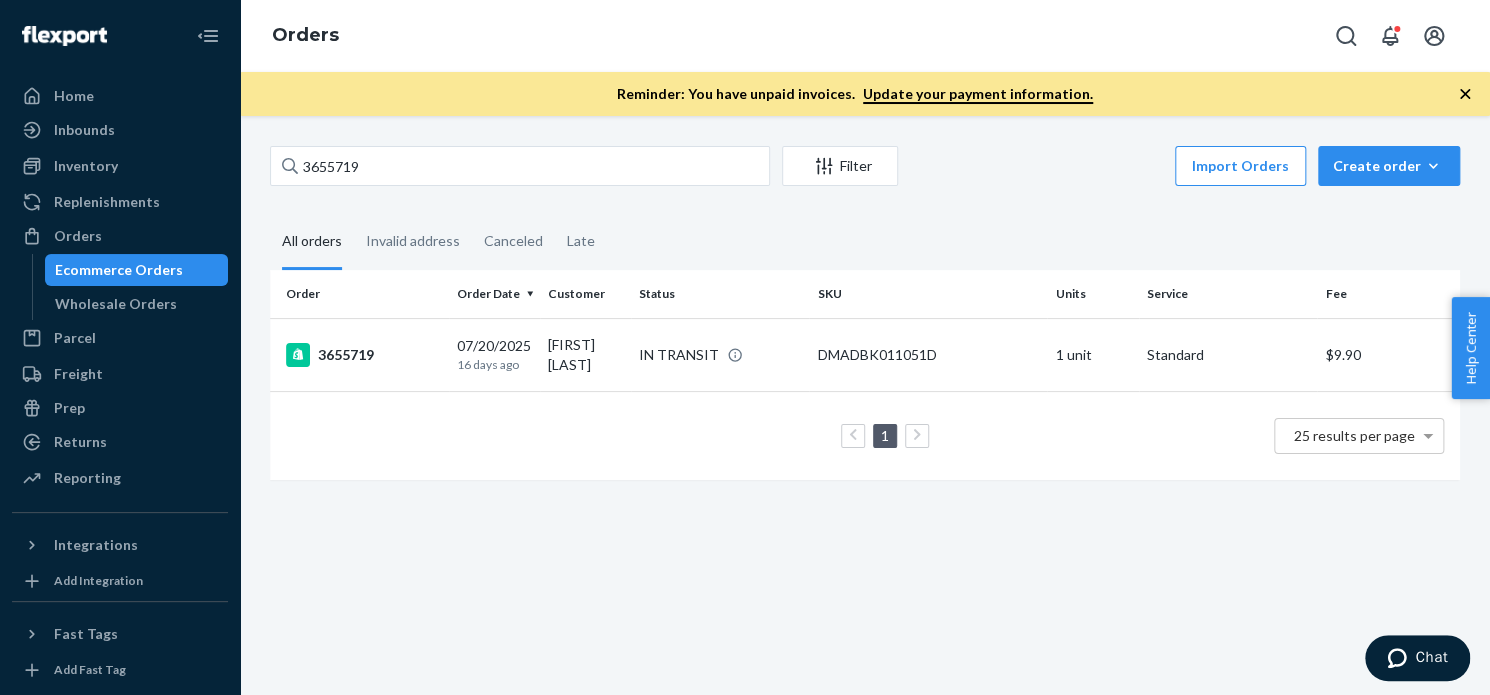 drag, startPoint x: 362, startPoint y: 357, endPoint x: 424, endPoint y: 124, distance: 241.10786 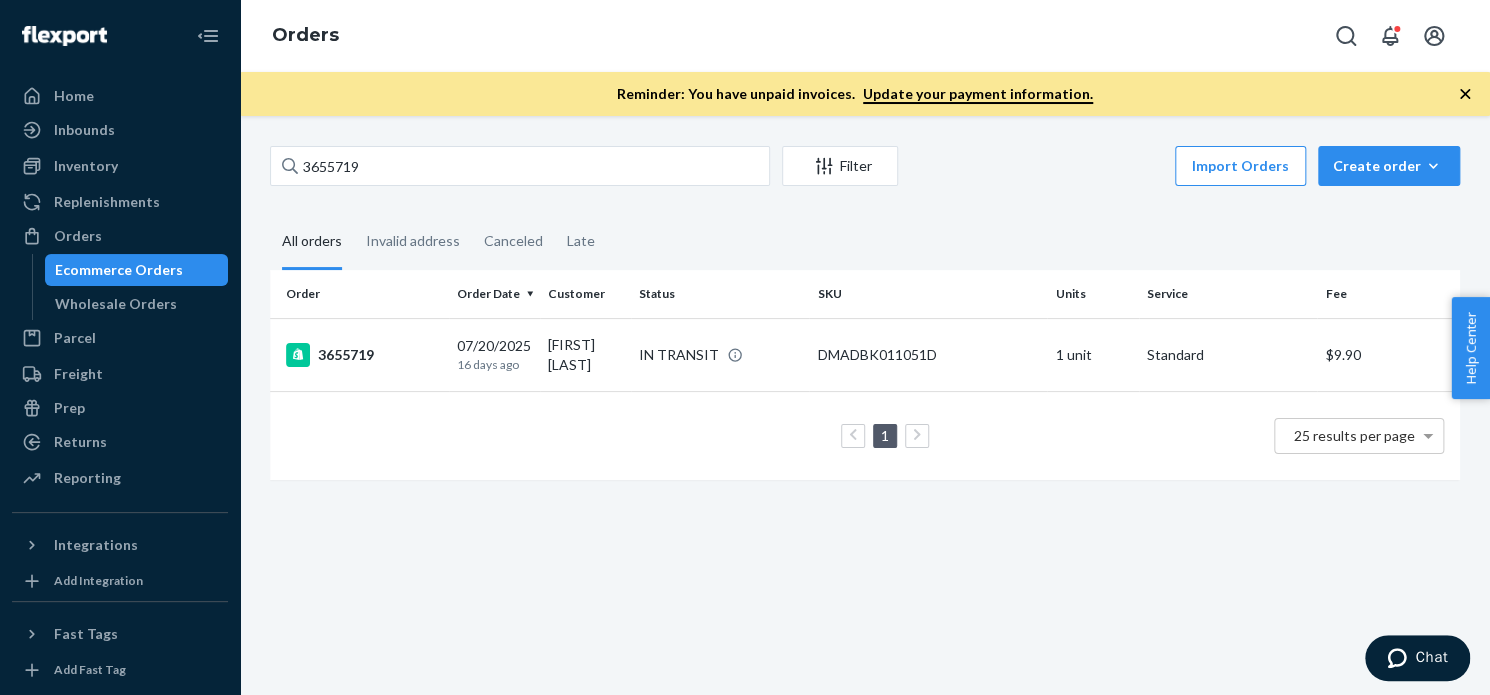 click on "3655719" at bounding box center [363, 355] 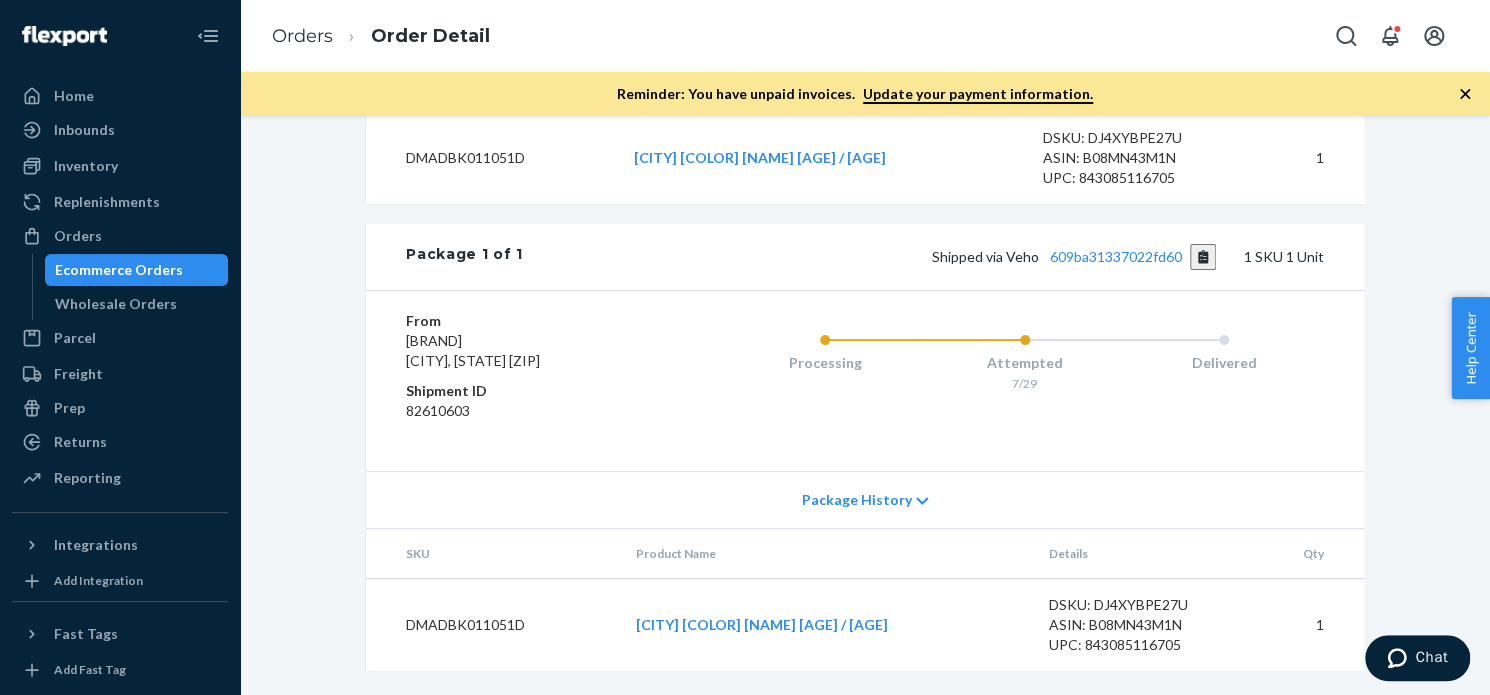 scroll, scrollTop: 893, scrollLeft: 0, axis: vertical 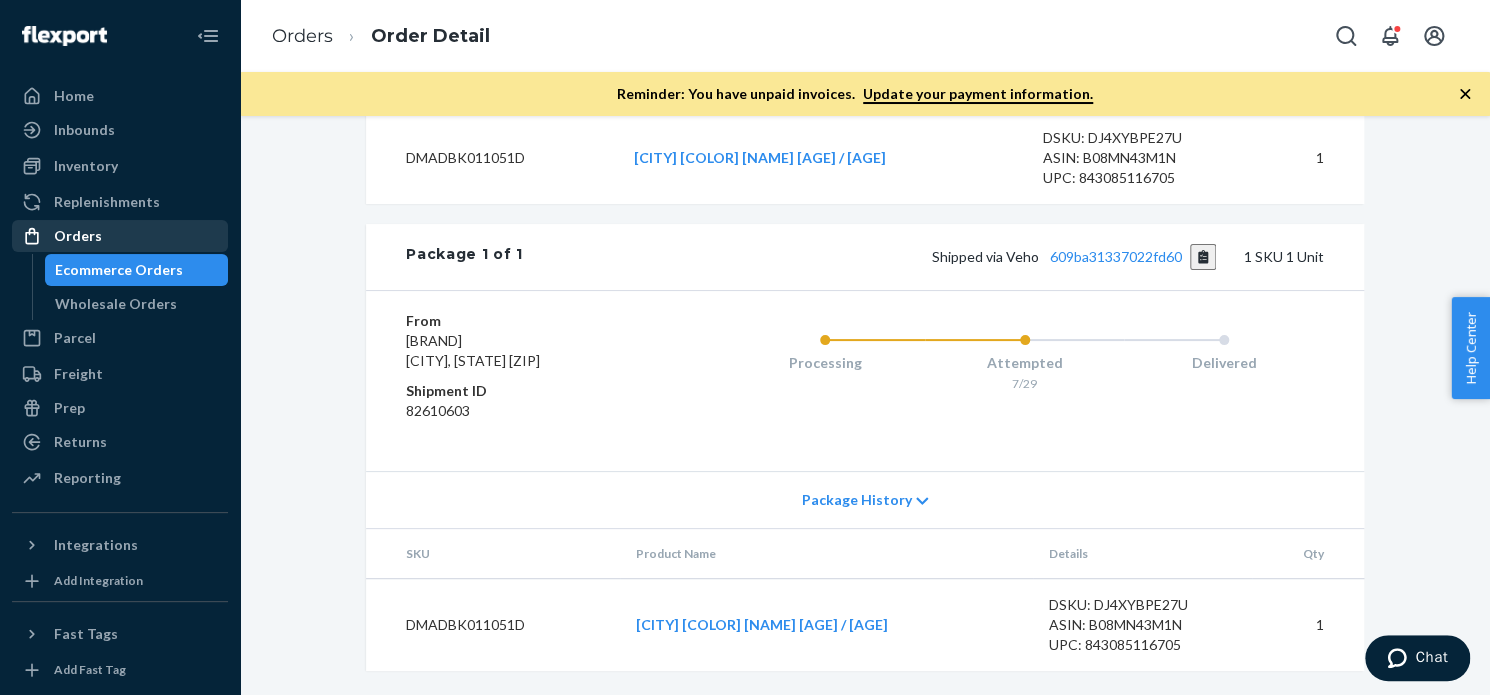 click on "Orders" at bounding box center [120, 236] 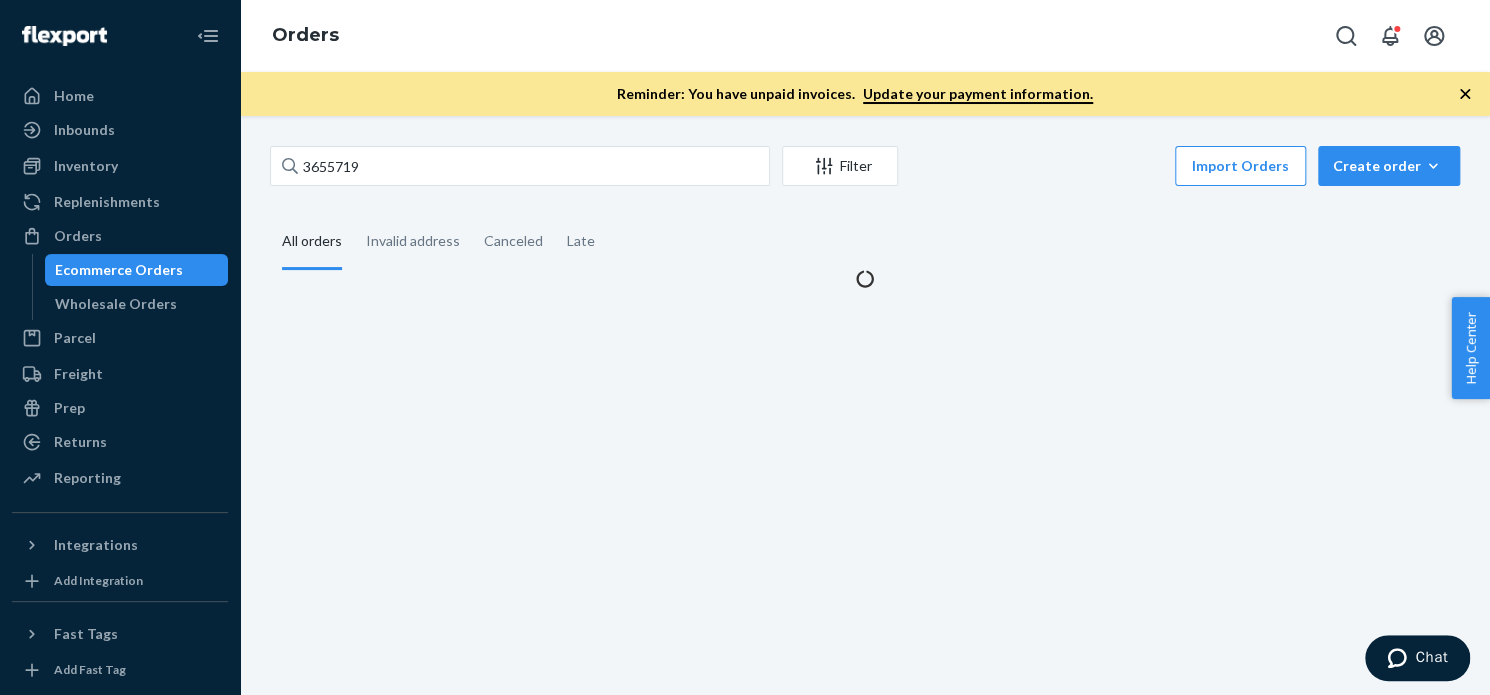 scroll, scrollTop: 0, scrollLeft: 0, axis: both 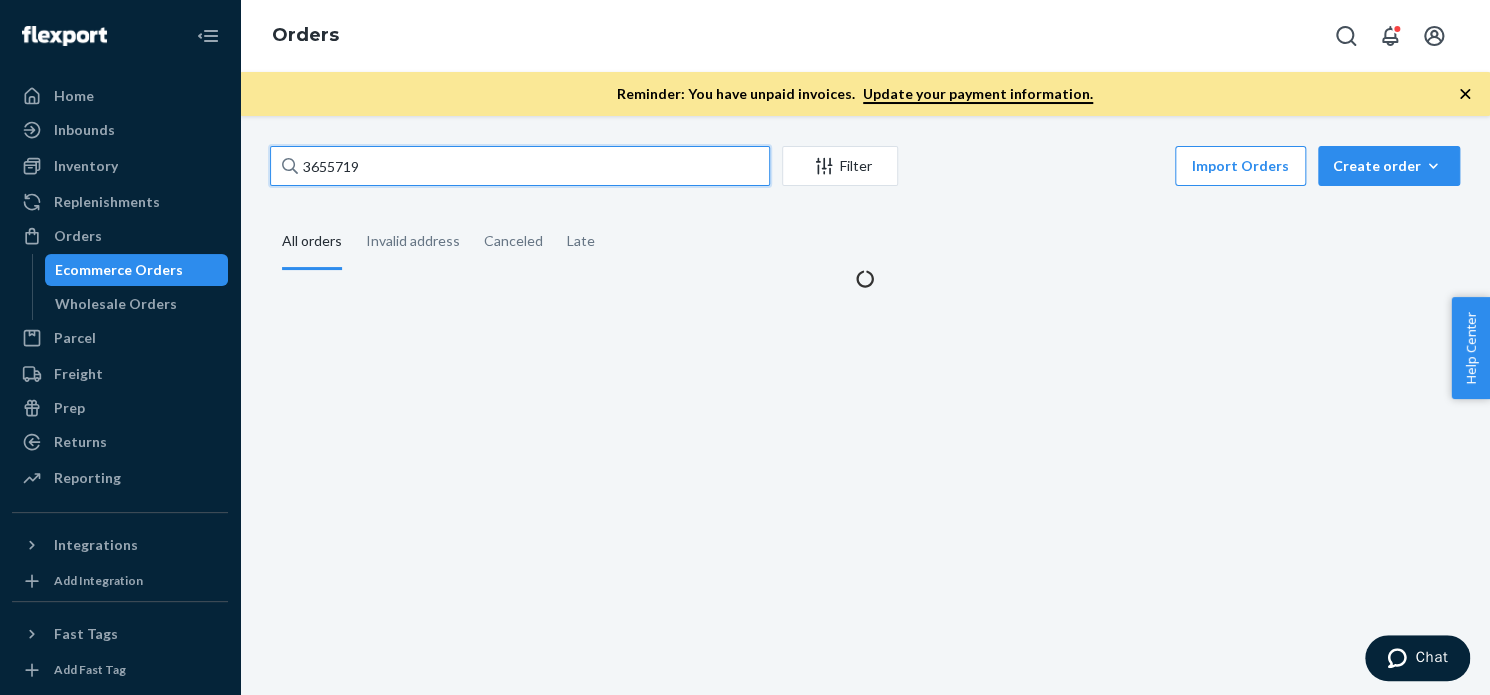 click on "3655719" at bounding box center (520, 166) 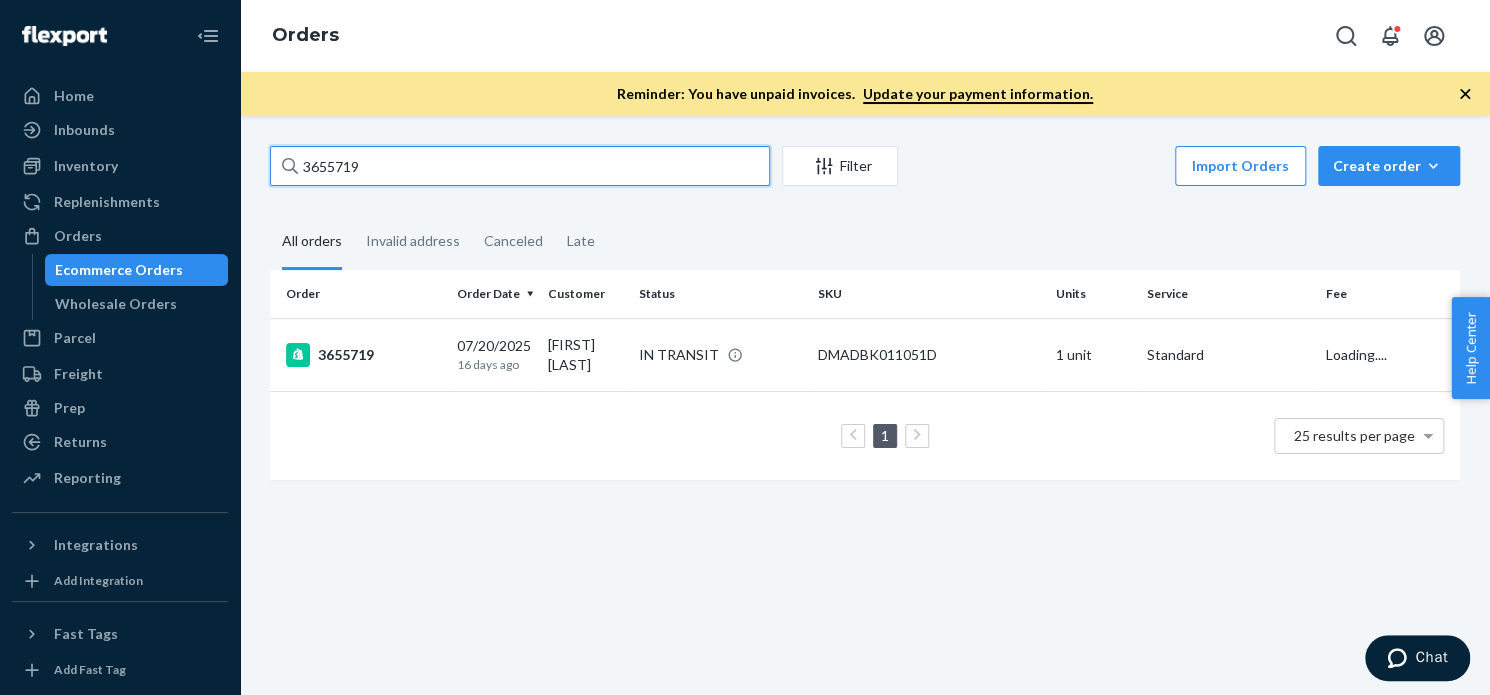 click on "3655719" at bounding box center [520, 166] 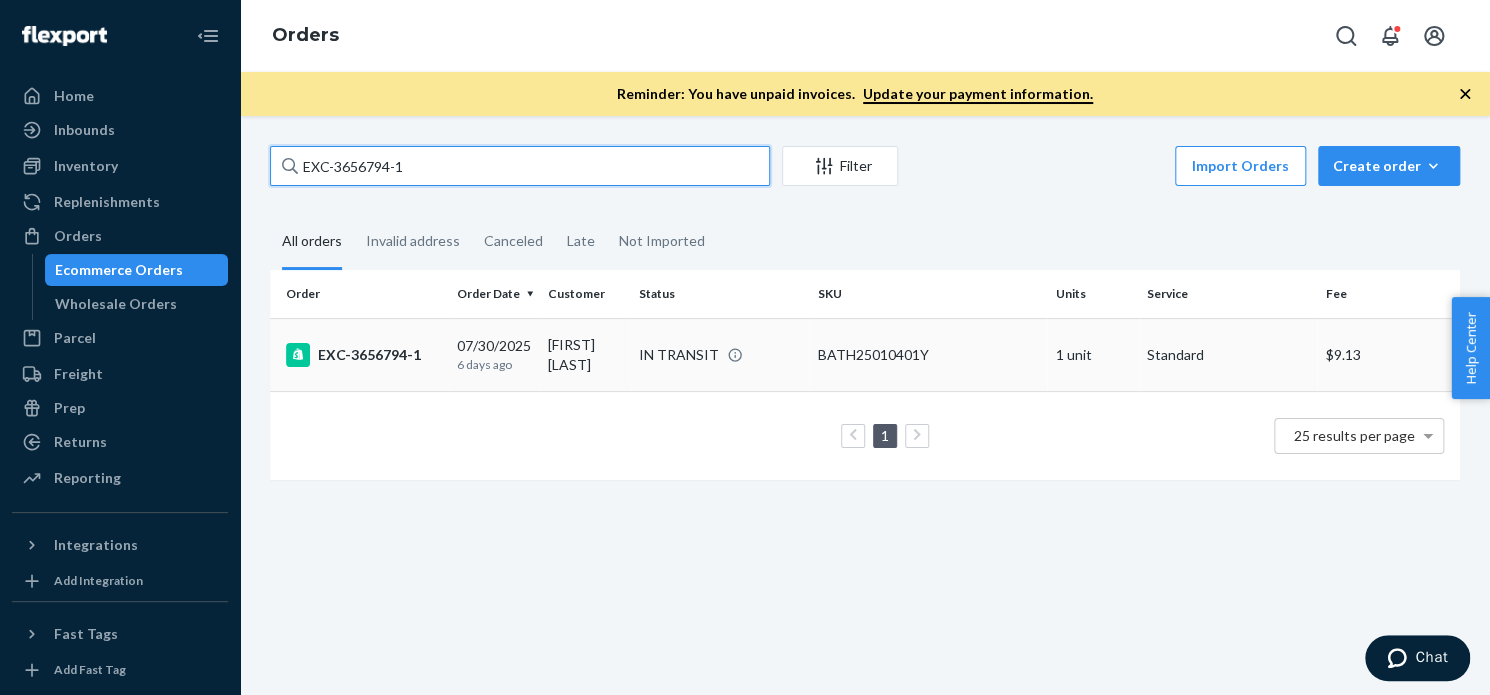 type on "EXC-3656794-1" 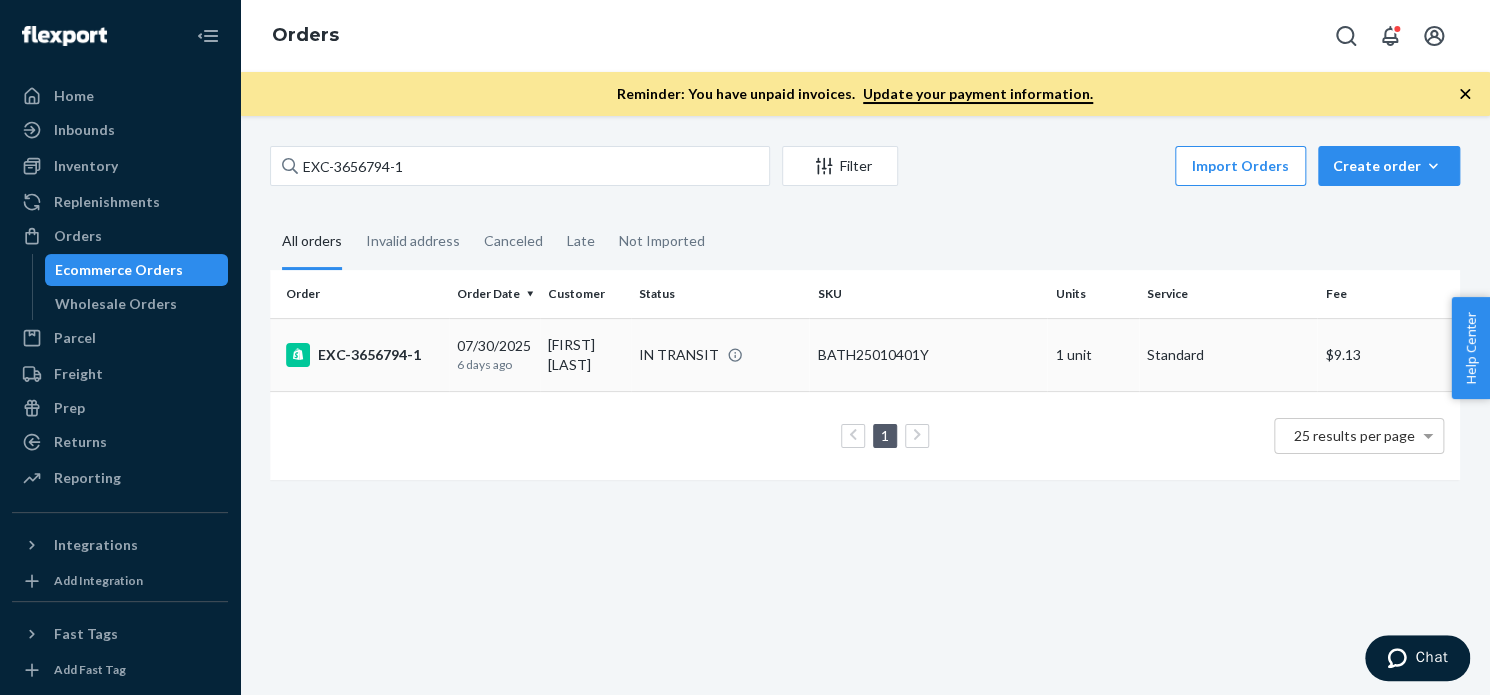 click on "EXC-3656794-1" at bounding box center (363, 355) 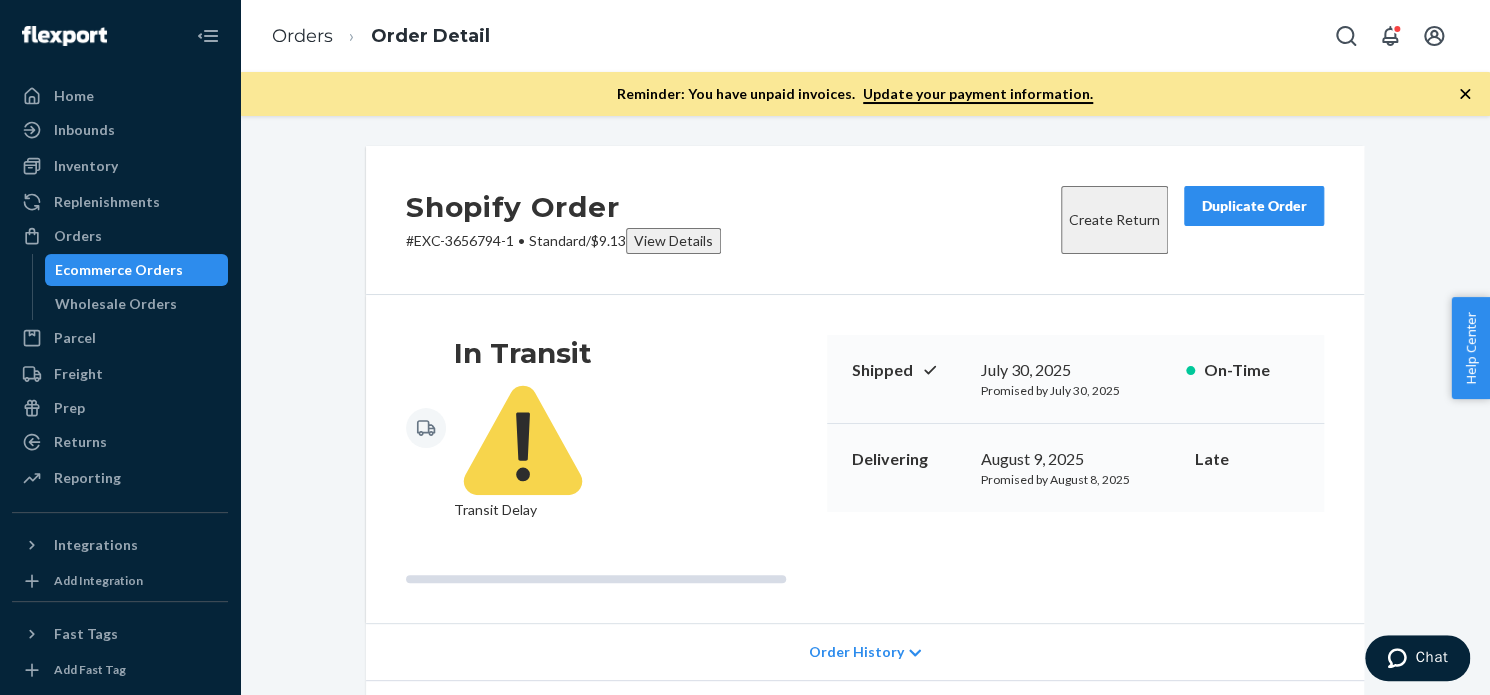 click on "In Transit Transit Delay Shipped [DATE], [YEAR] Promised by [DATE], [YEAR] On-Time Delivering [DATE], [YEAR] Promised by [DATE], [YEAR] Late" at bounding box center (865, 459) 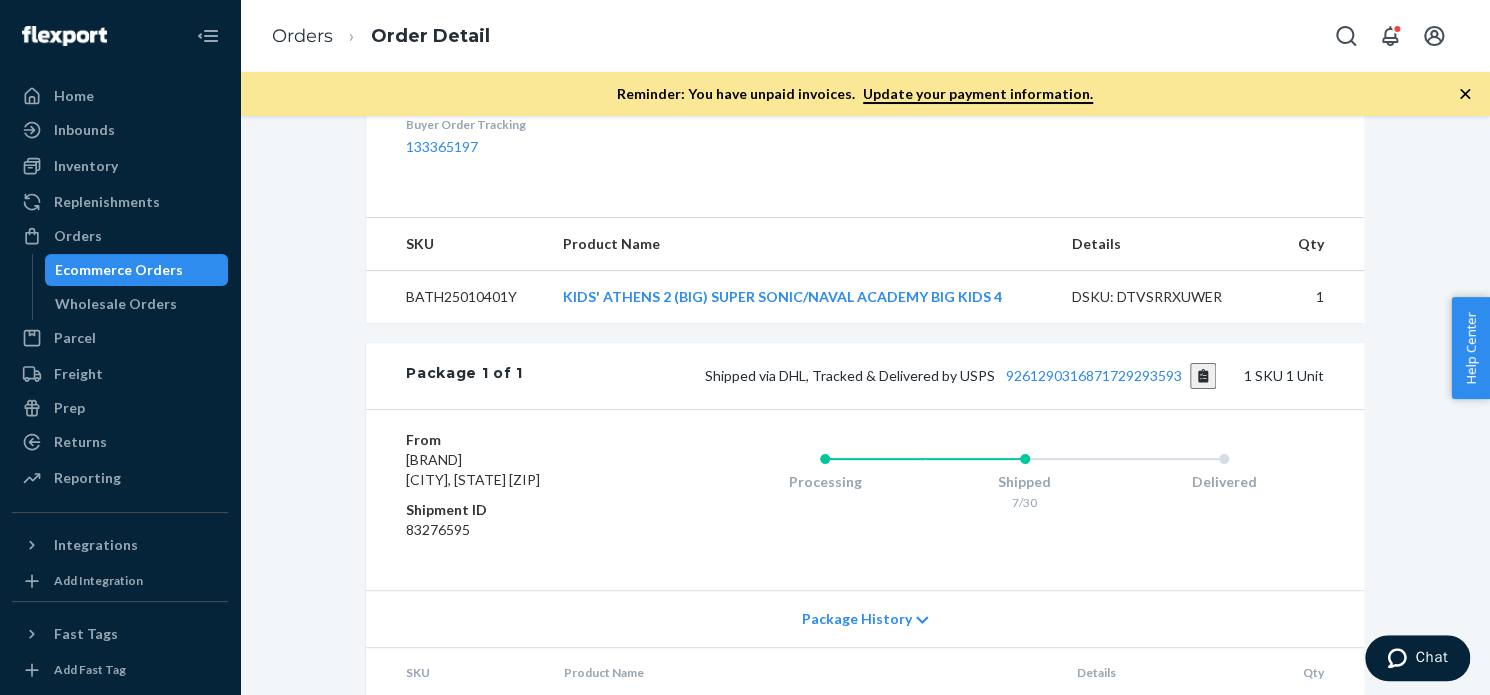 scroll, scrollTop: 745, scrollLeft: 0, axis: vertical 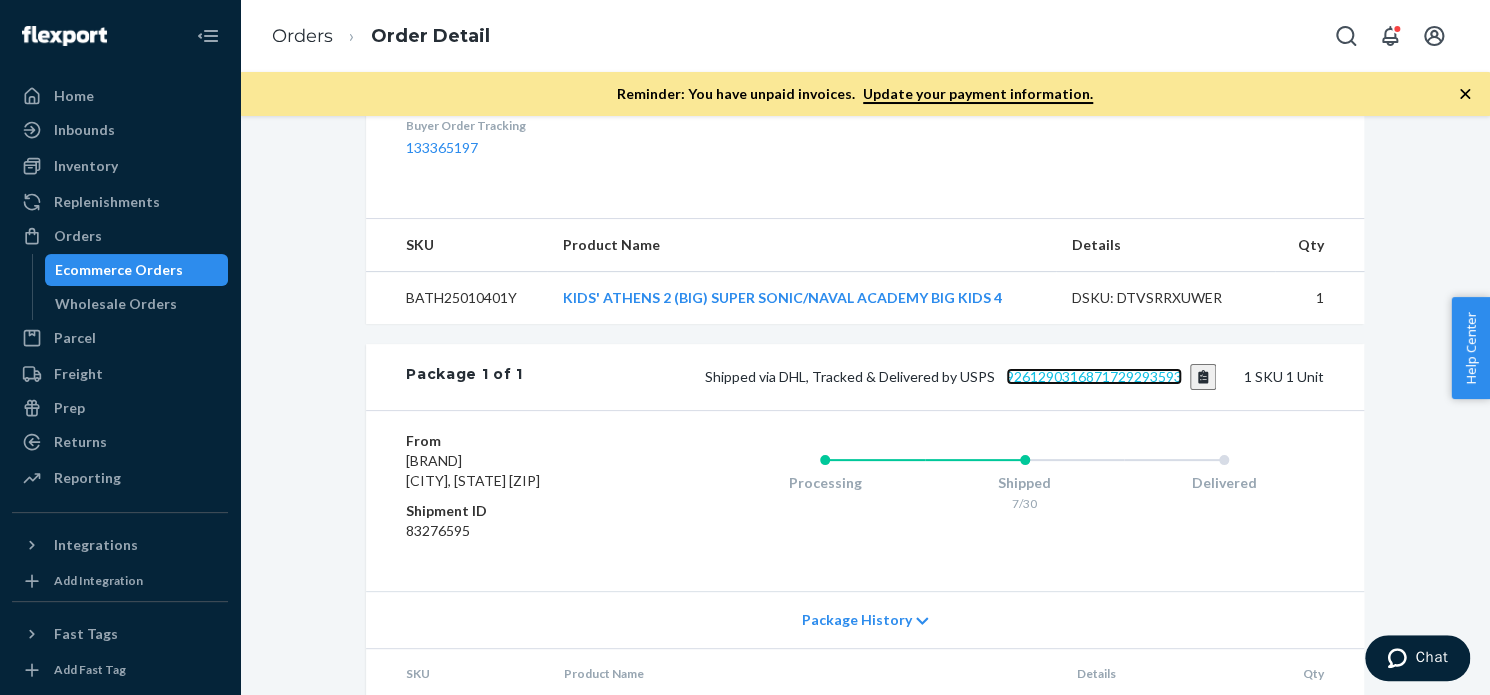 click on "9261290316871729293593" at bounding box center [1094, 376] 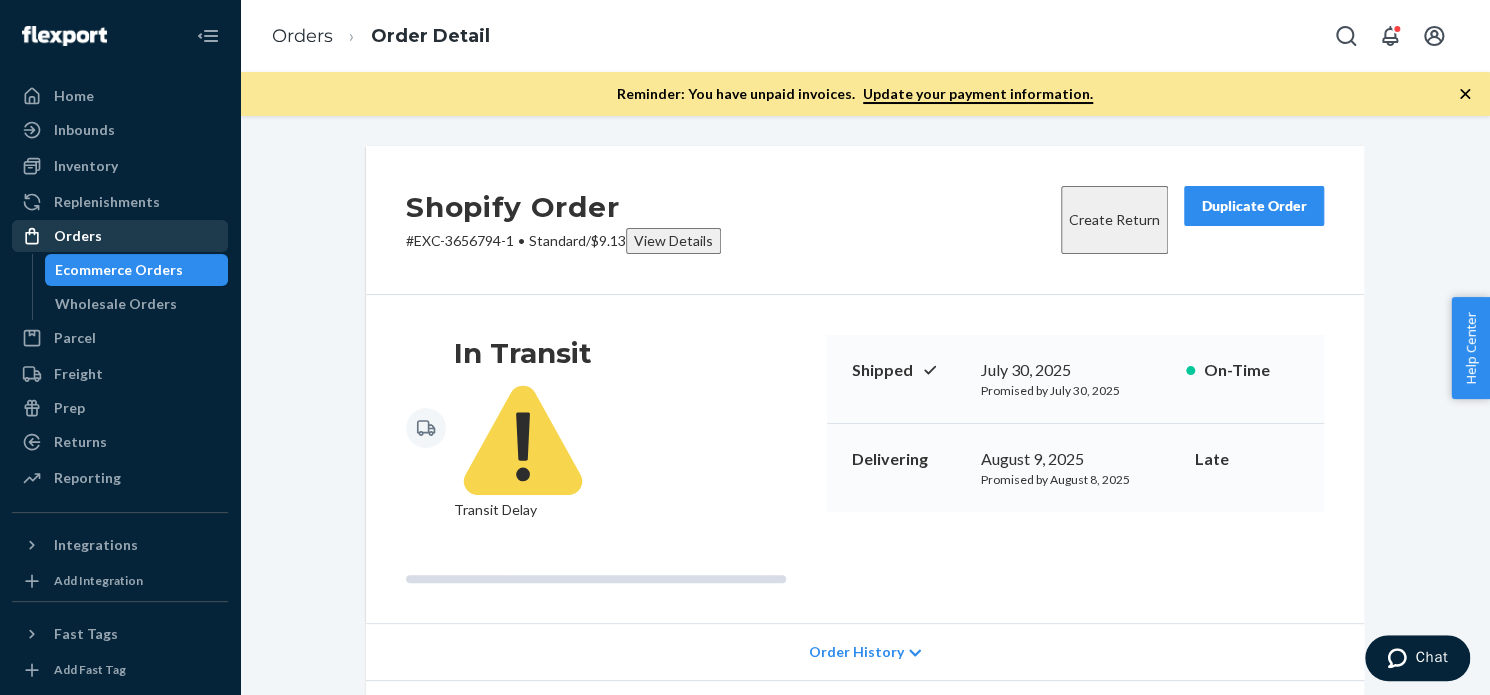 click on "Orders" at bounding box center [120, 236] 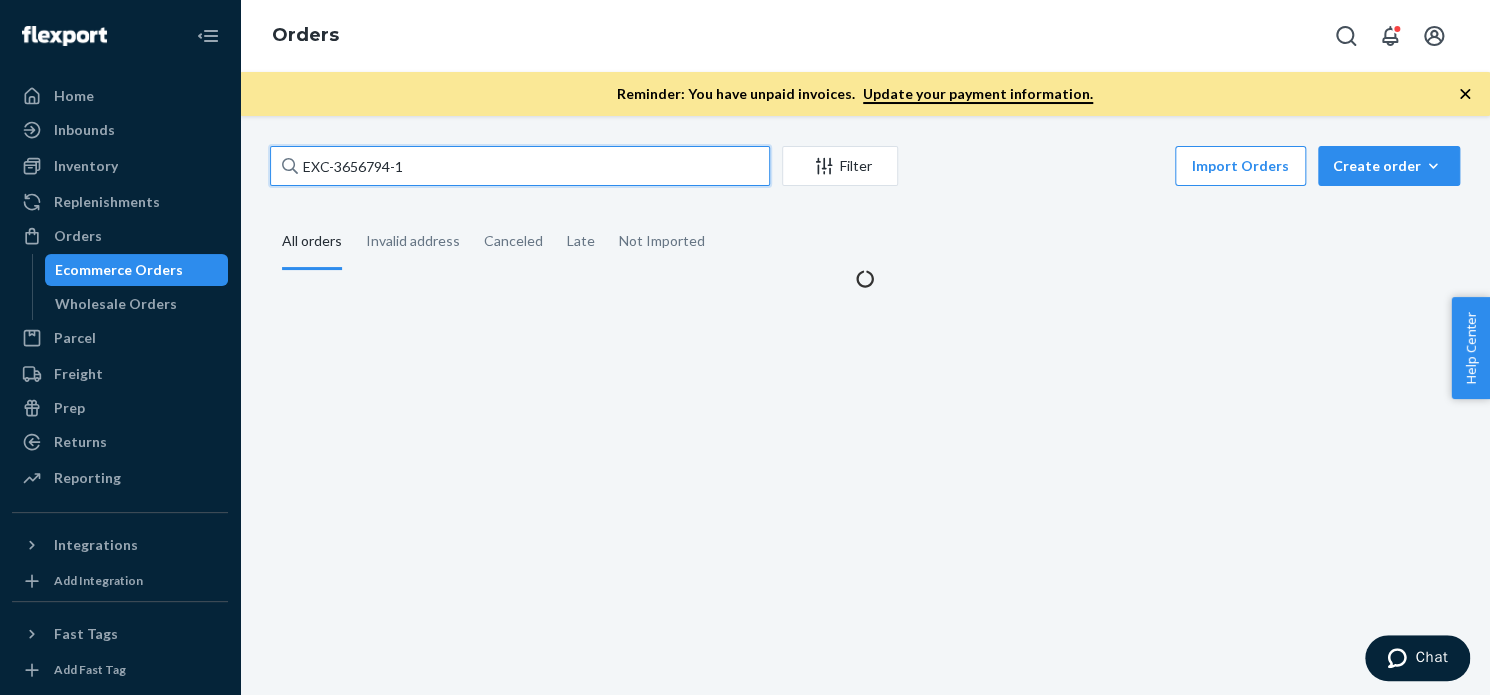 click on "EXC-3656794-1" at bounding box center [520, 166] 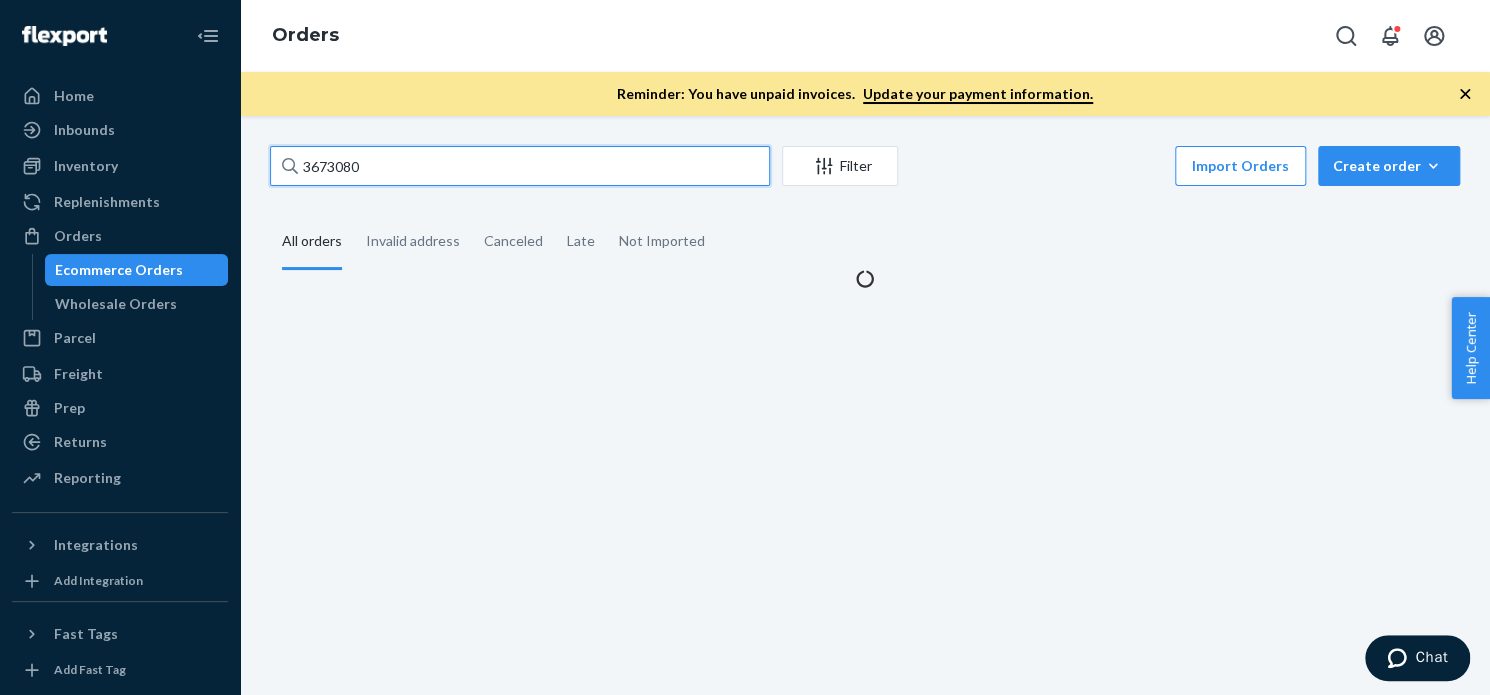 type on "3673080" 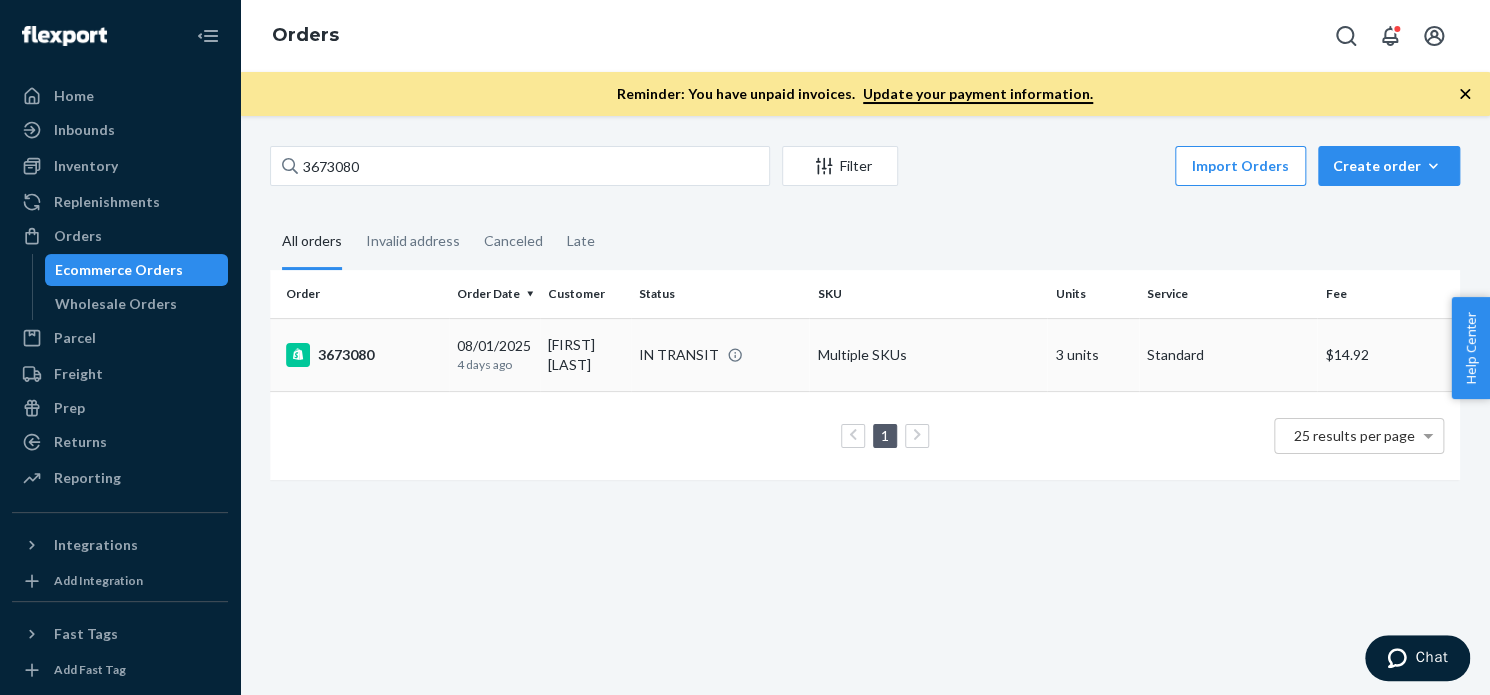 click on "3673080" at bounding box center (363, 355) 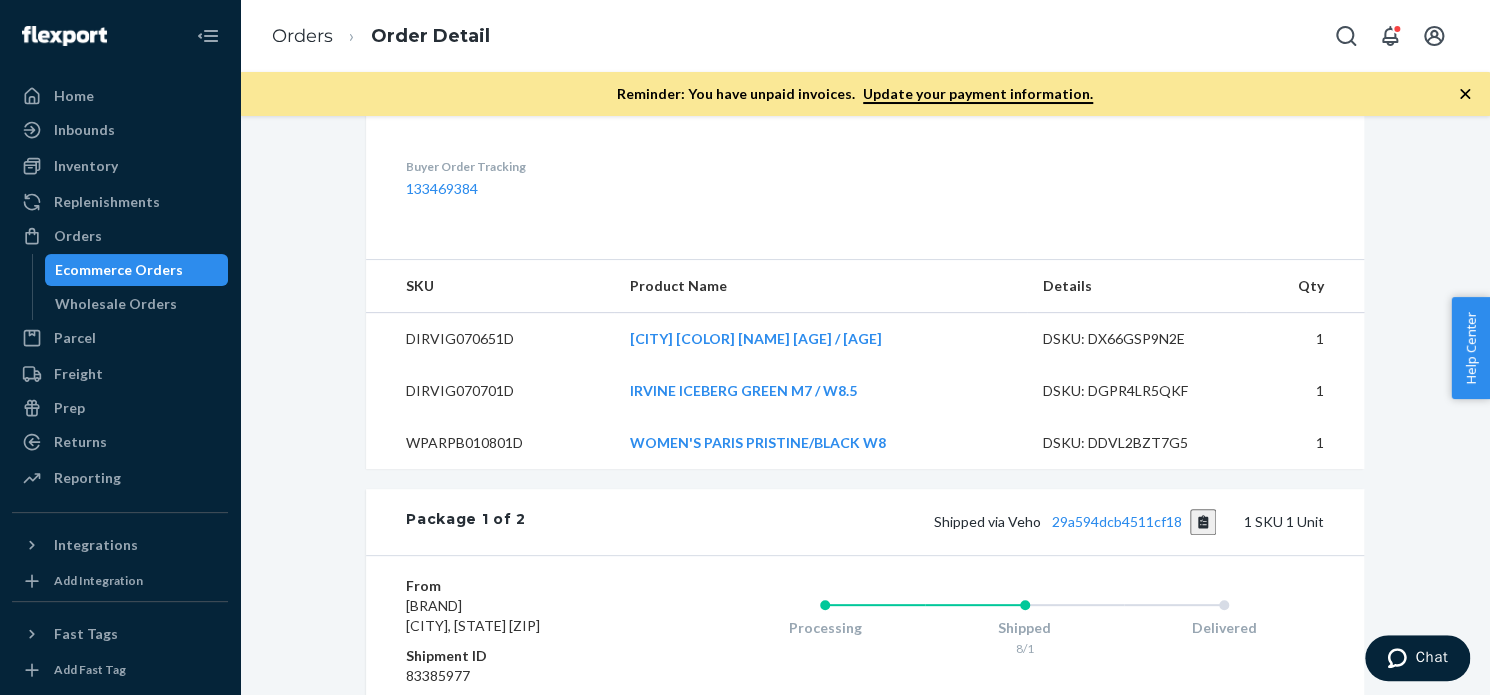 scroll, scrollTop: 1328, scrollLeft: 0, axis: vertical 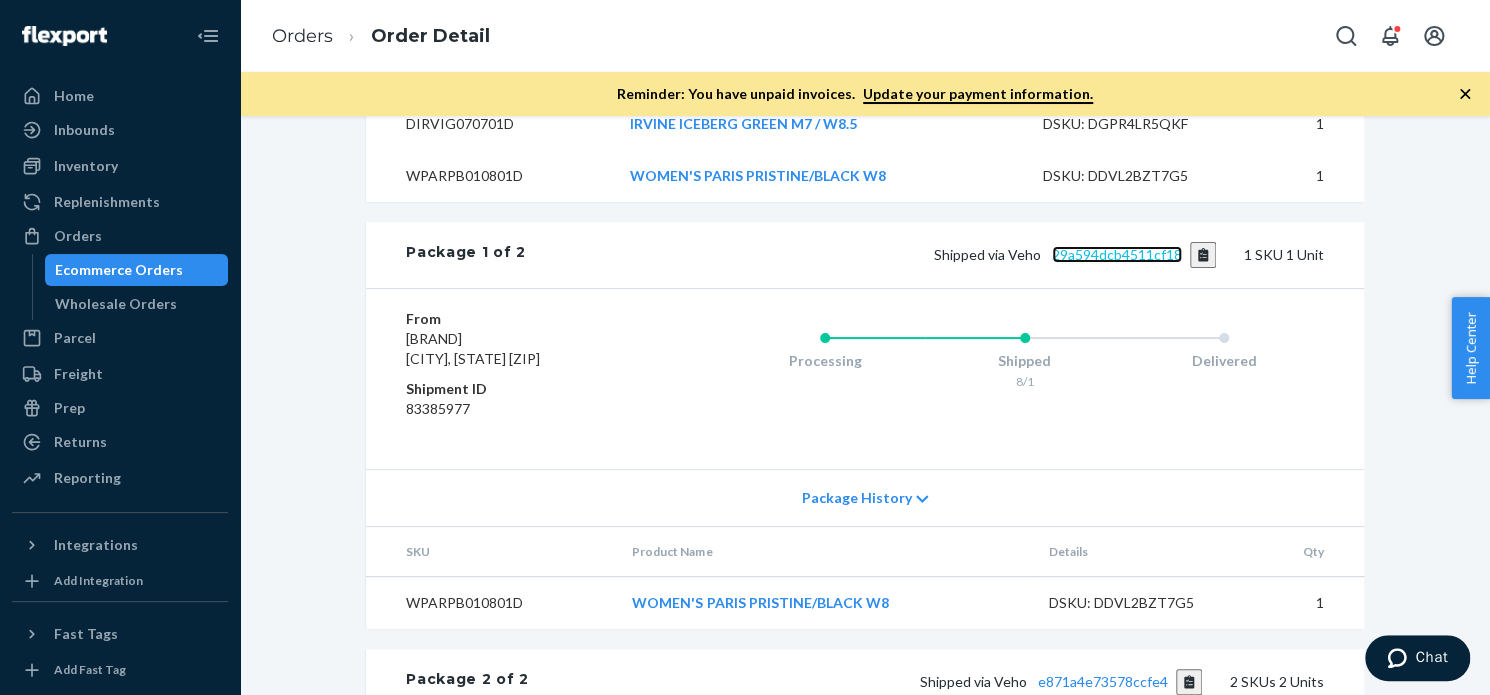 click on "29a594dcb4511cf18" at bounding box center [1117, 254] 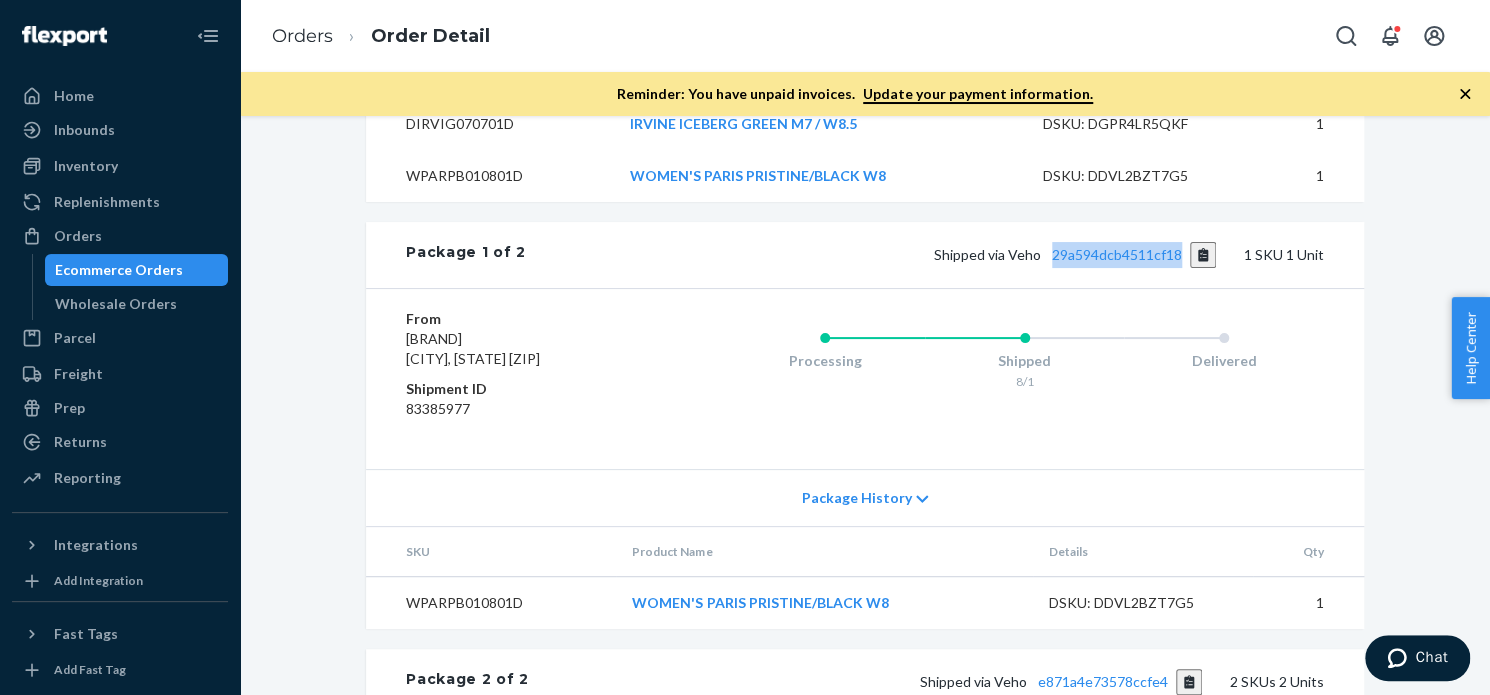 drag, startPoint x: 1208, startPoint y: 259, endPoint x: 1241, endPoint y: 260, distance: 33.01515 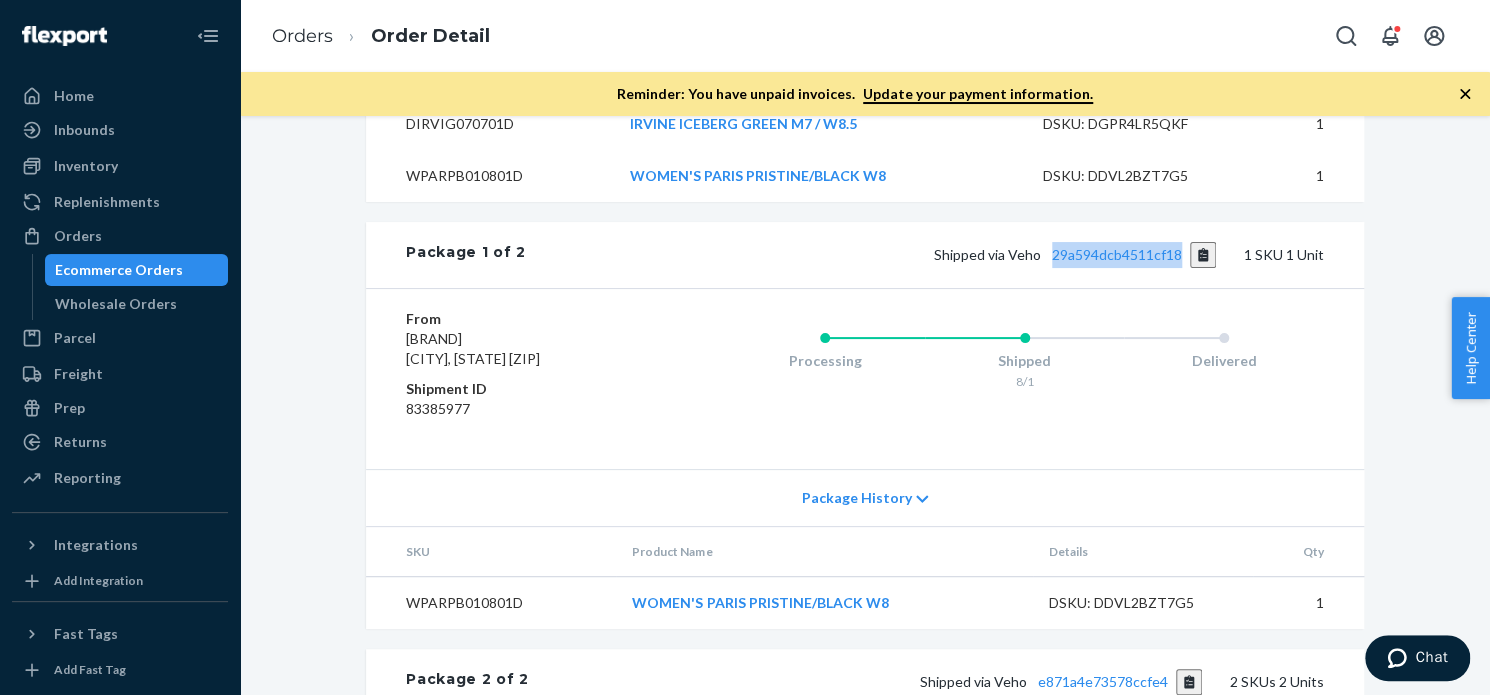 click on "Shipped via Veho   29a594dcb4511cf18 1   SKU   1   Unit" at bounding box center (925, 255) 